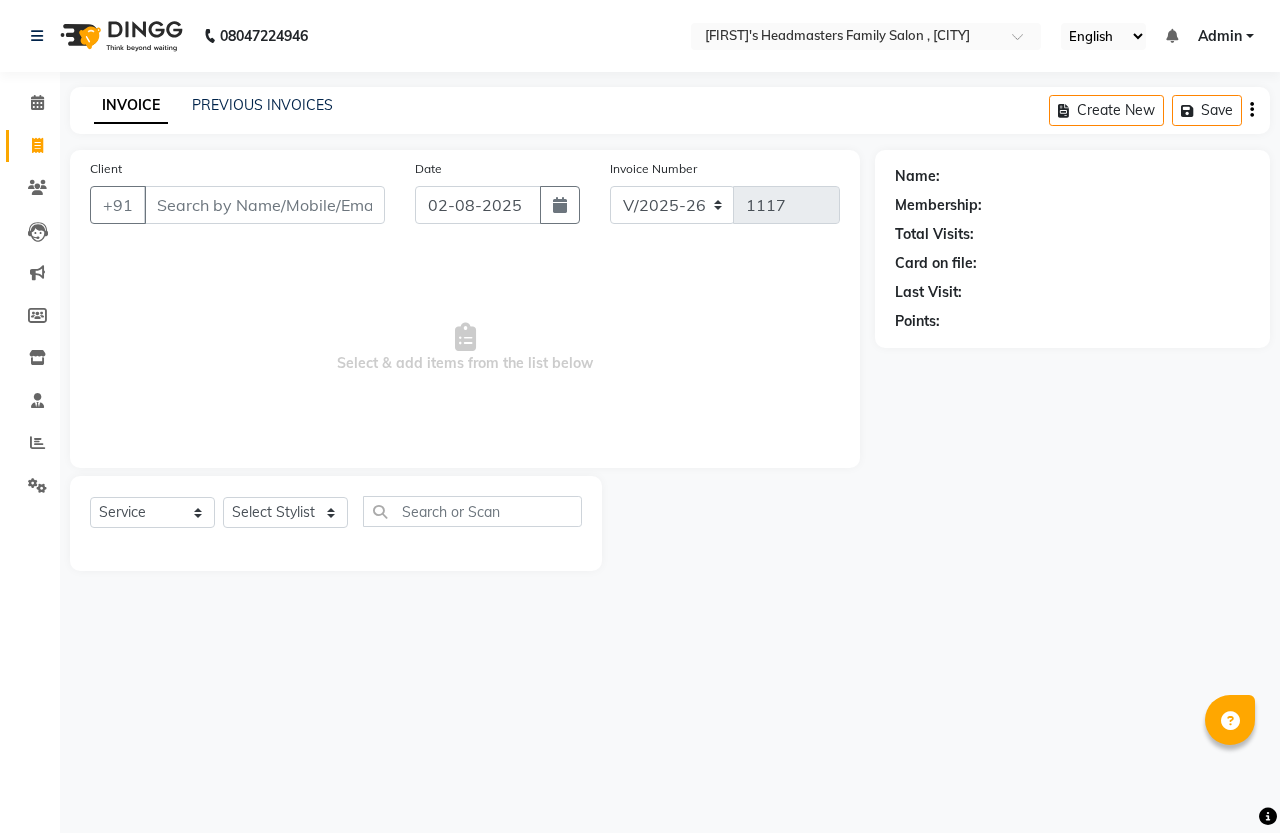 select on "7213" 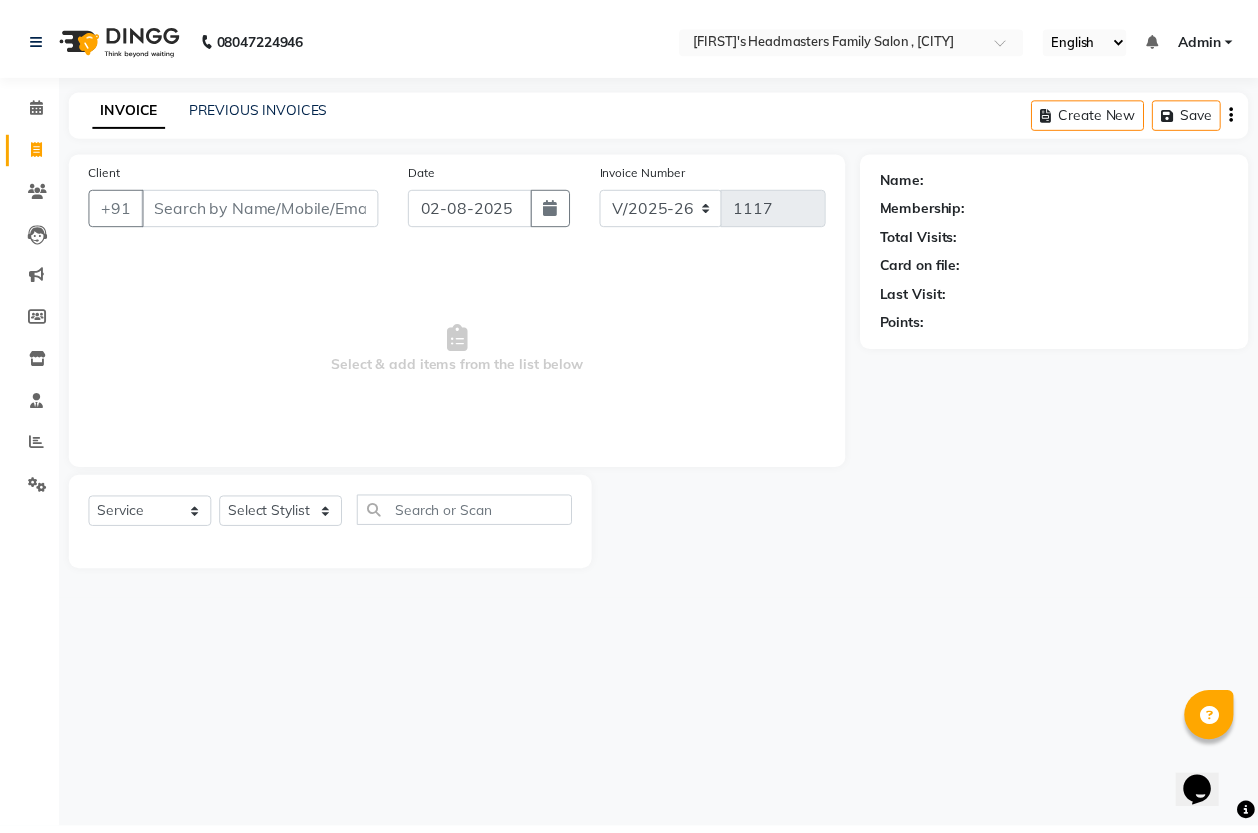 scroll, scrollTop: 0, scrollLeft: 0, axis: both 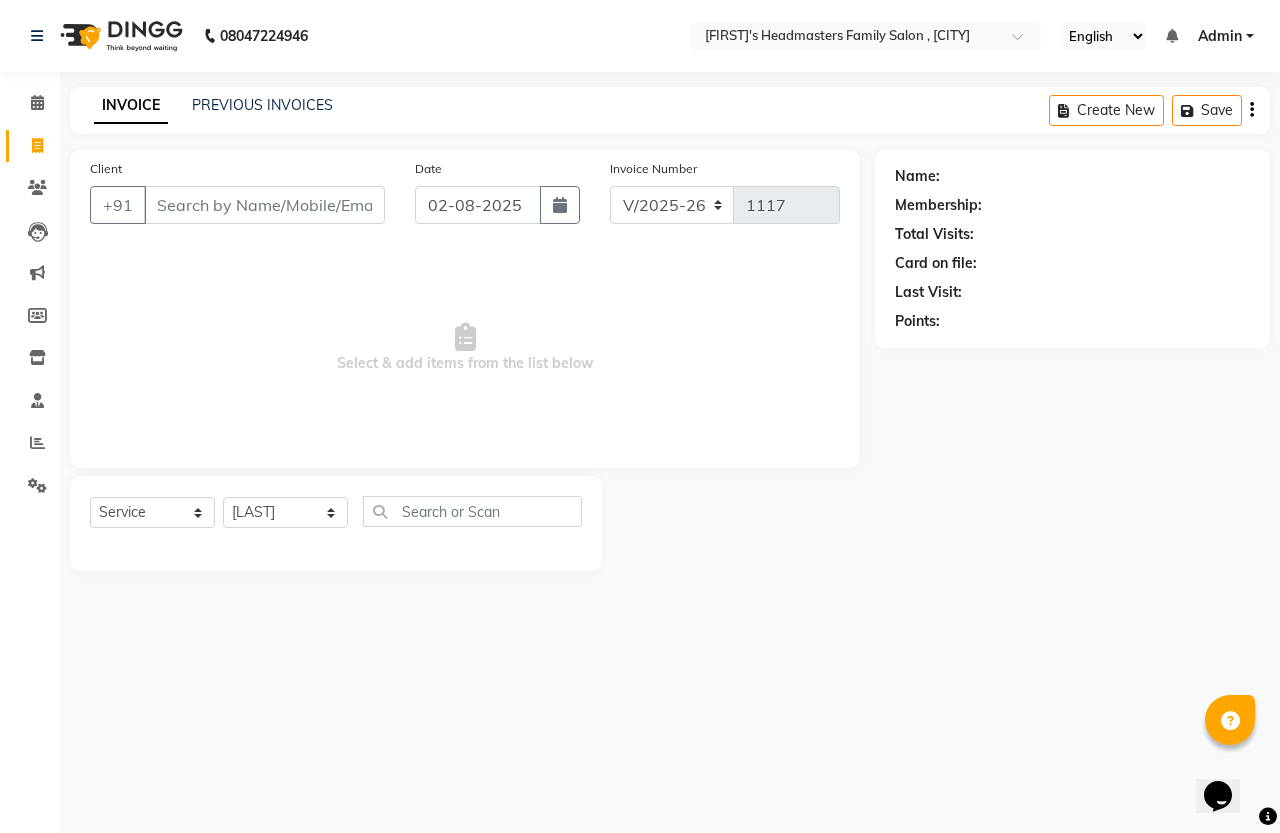 click on "Select Stylist [FIRST] [LAST] [FIRST] [FIRST]" 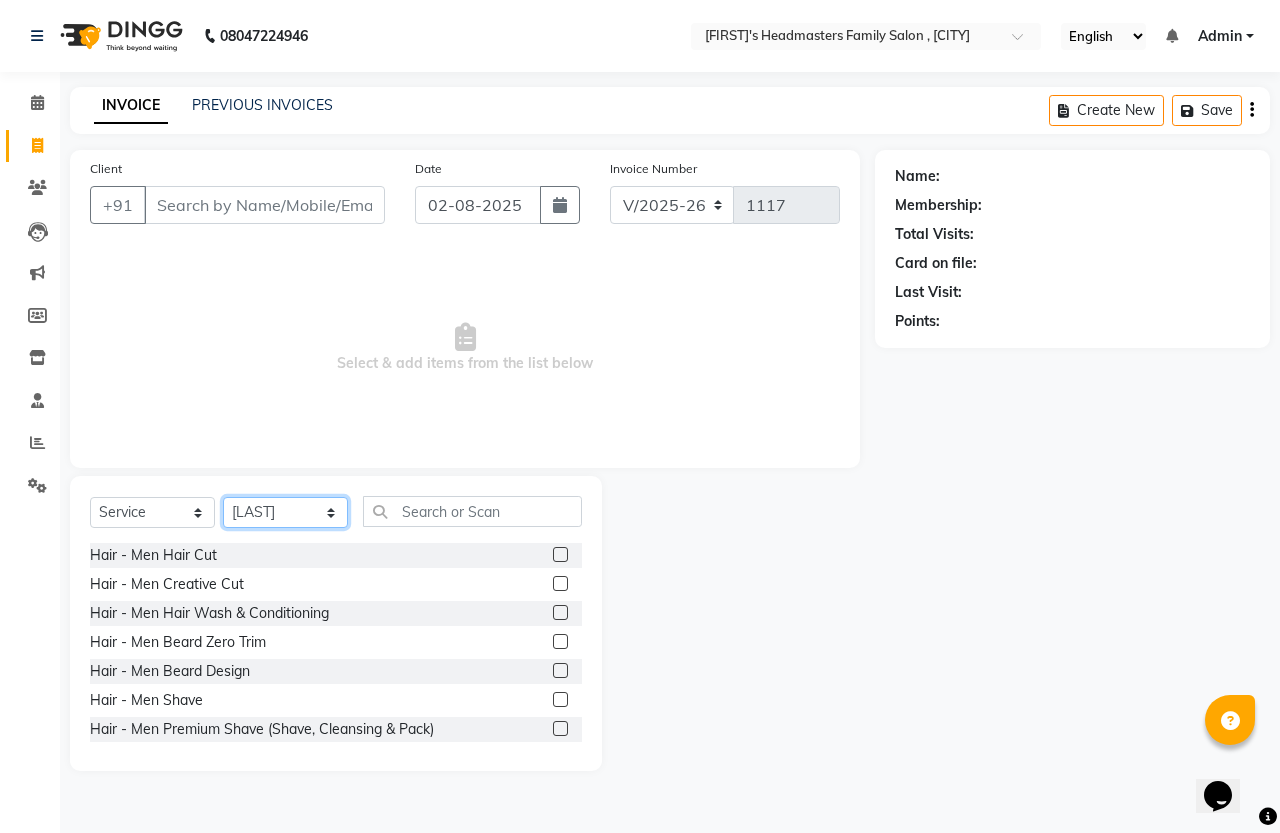 click on "Select Stylist [FIRST] [LAST] [FIRST] [FIRST]" 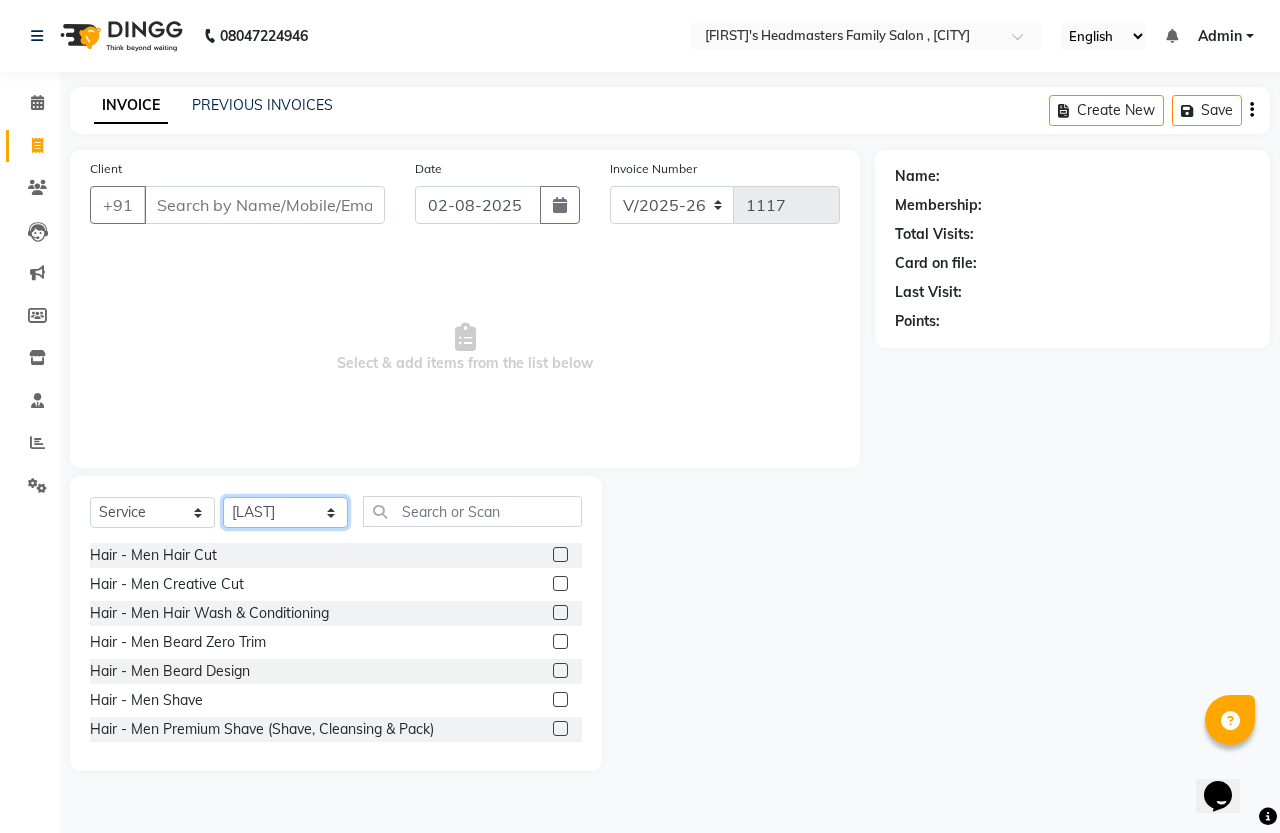 select on "61242" 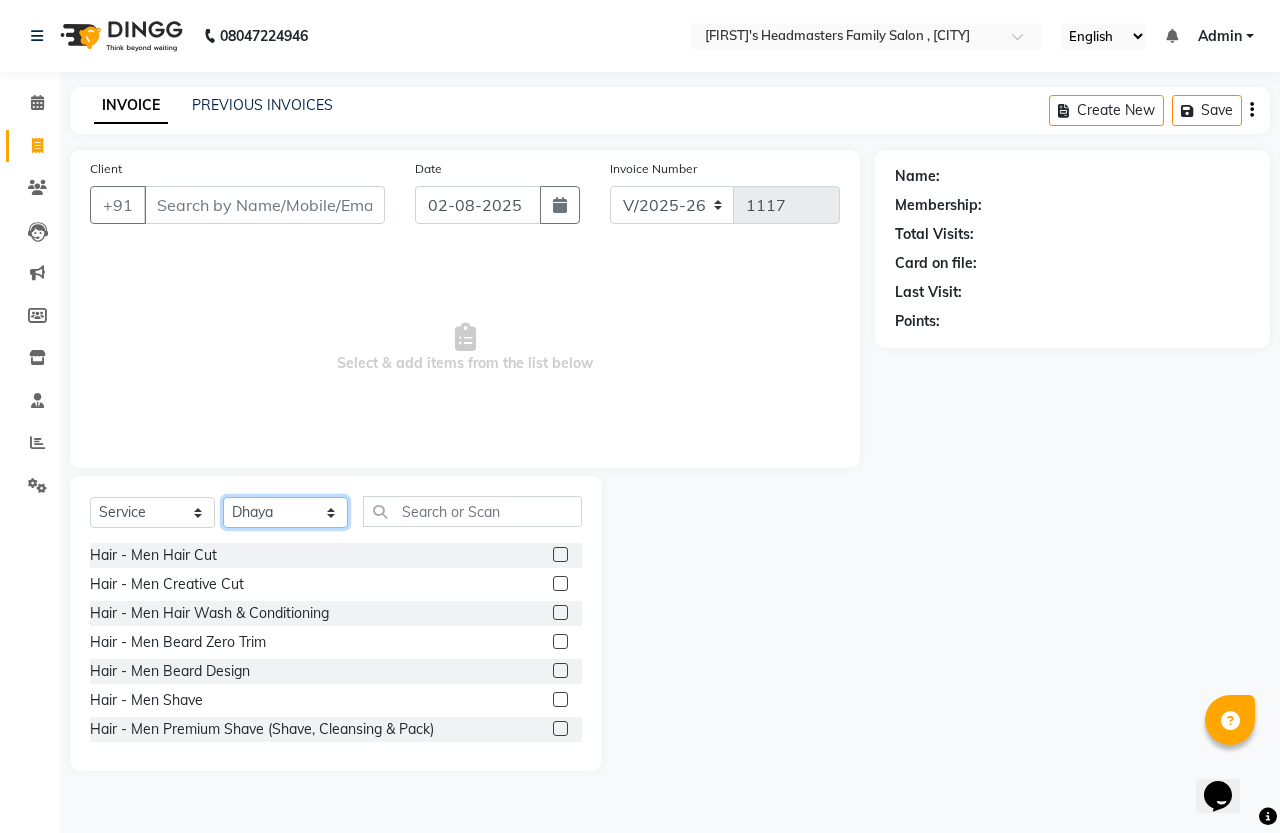 click on "Select Stylist [FIRST] [LAST] [FIRST] [FIRST]" 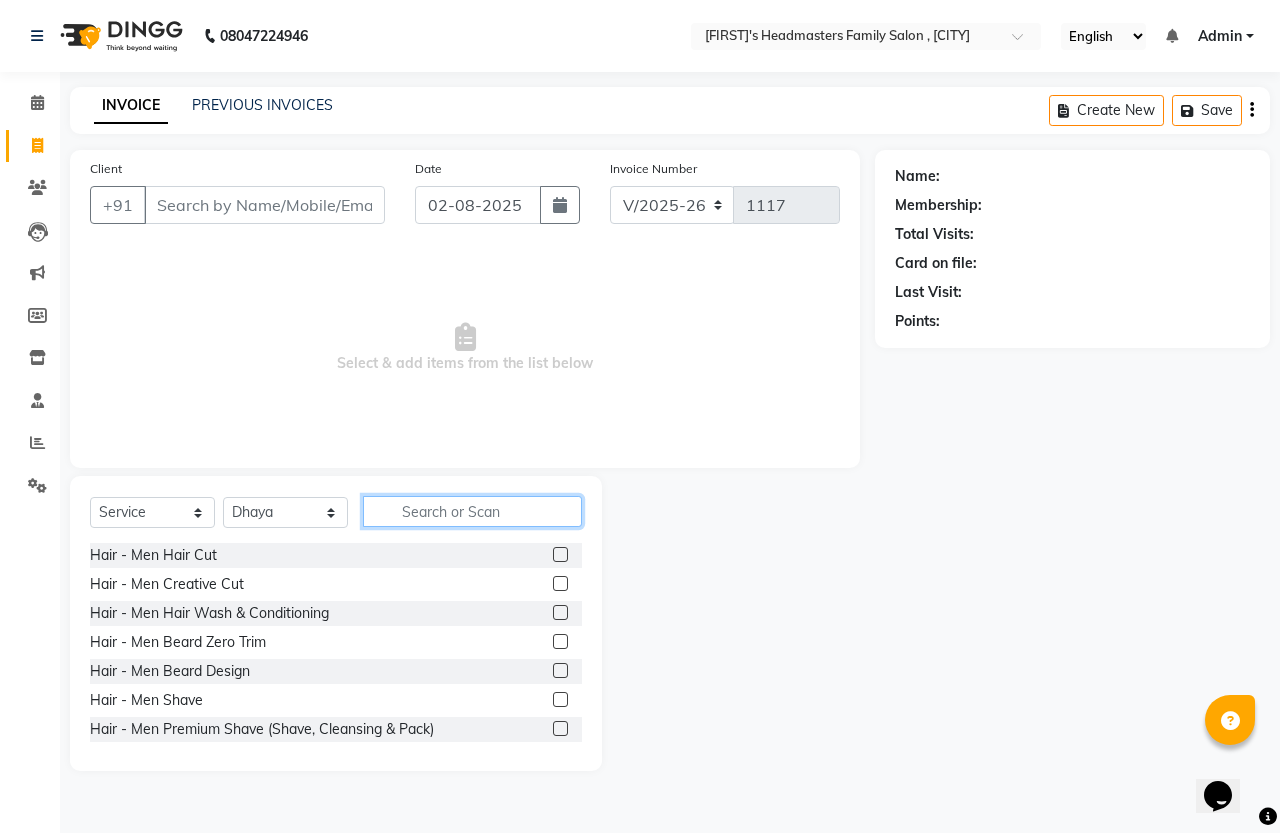 click 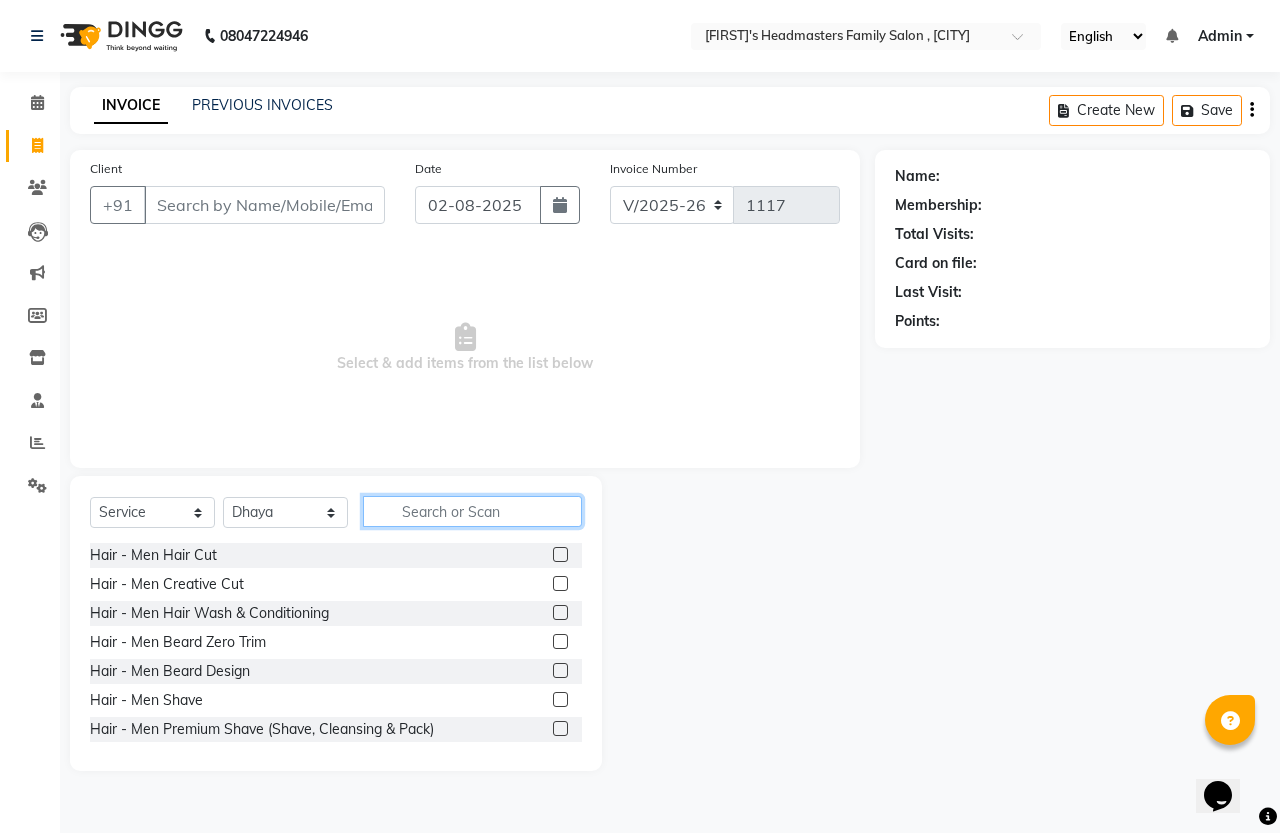 click 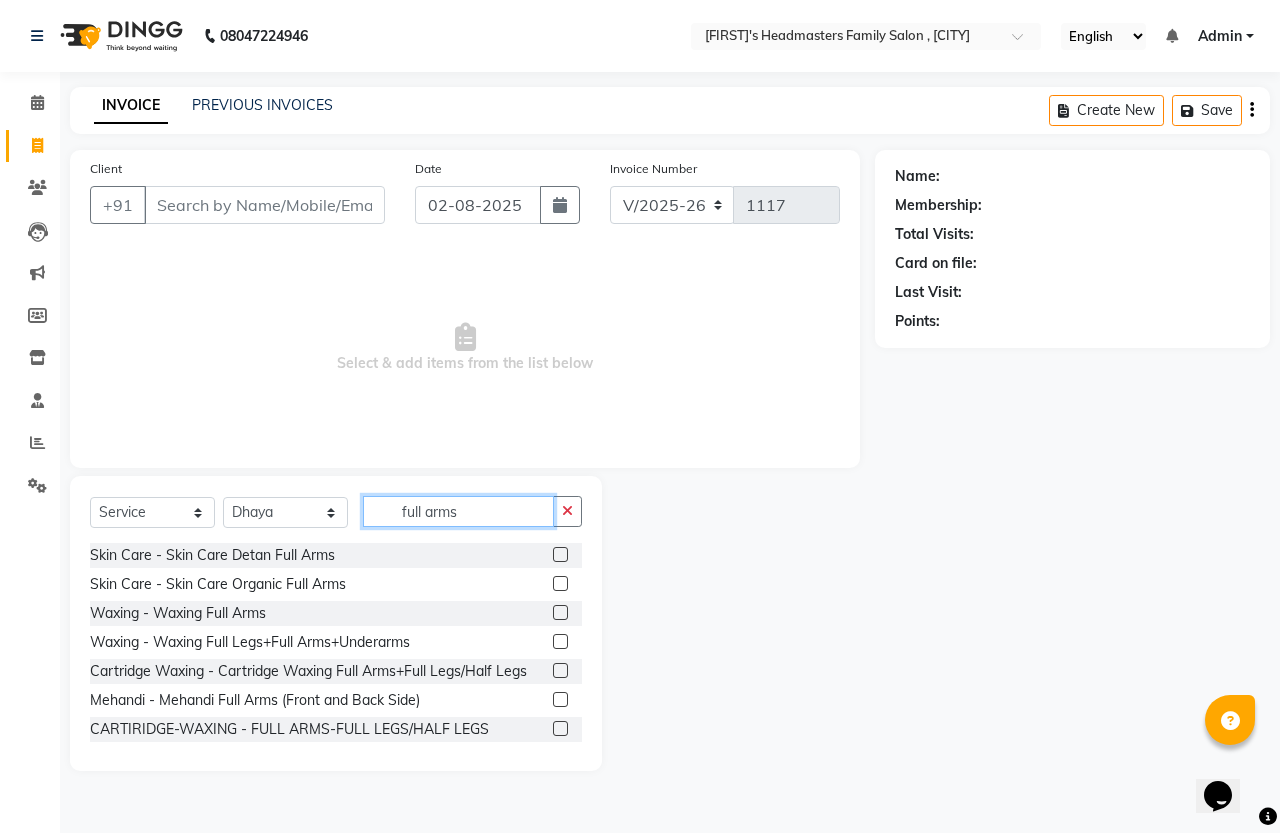 type on "full arms" 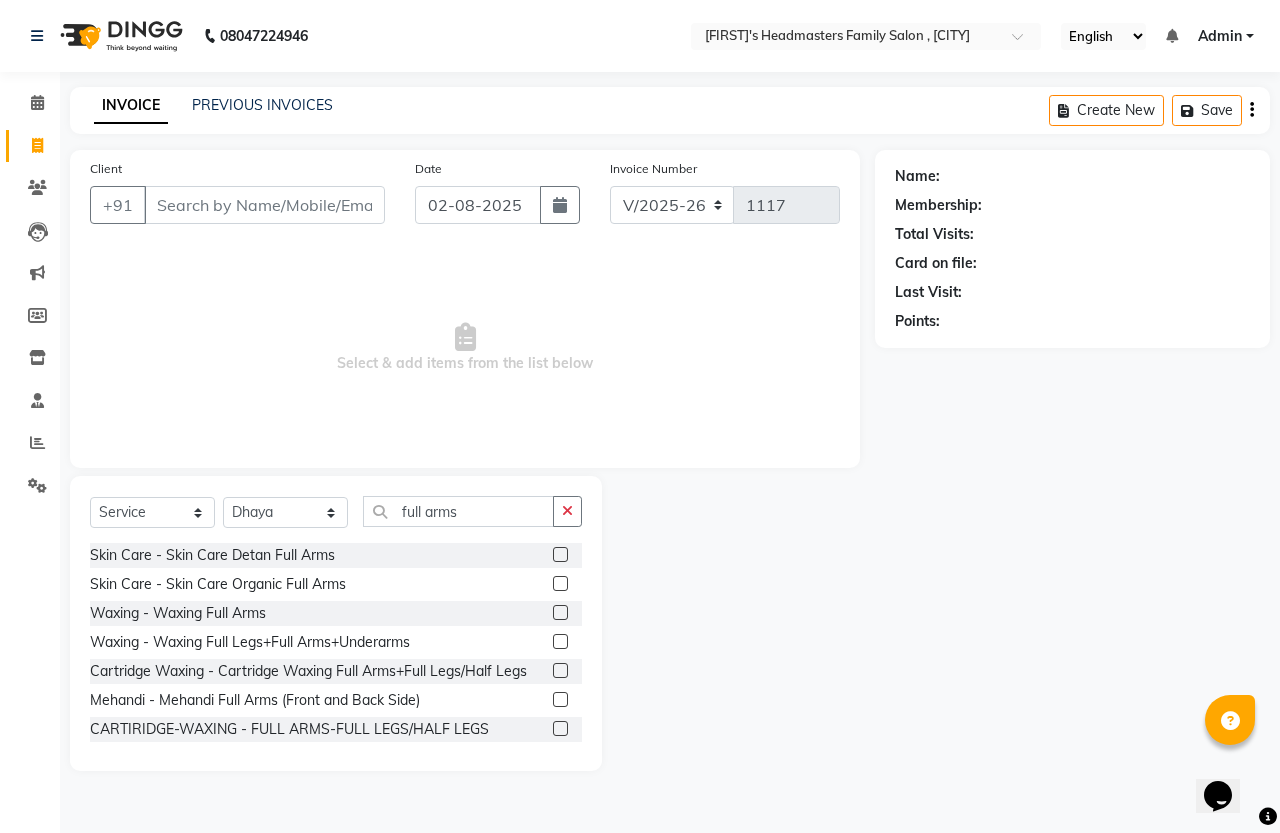 click 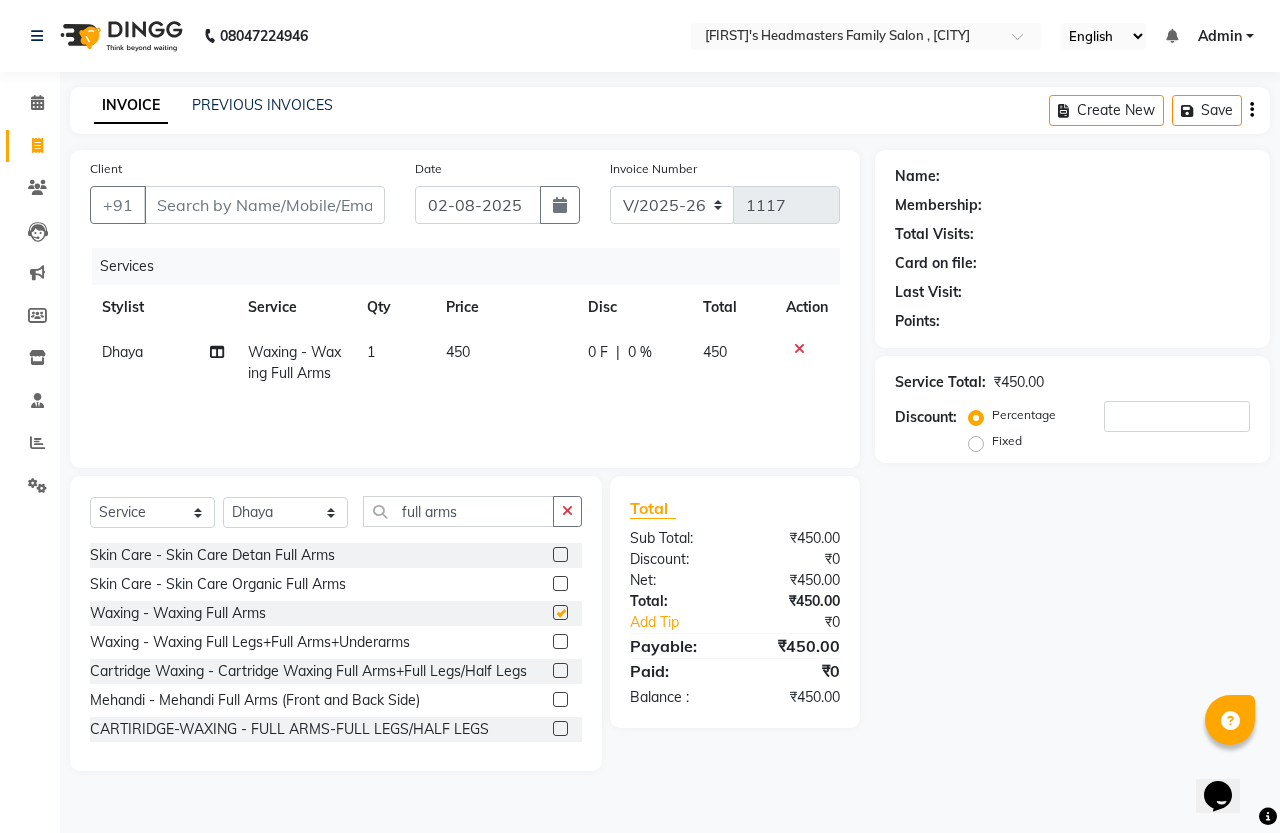 checkbox on "false" 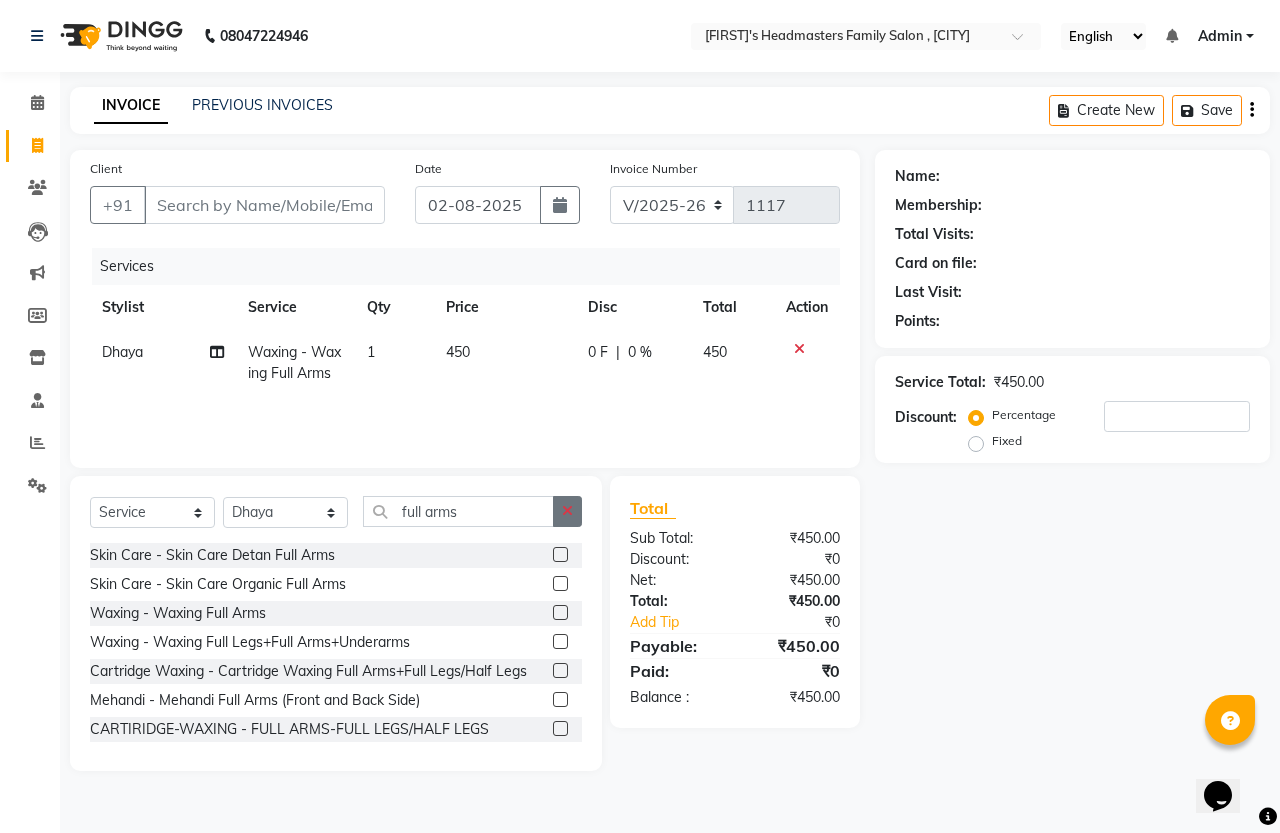 click 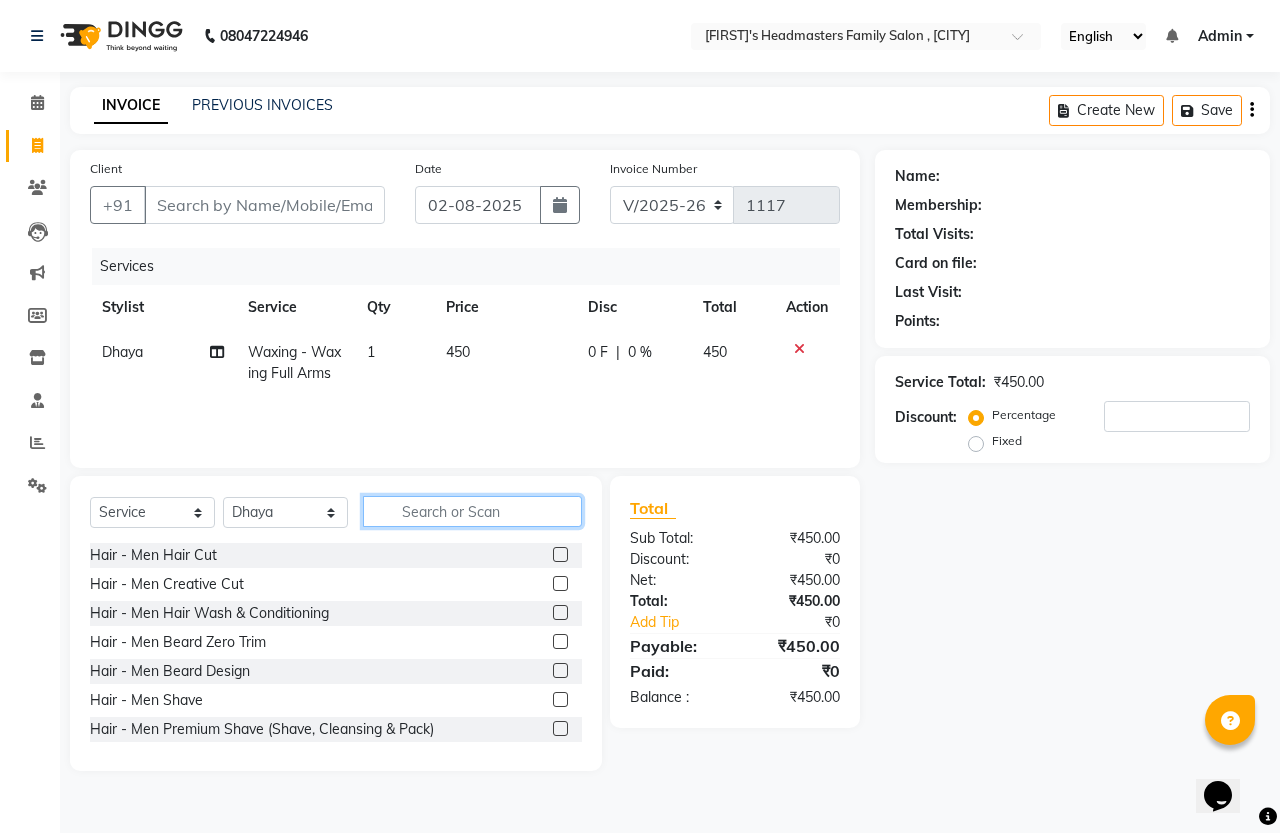 click 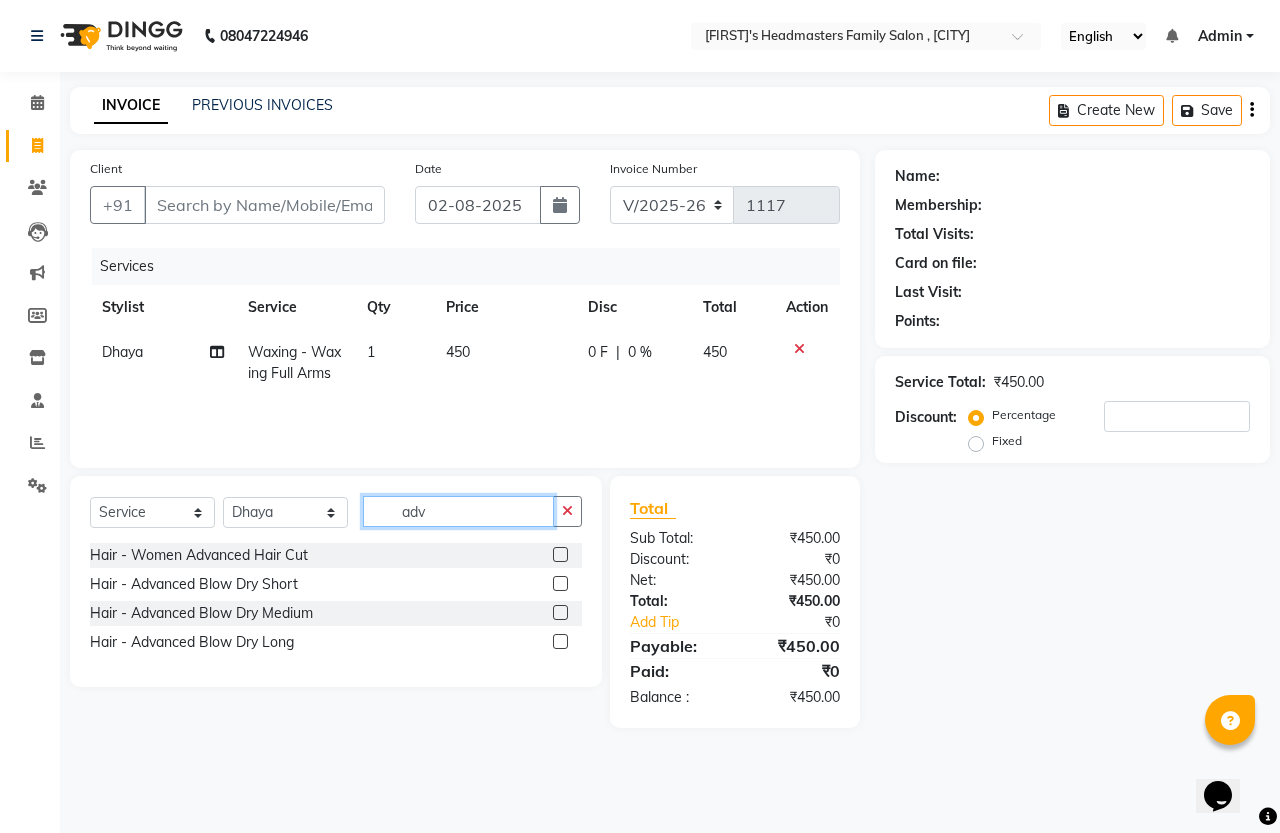 type on "adv" 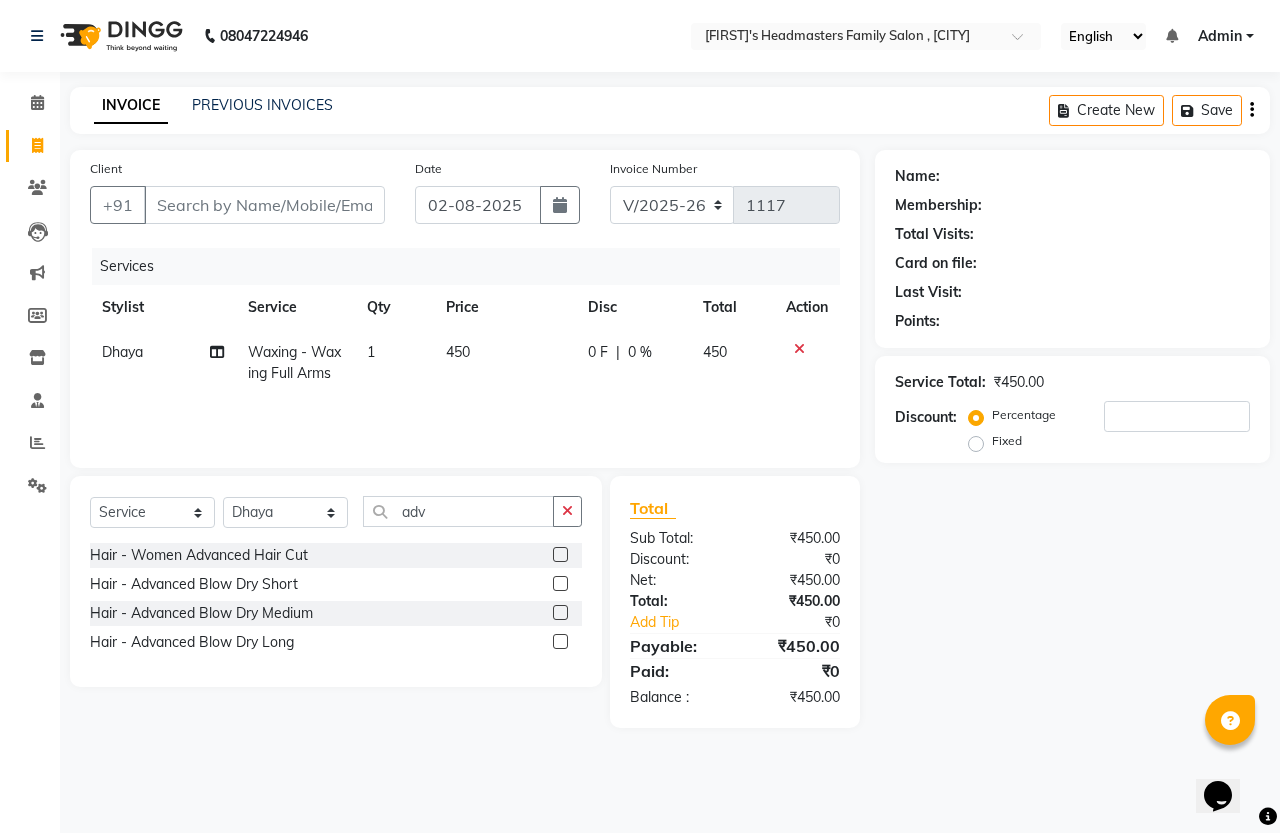 click 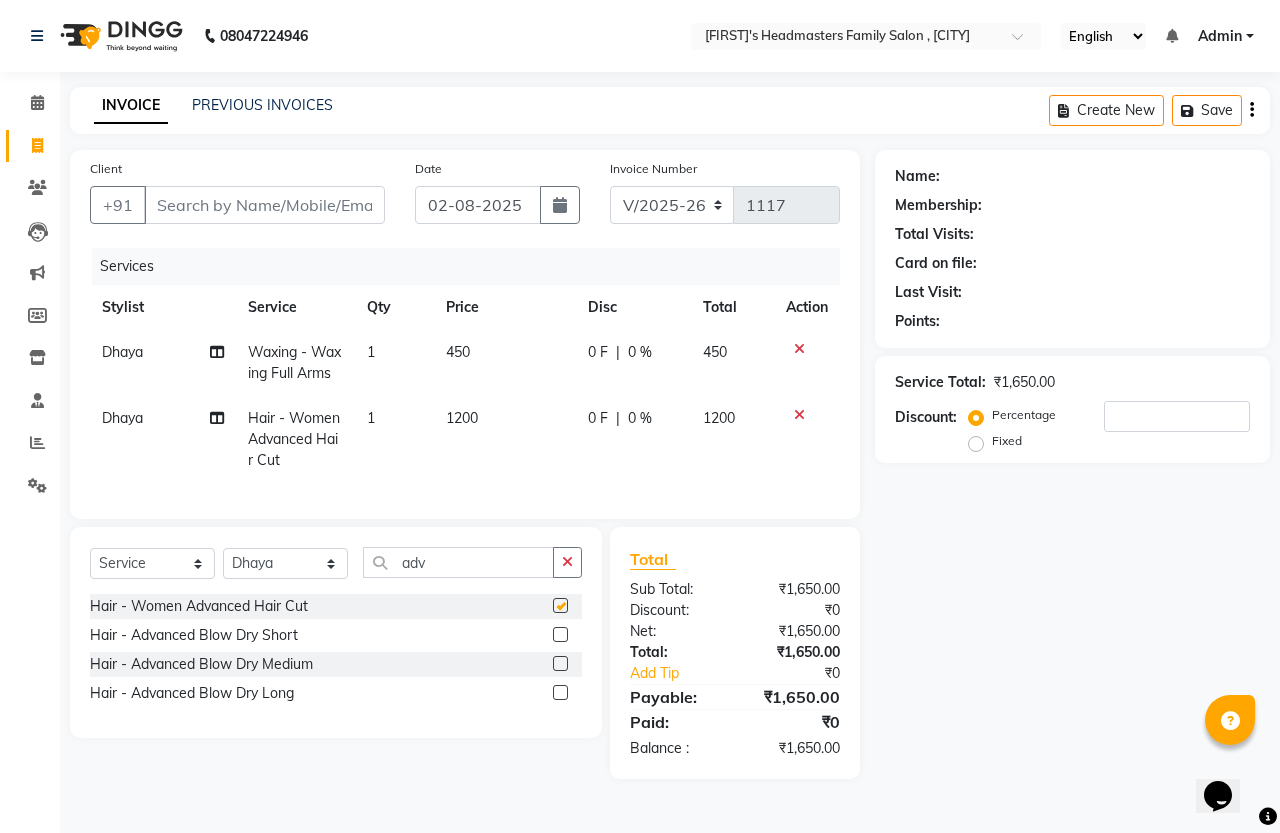 checkbox on "false" 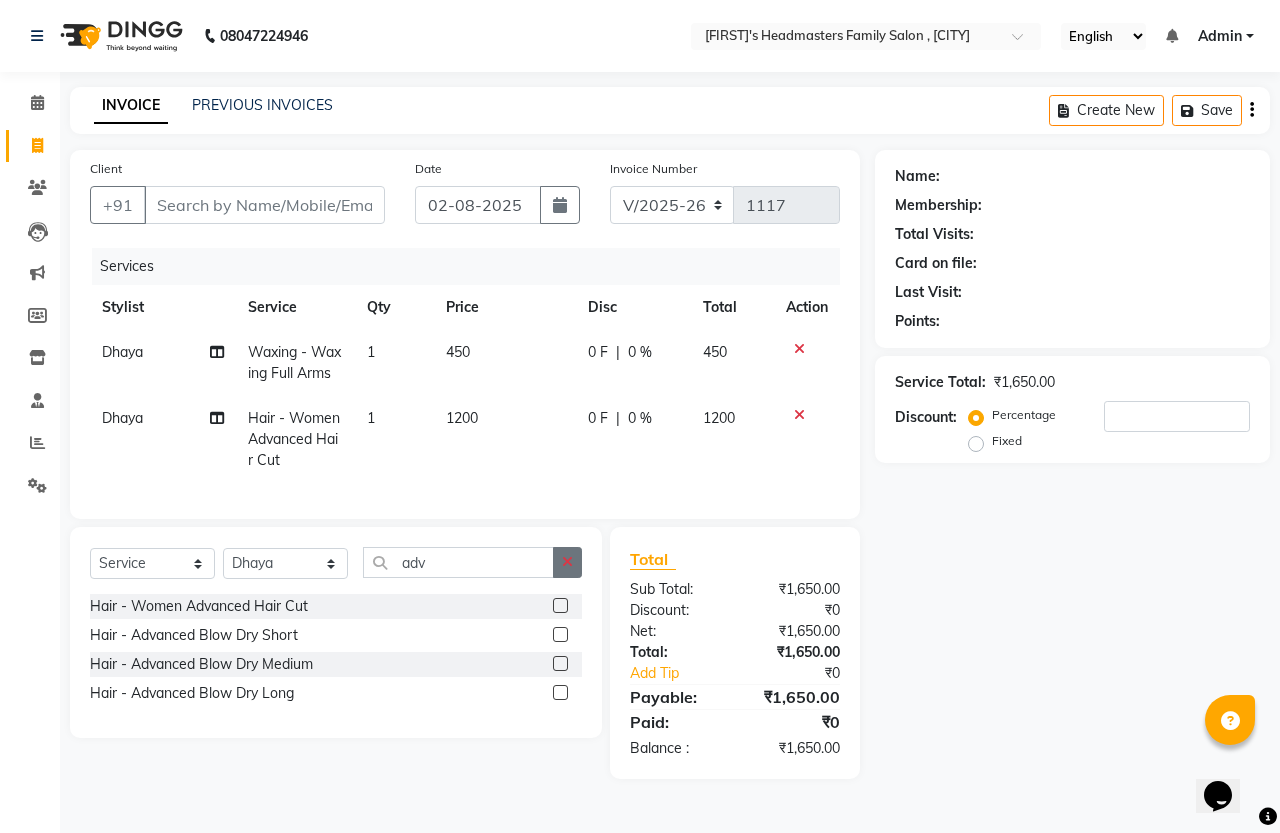 click 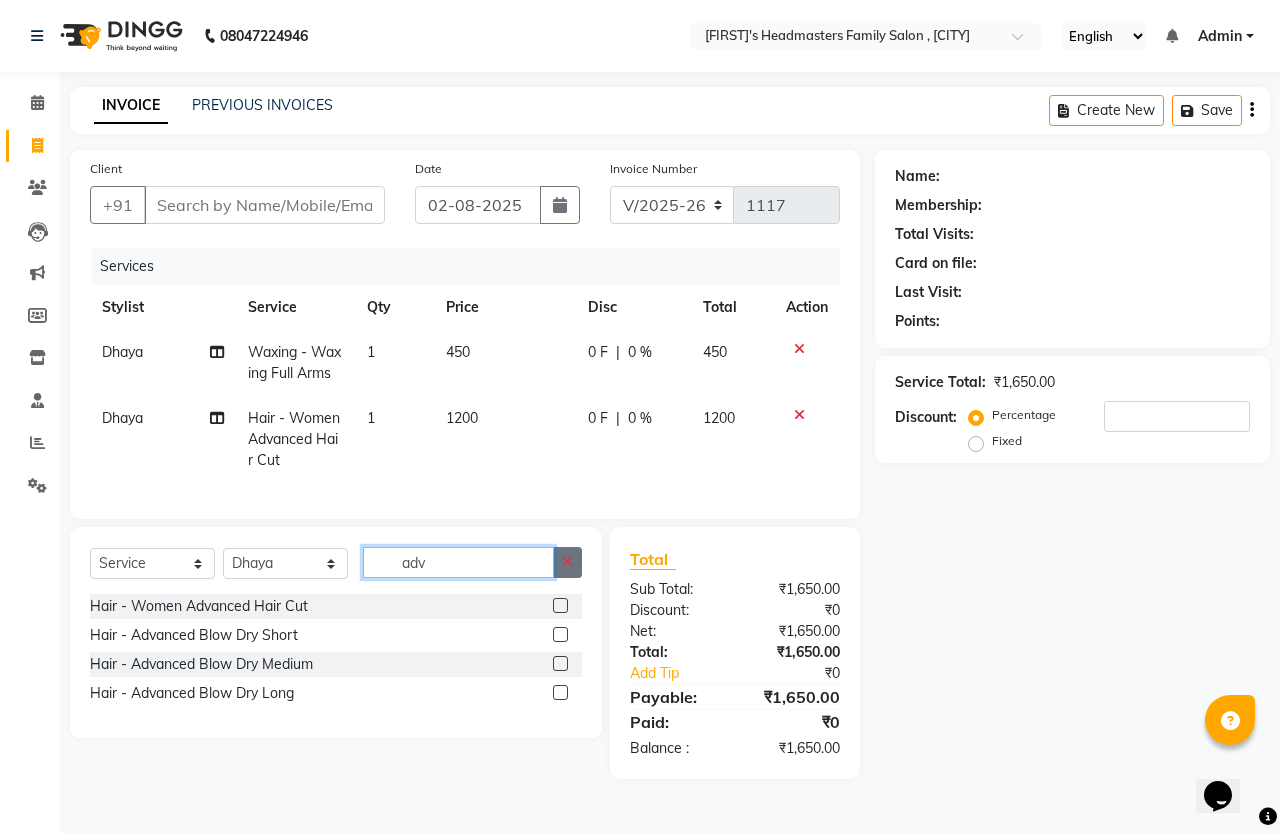 type 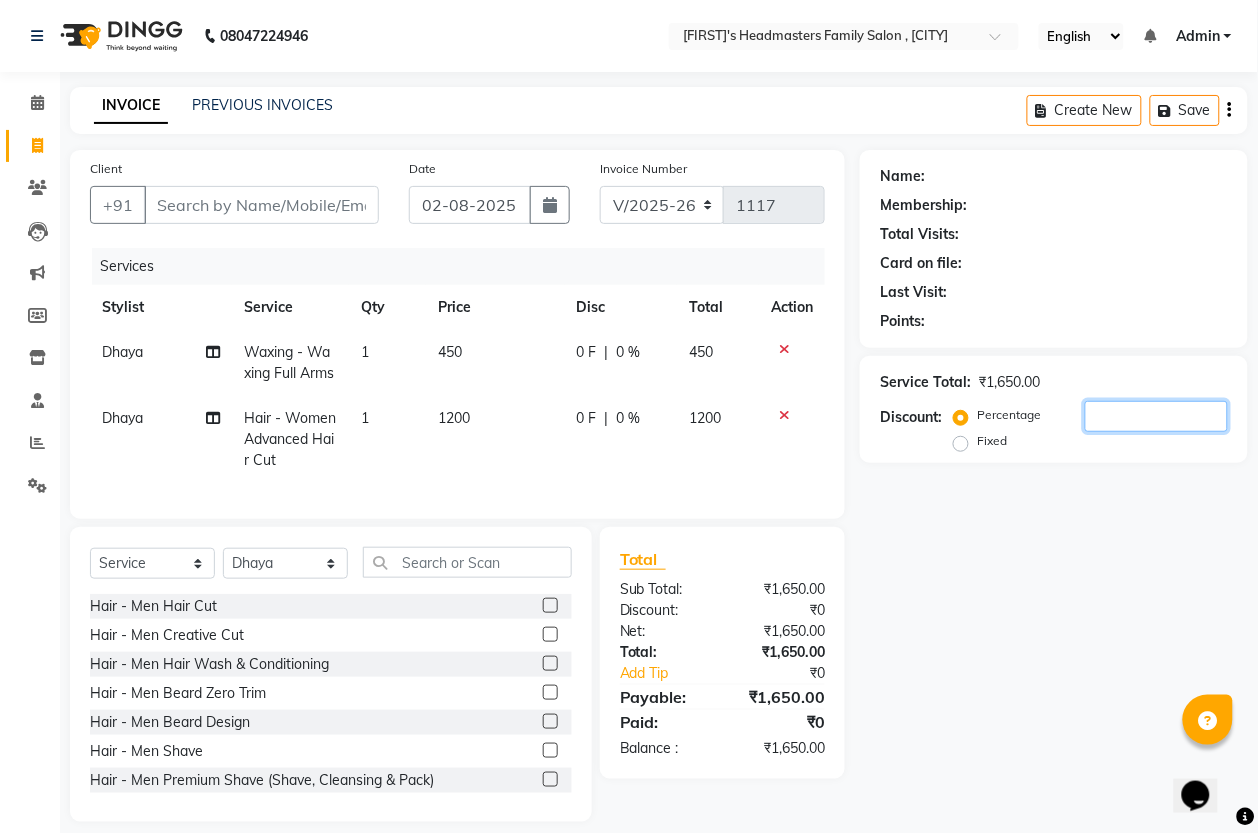 click 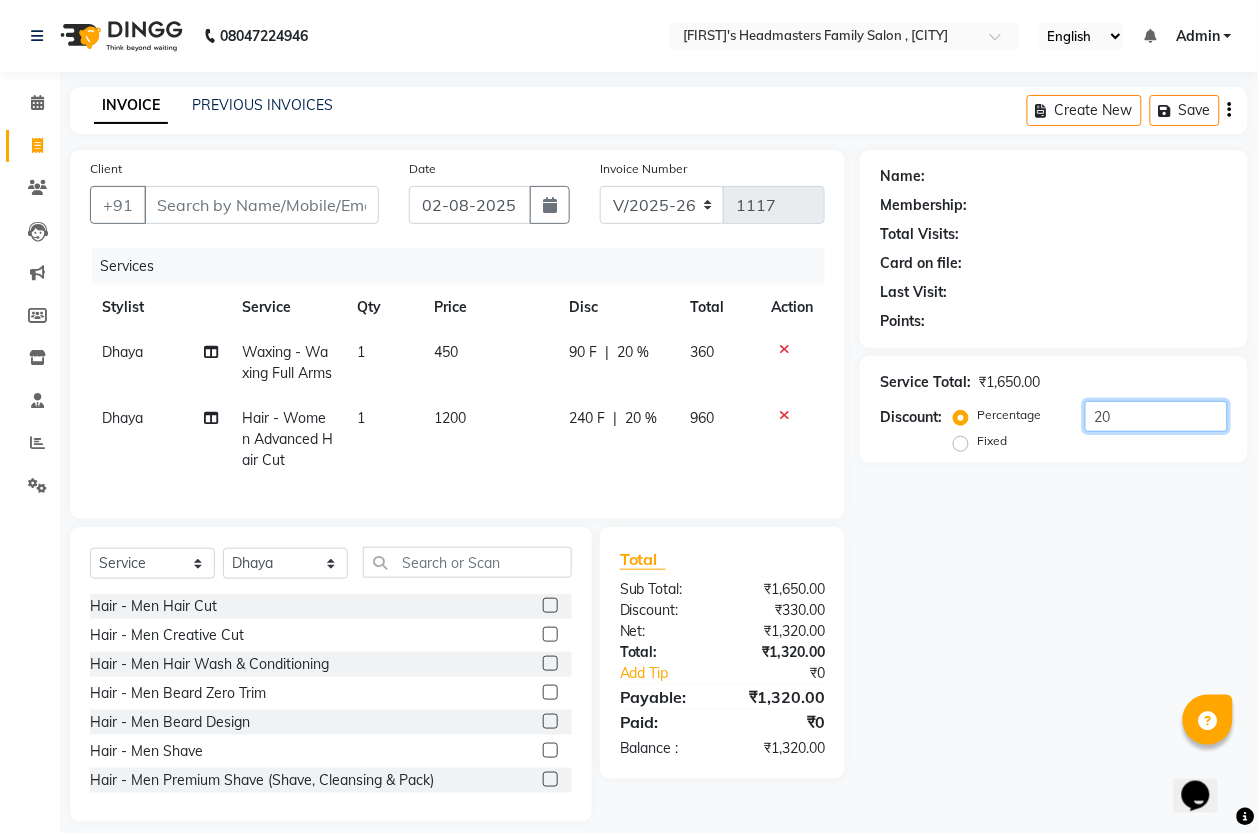 type on "20" 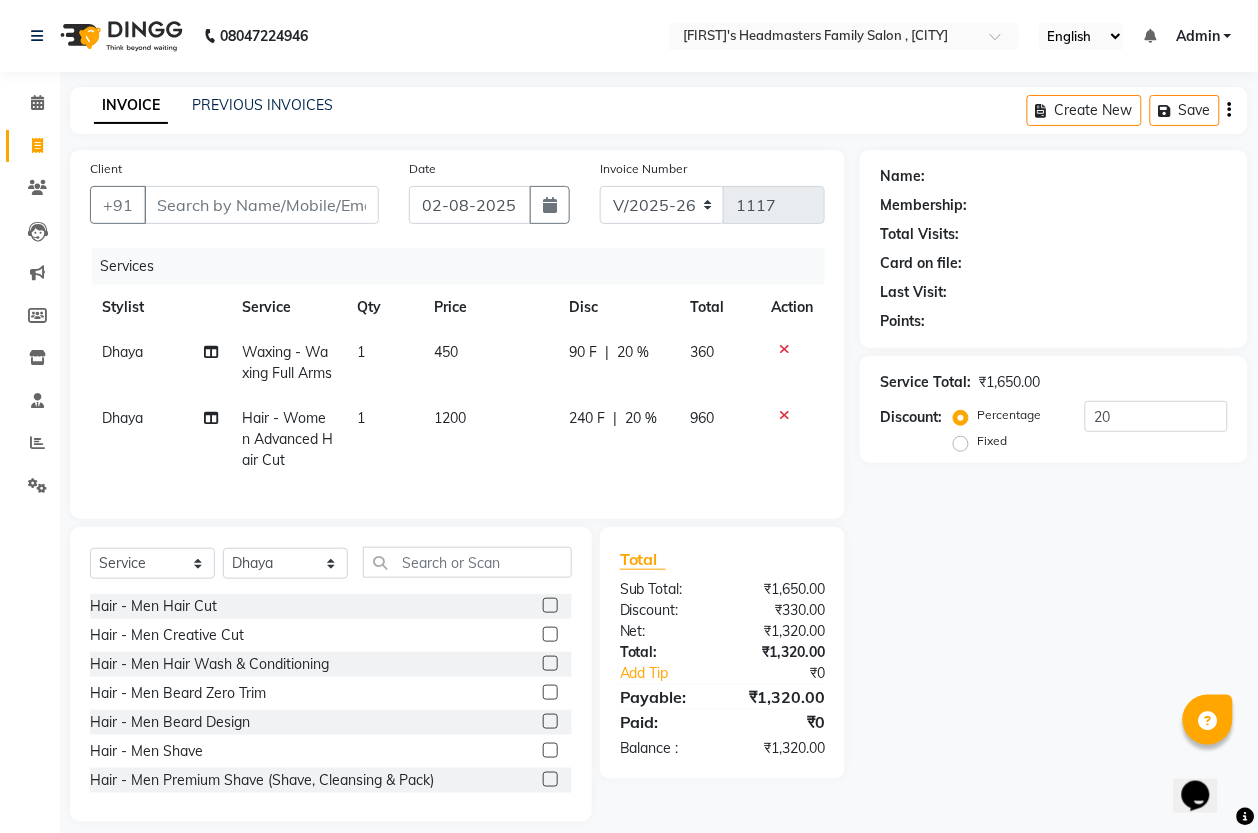 drag, startPoint x: 1141, startPoint y: 407, endPoint x: 1198, endPoint y: 223, distance: 192.62659 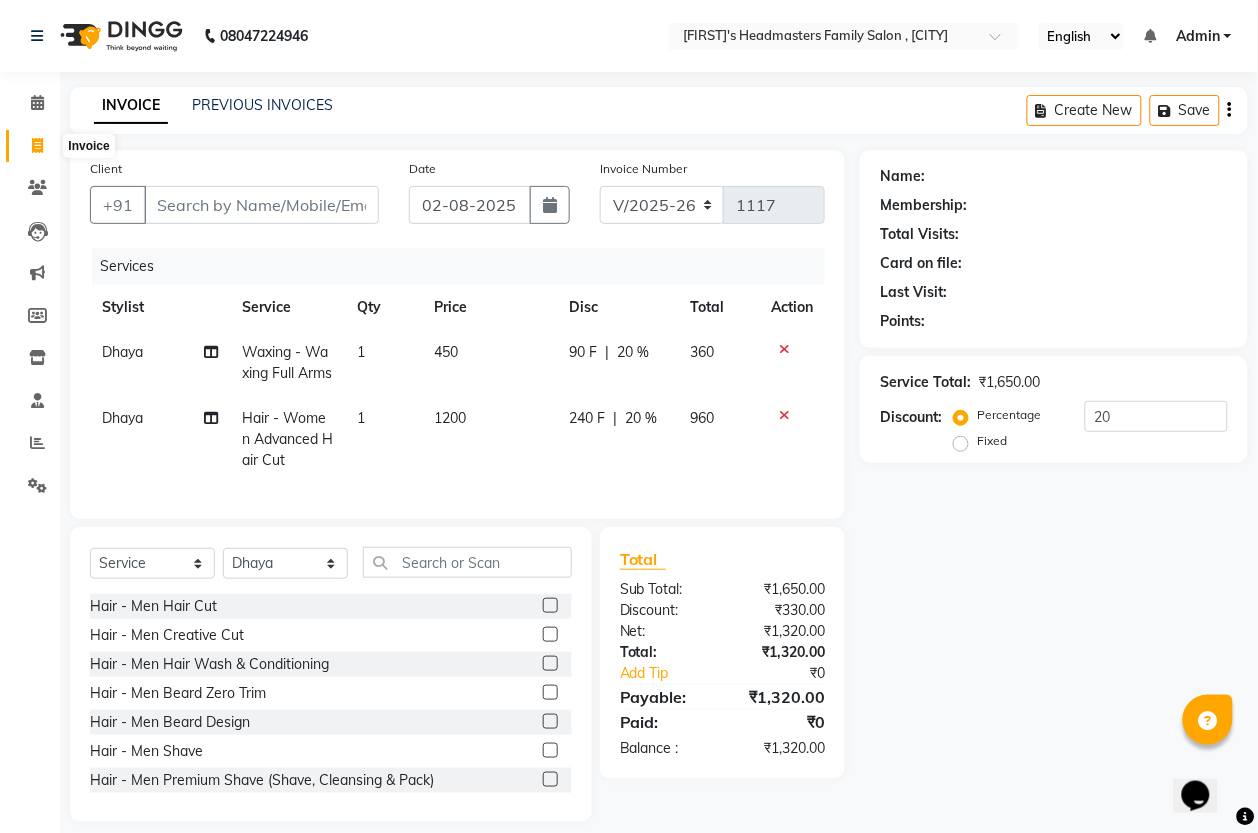 click 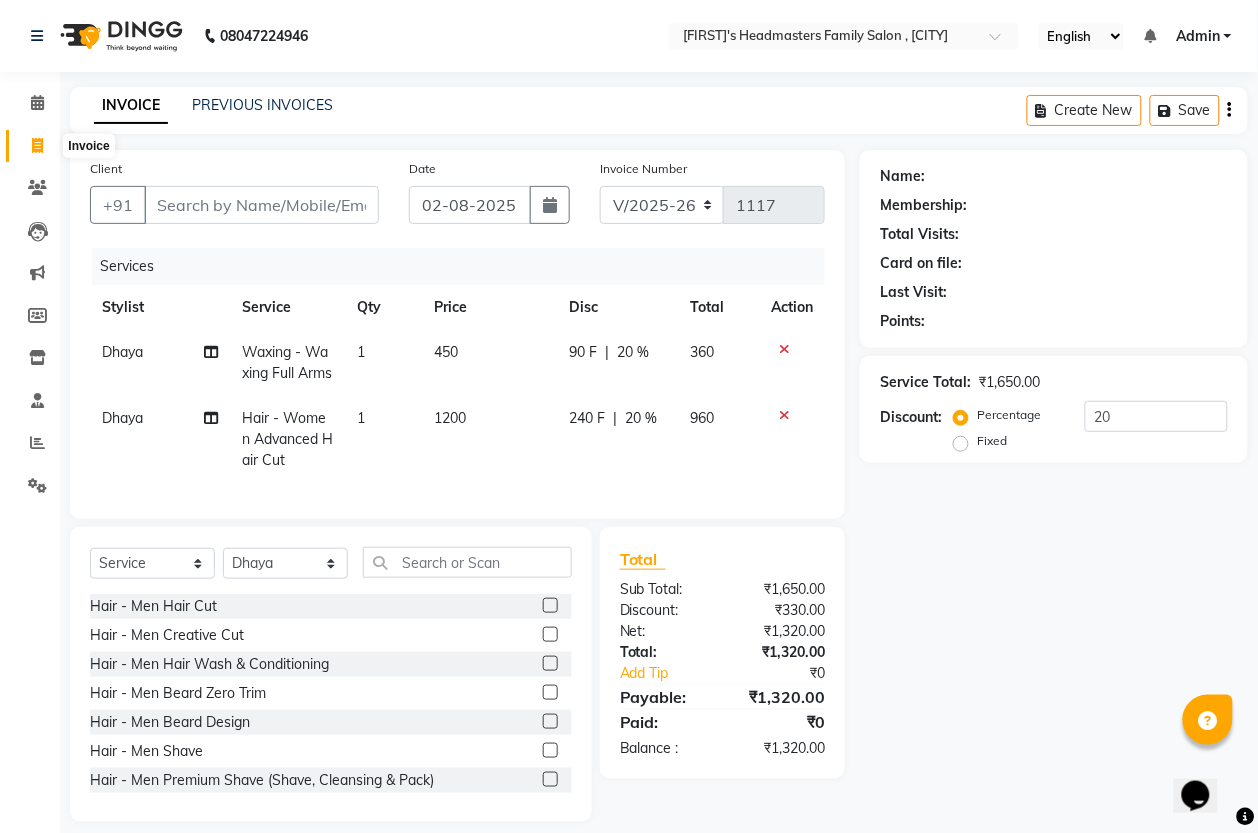 select on "service" 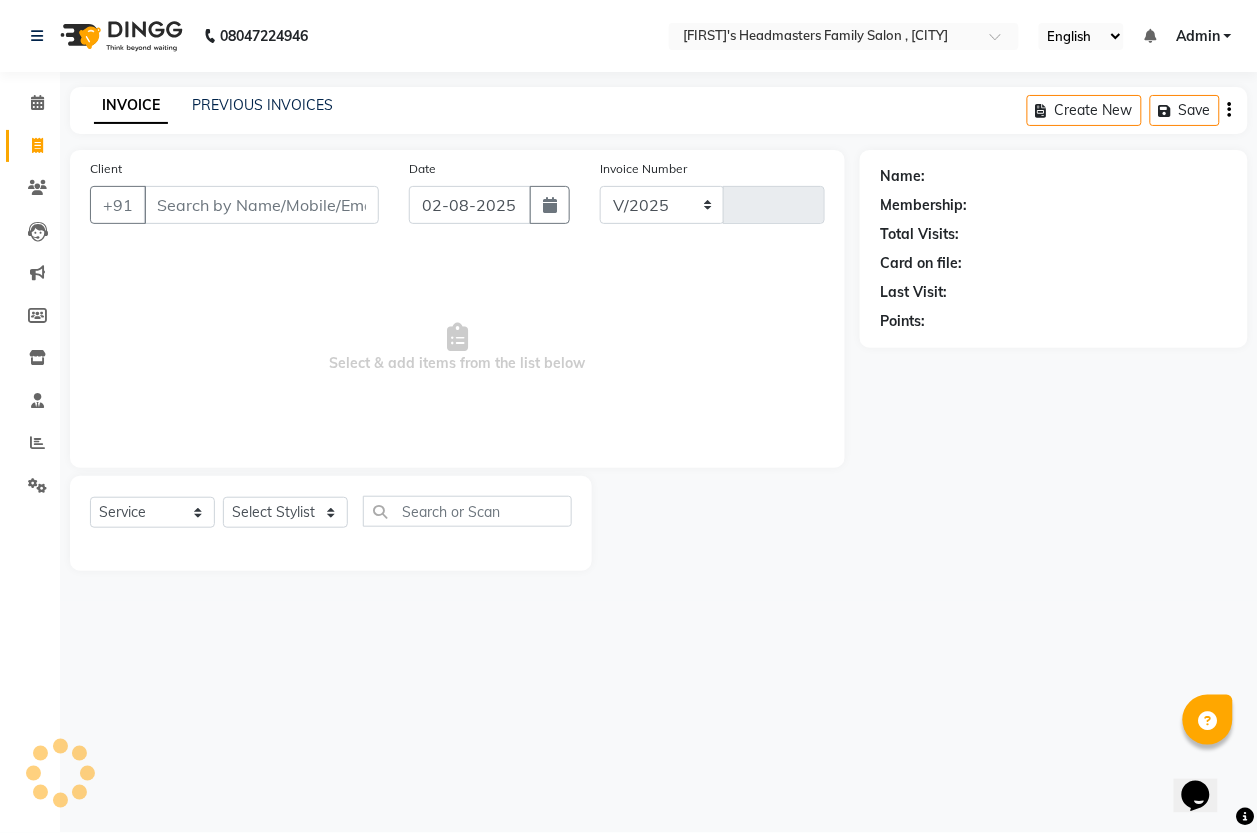 select on "7213" 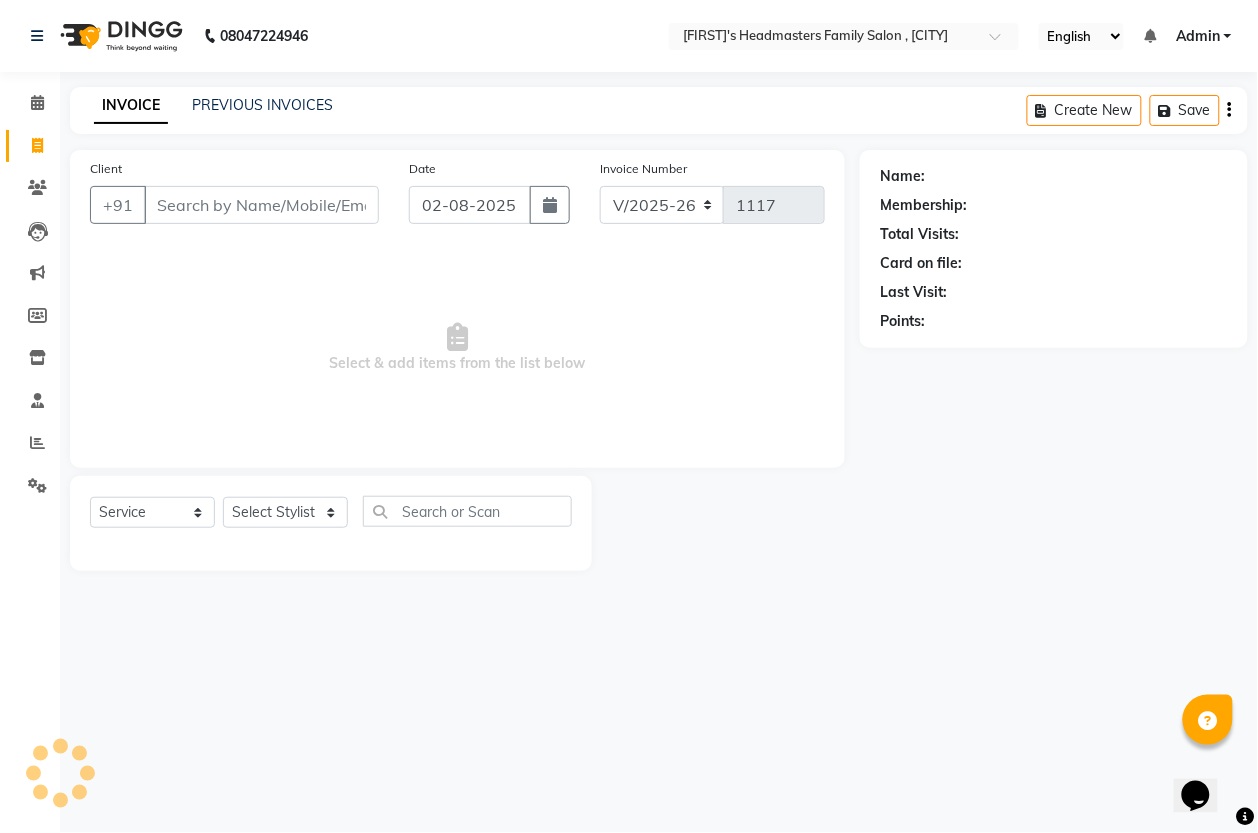 click on "Client" at bounding box center (261, 205) 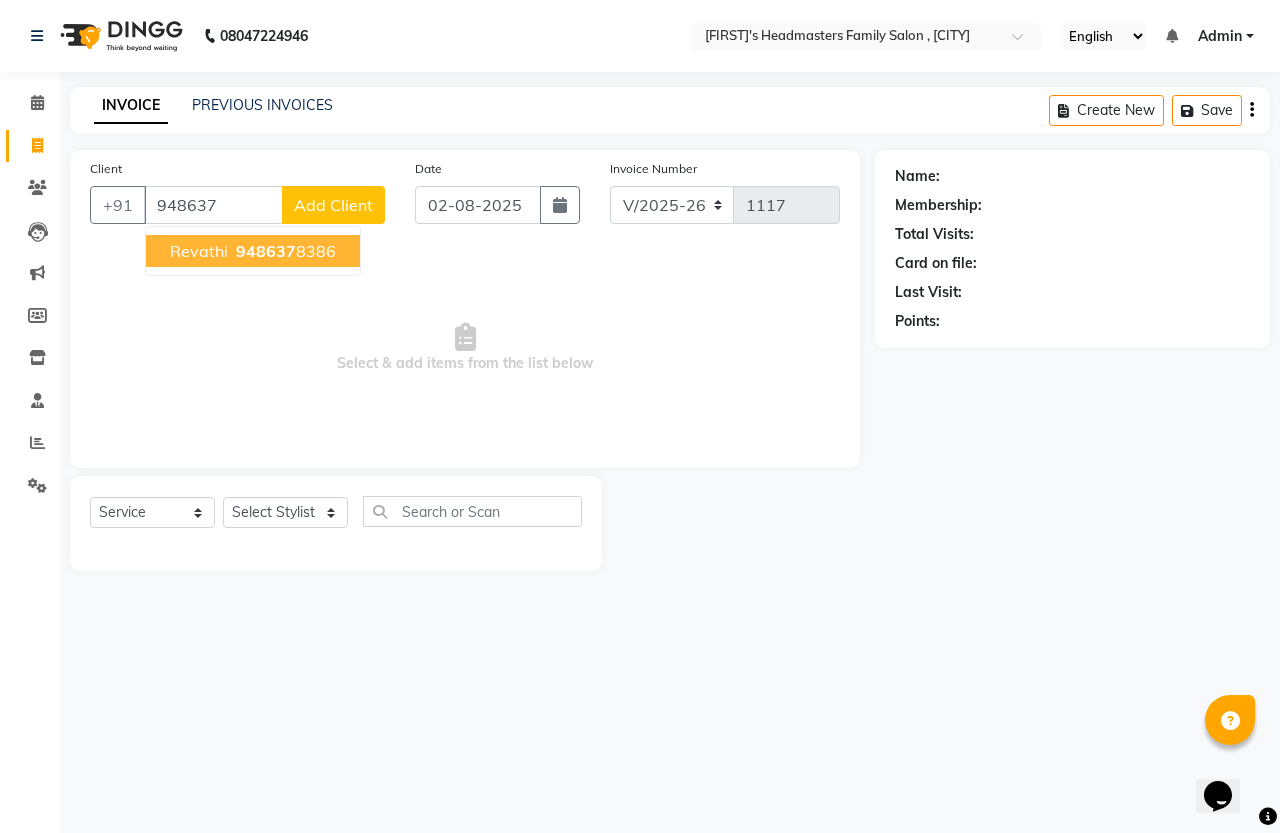 click on "[FIRST]   [PHONE]" at bounding box center [253, 251] 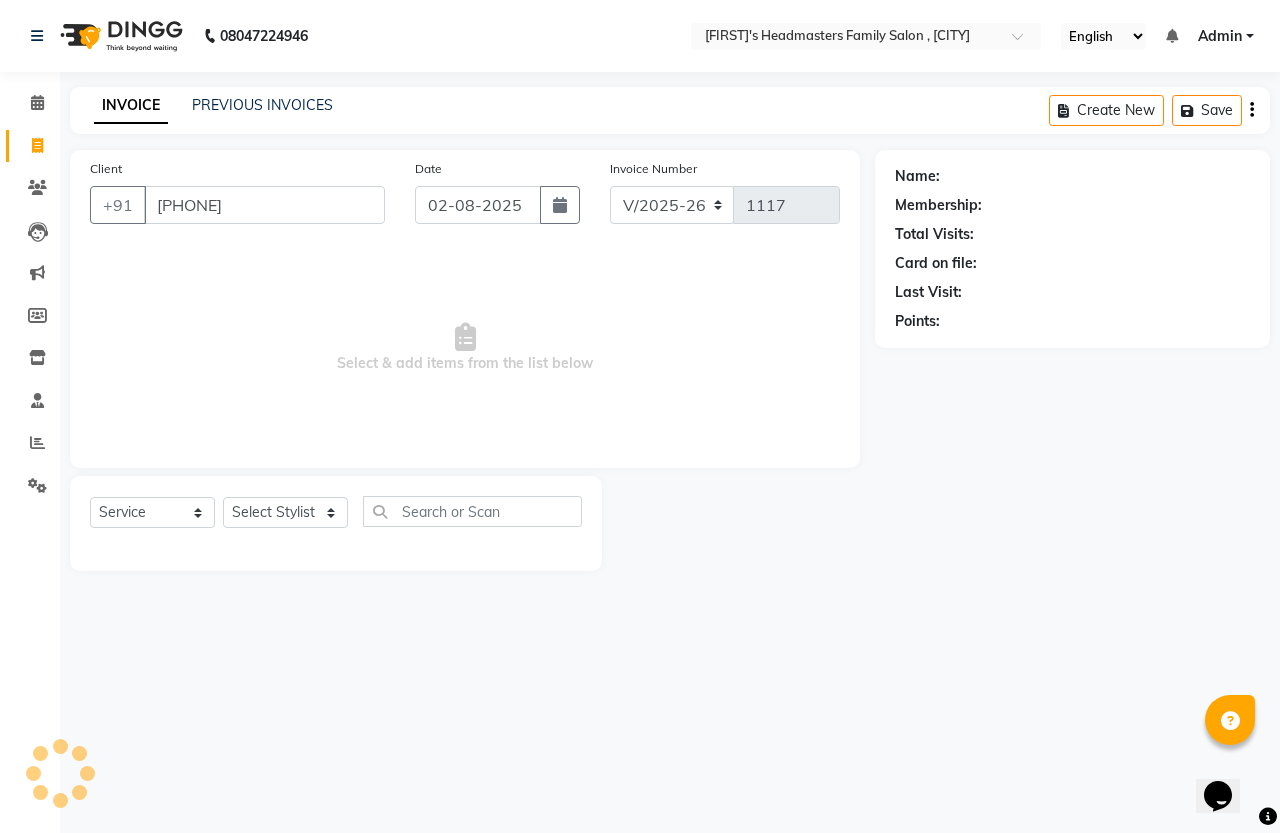 type on "[PHONE]" 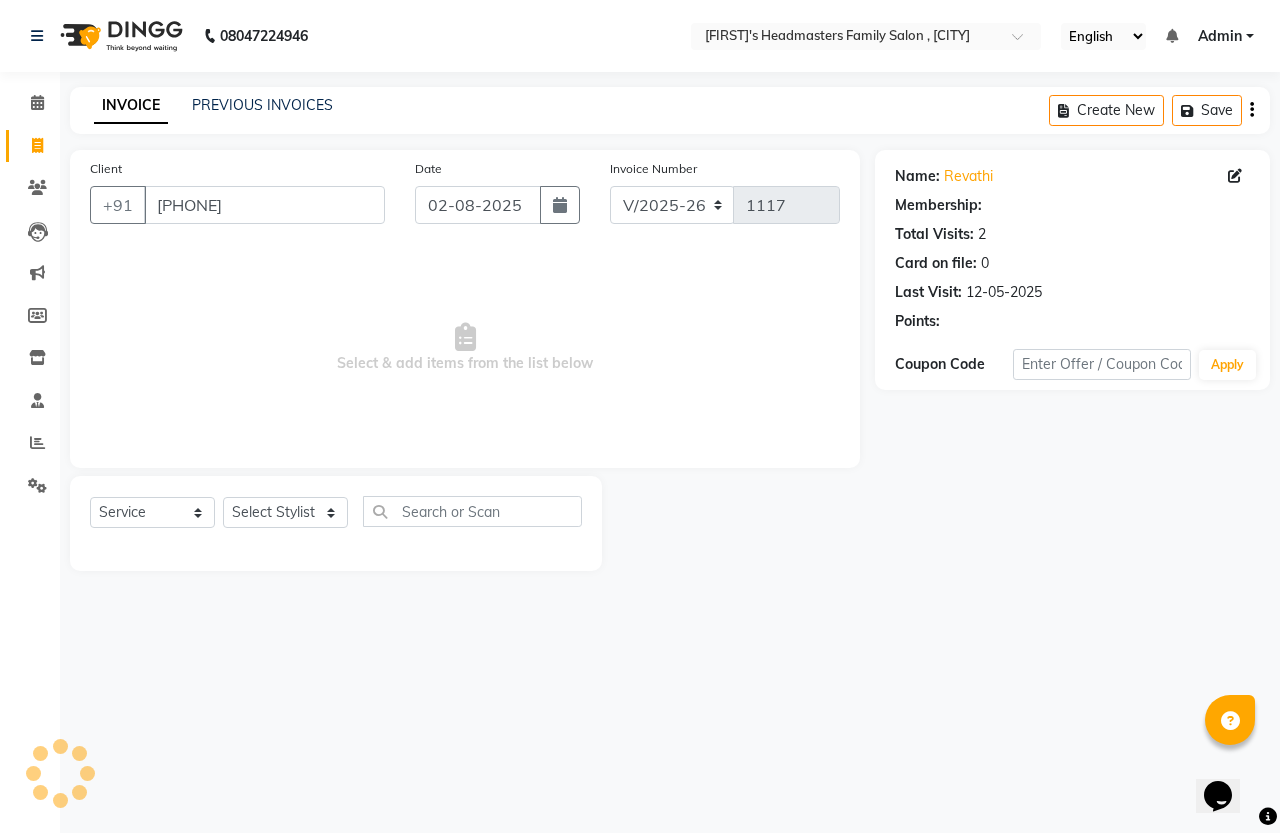 select on "1: Object" 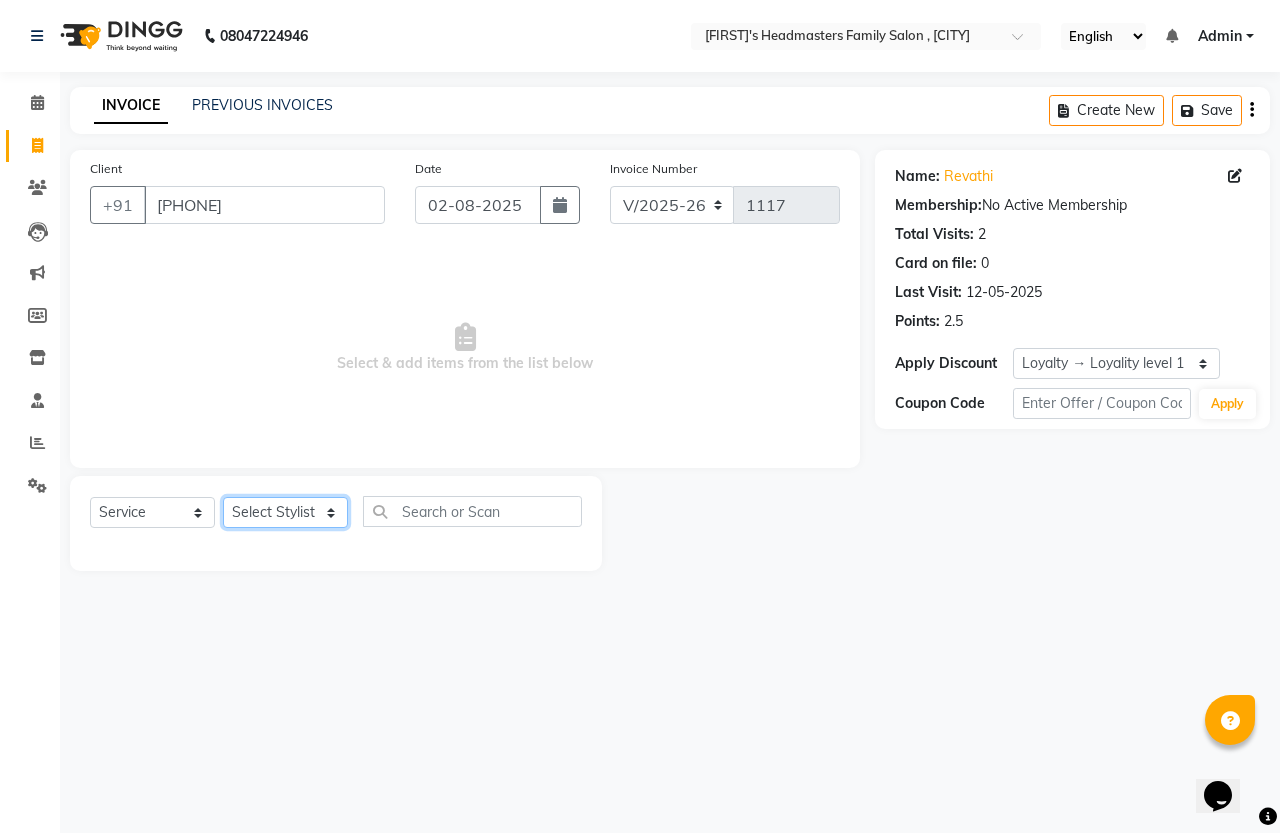 click on "Select Stylist [FIRST] [LAST] [FIRST] [FIRST]" 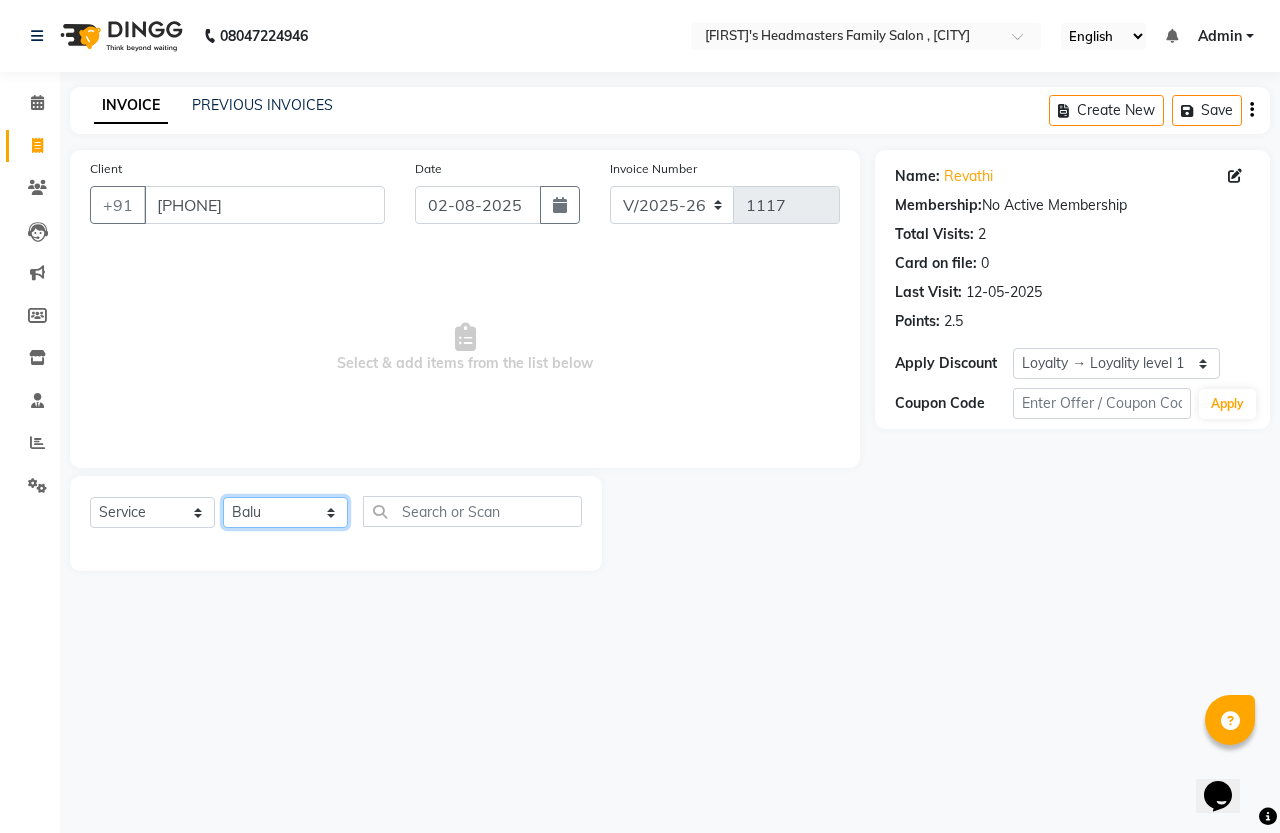 click on "Select Stylist [FIRST] [LAST] [FIRST] [FIRST]" 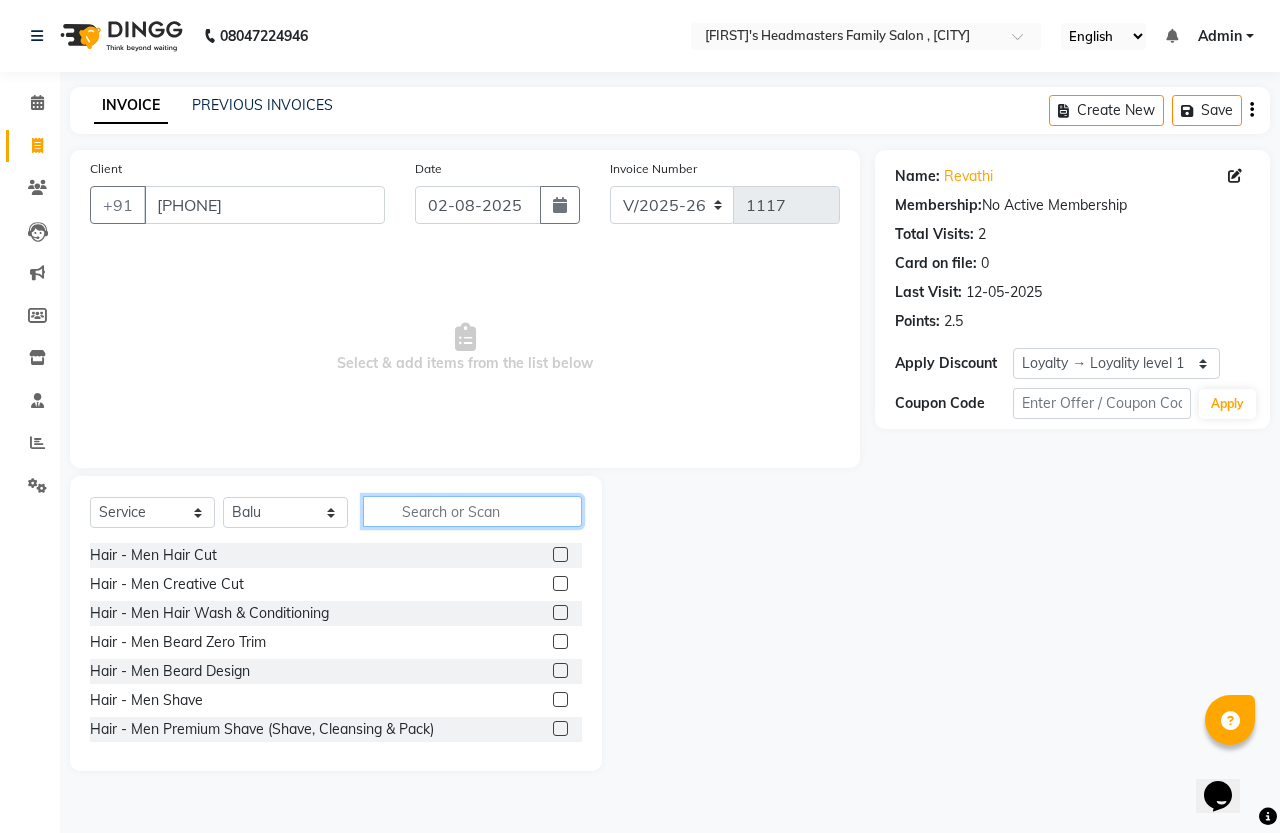 click 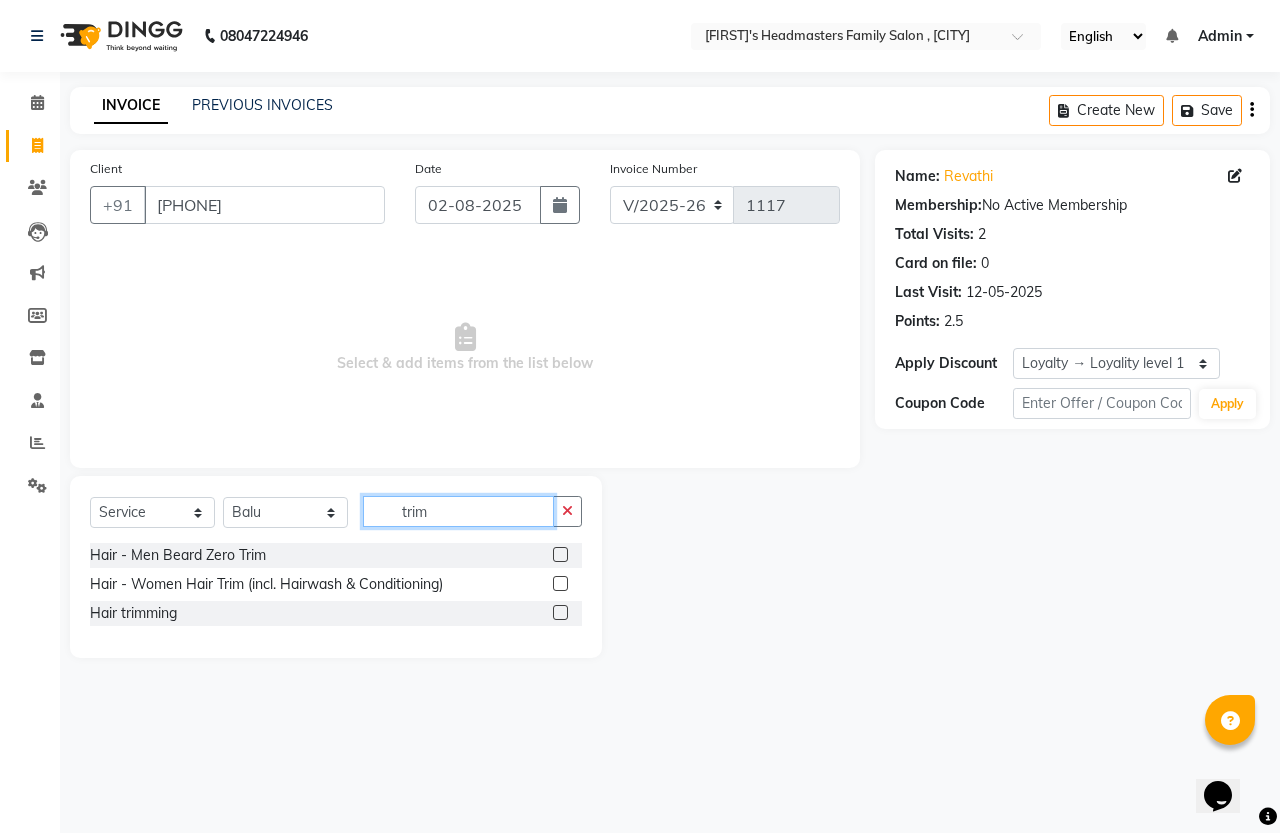 type on "trim" 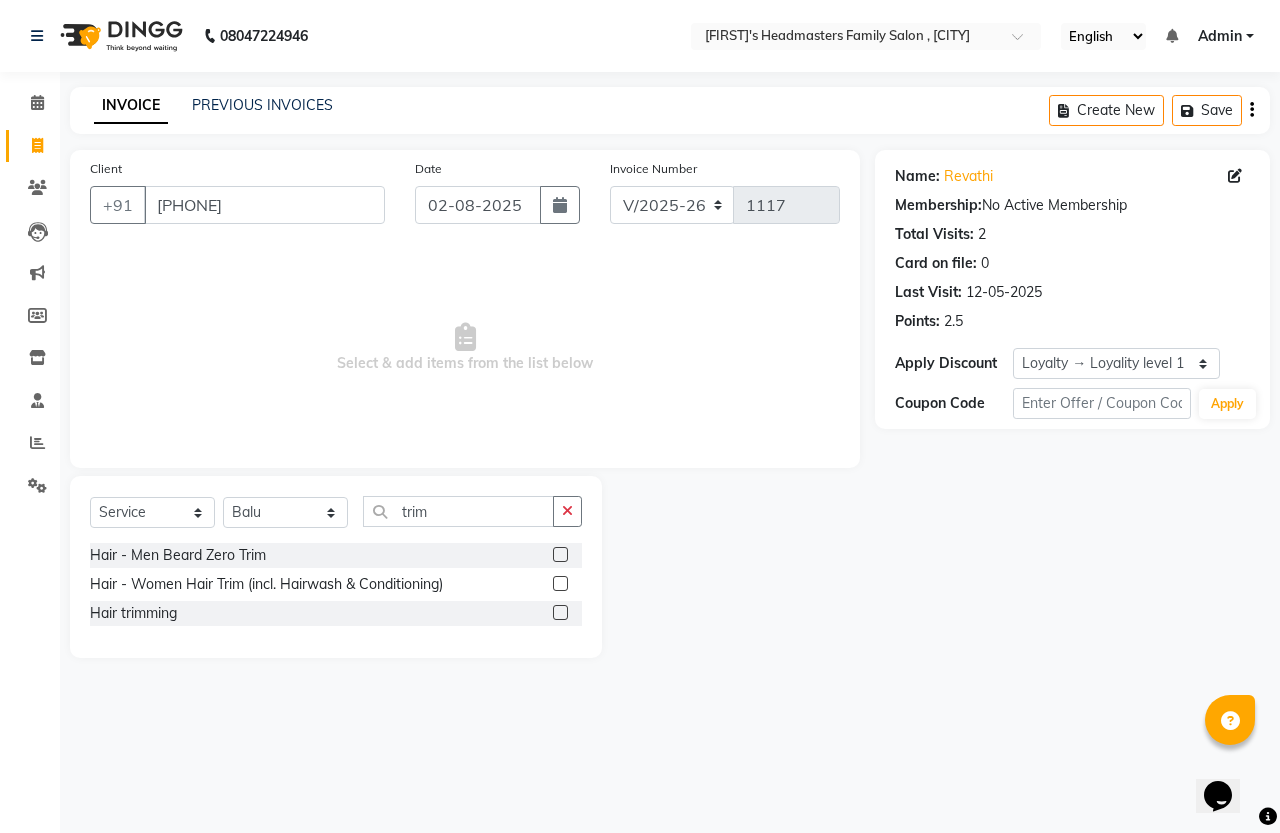 click 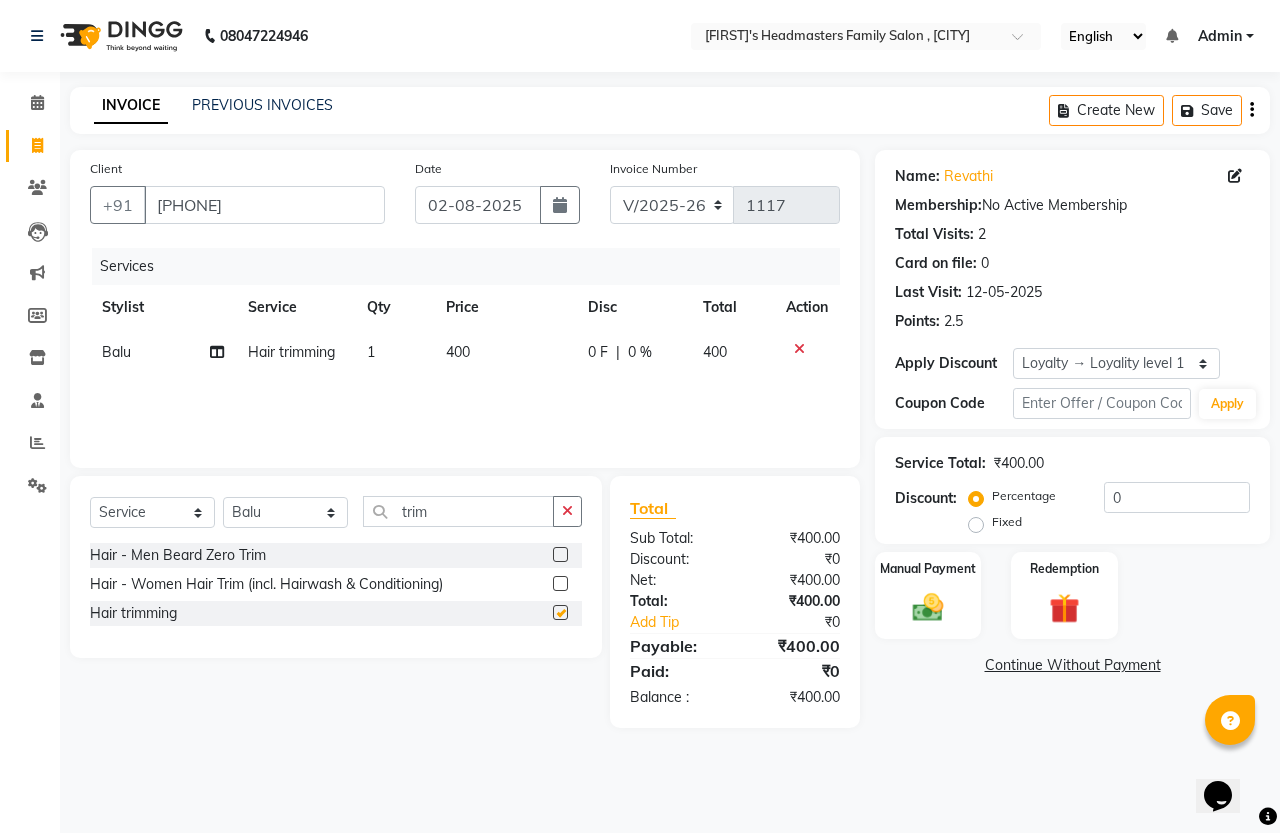 checkbox on "false" 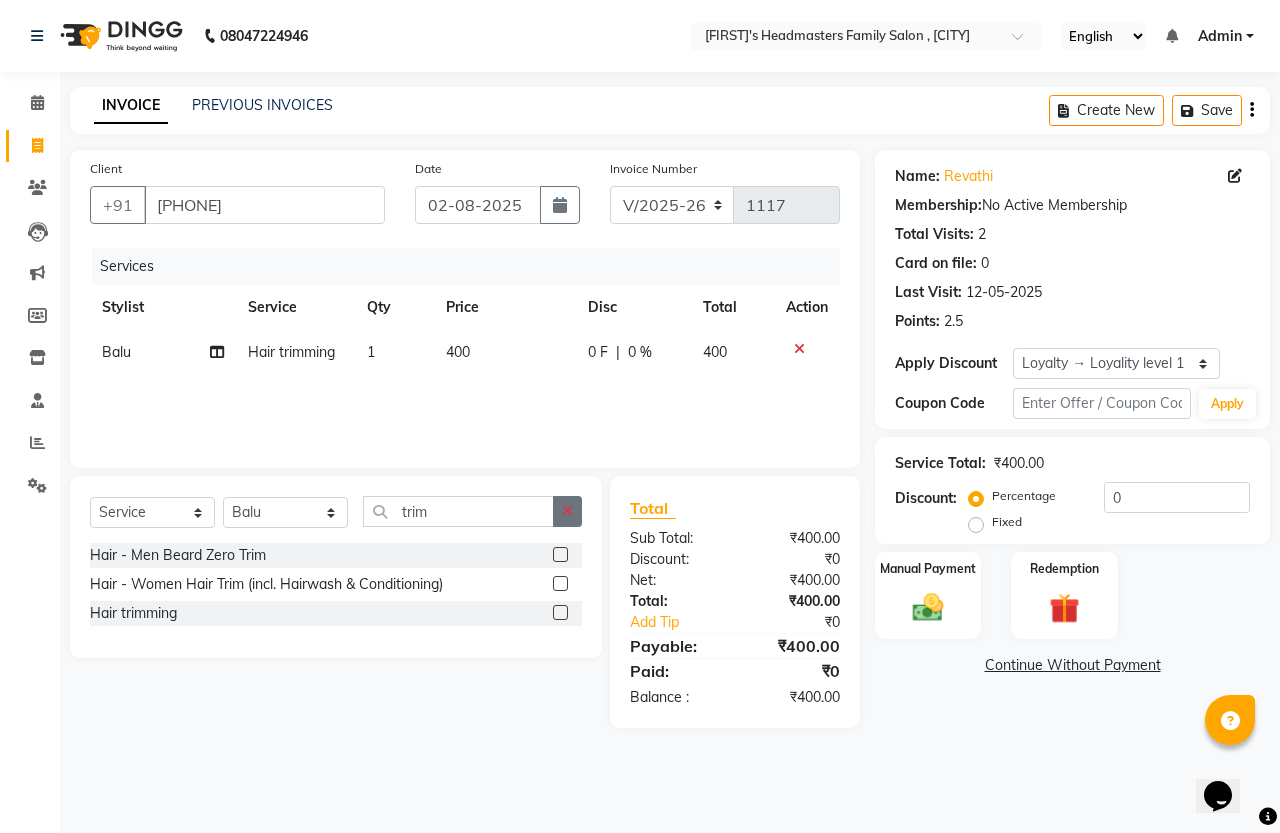 click 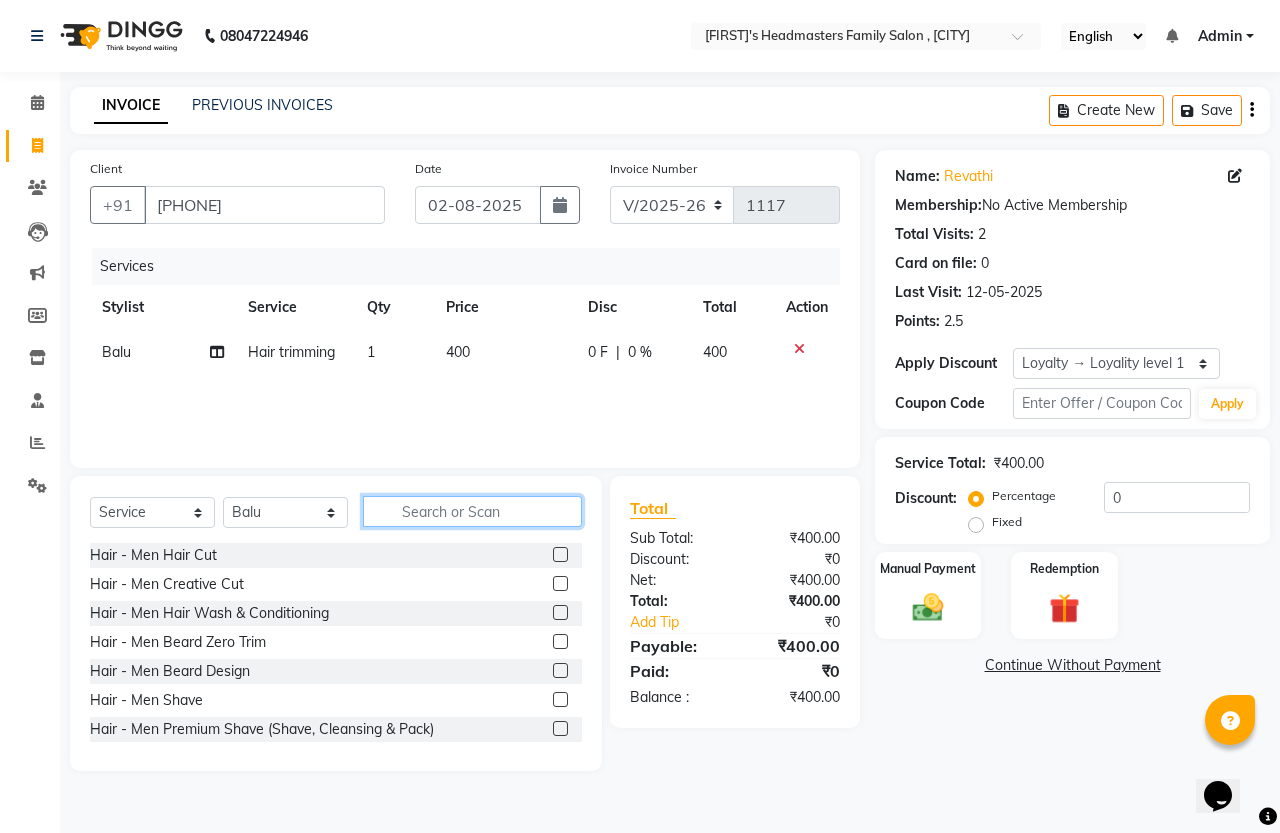 click 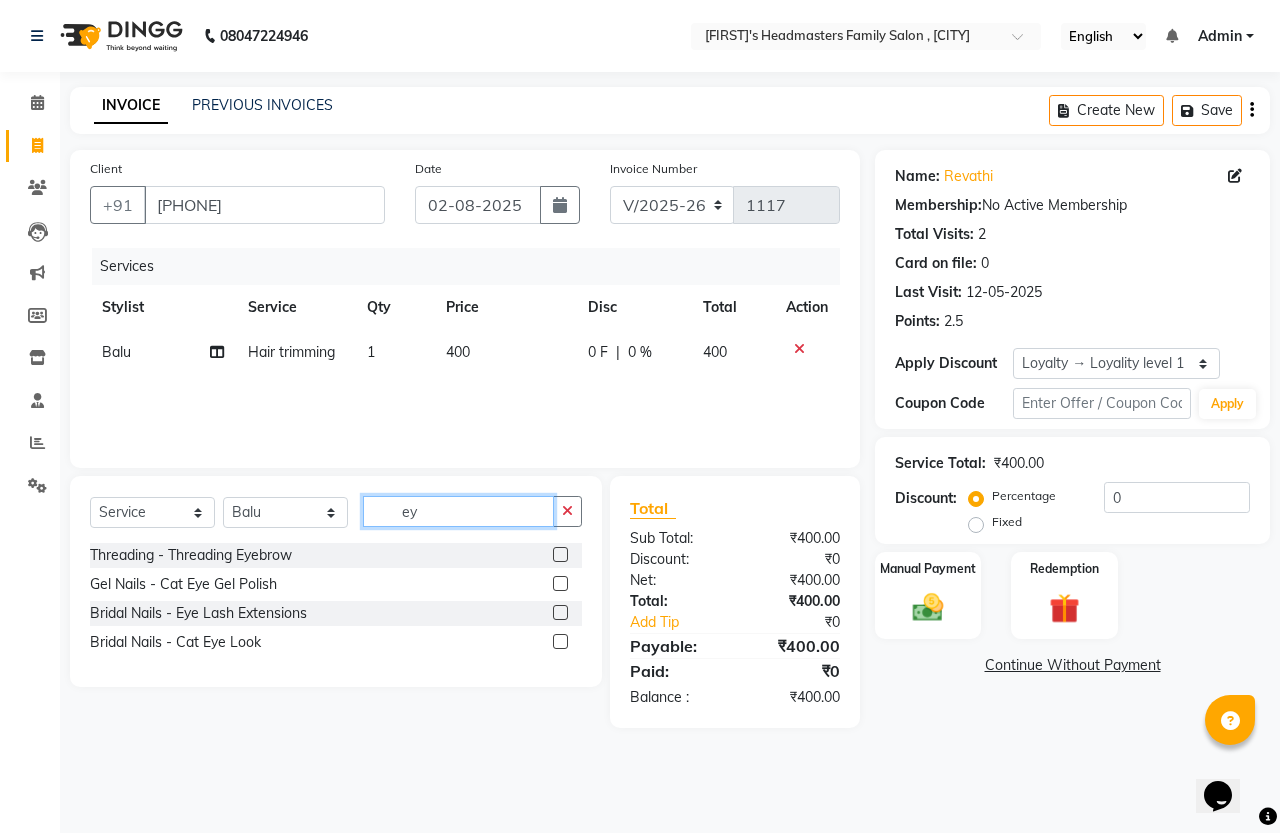 type on "ey" 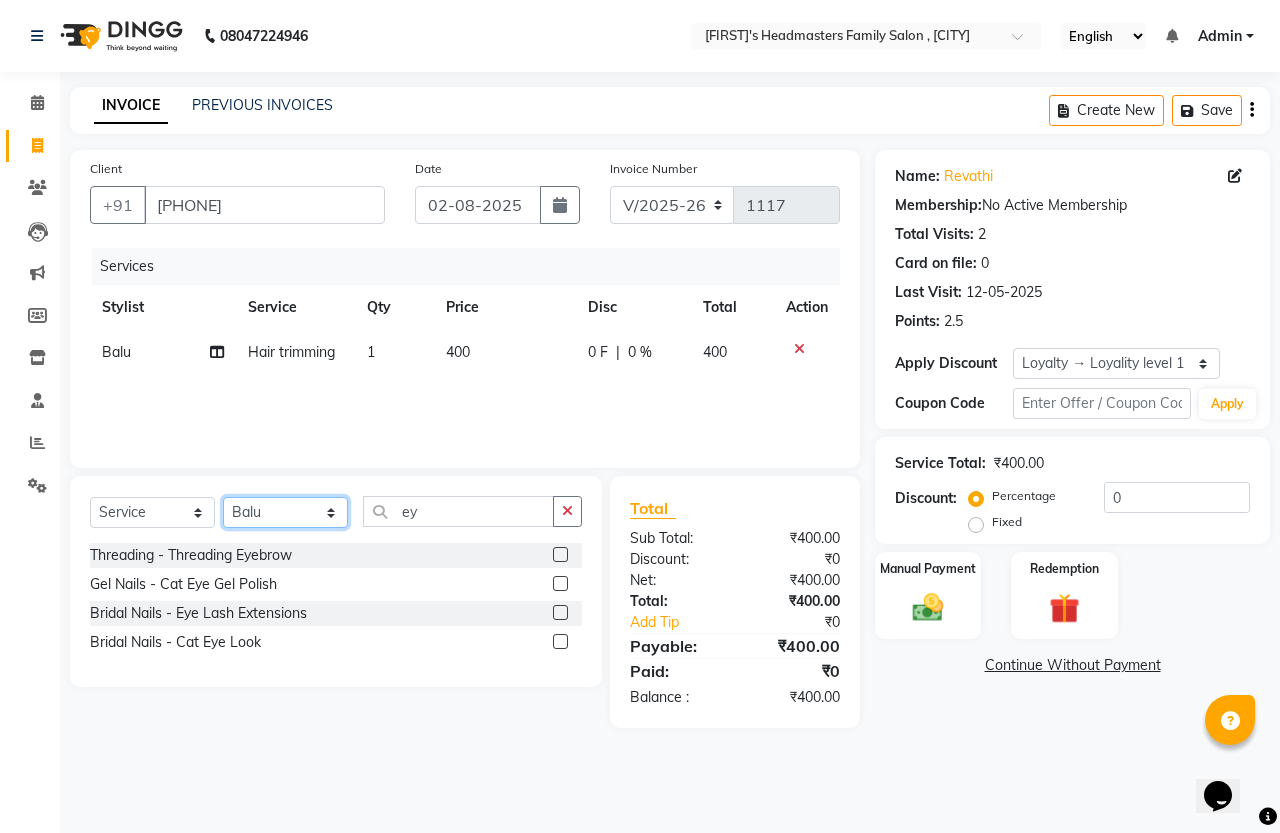 click on "Select Stylist [FIRST] [LAST] [FIRST] [FIRST]" 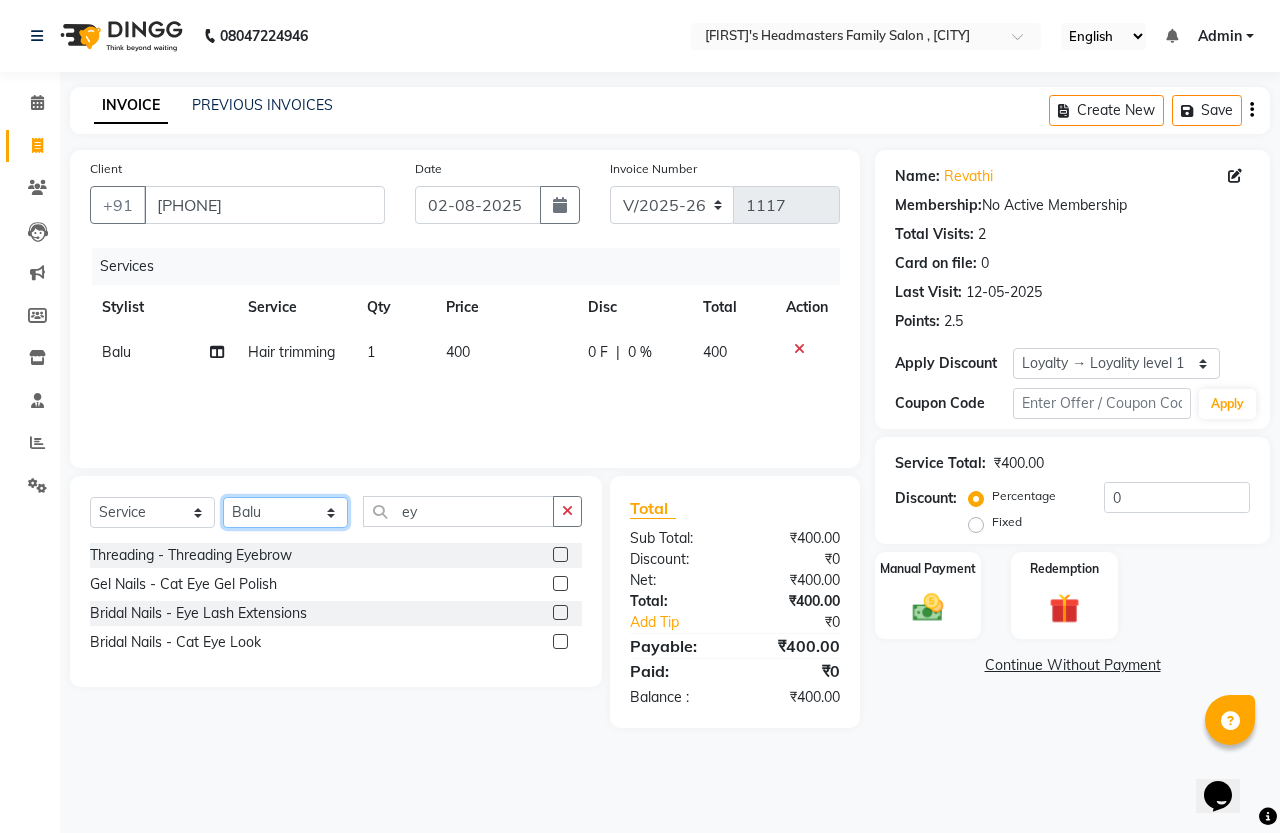select on "61242" 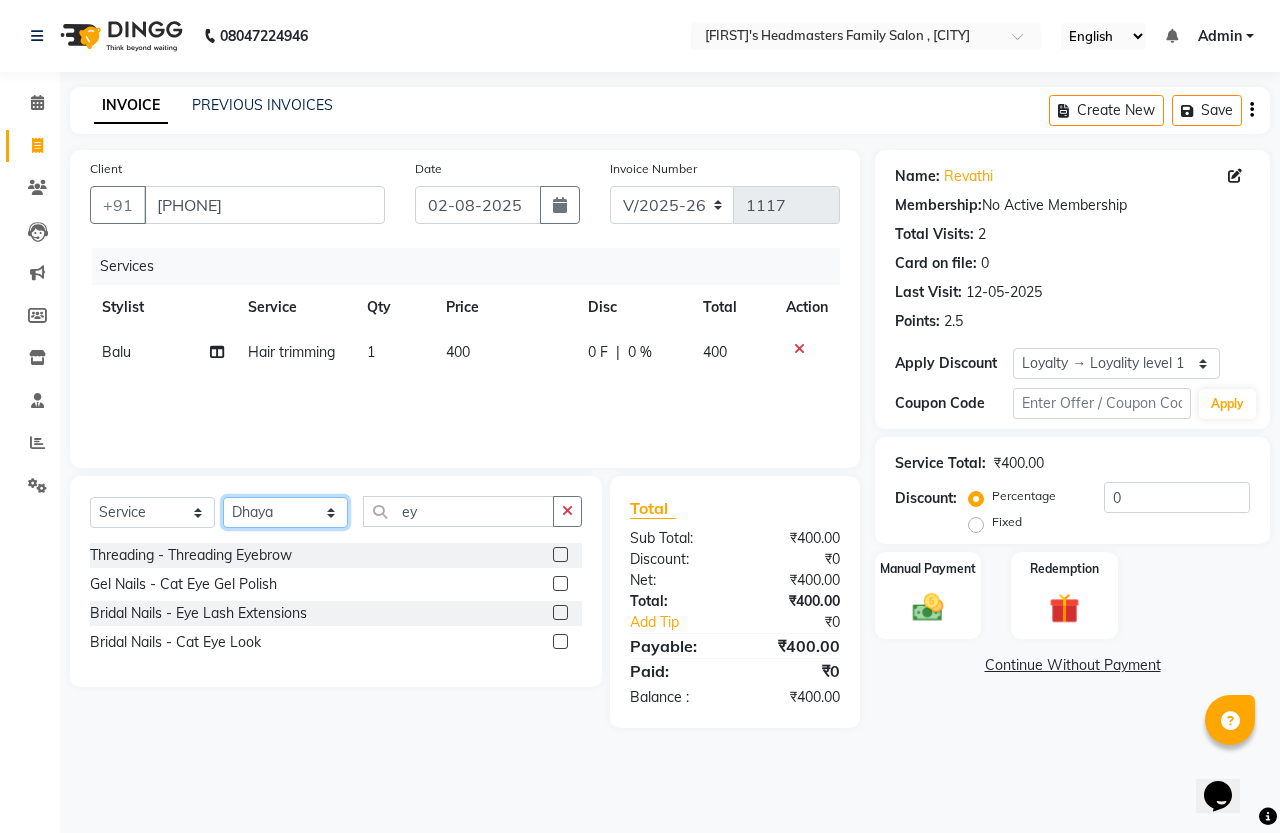 click on "Select Stylist [FIRST] [LAST] [FIRST] [FIRST]" 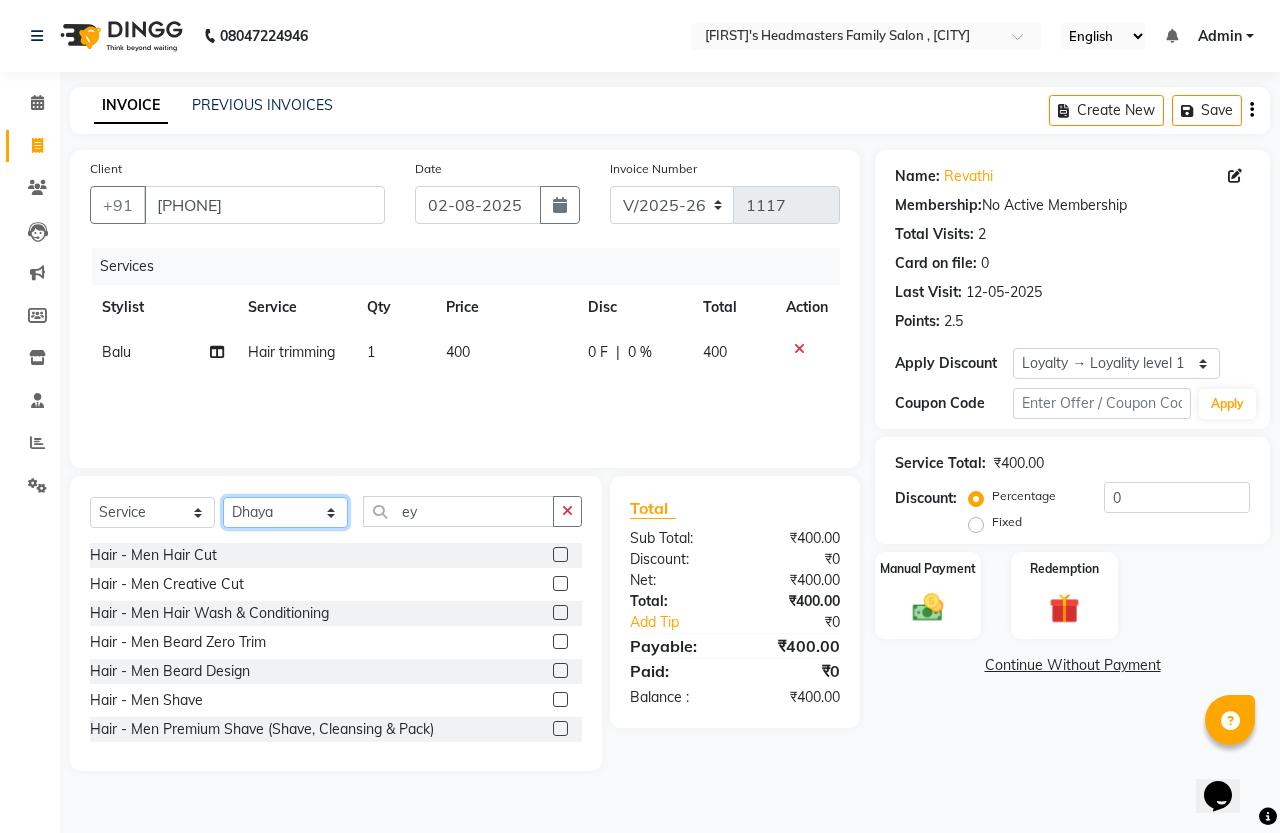 click on "Select Stylist [FIRST] [LAST] [FIRST] [FIRST]" 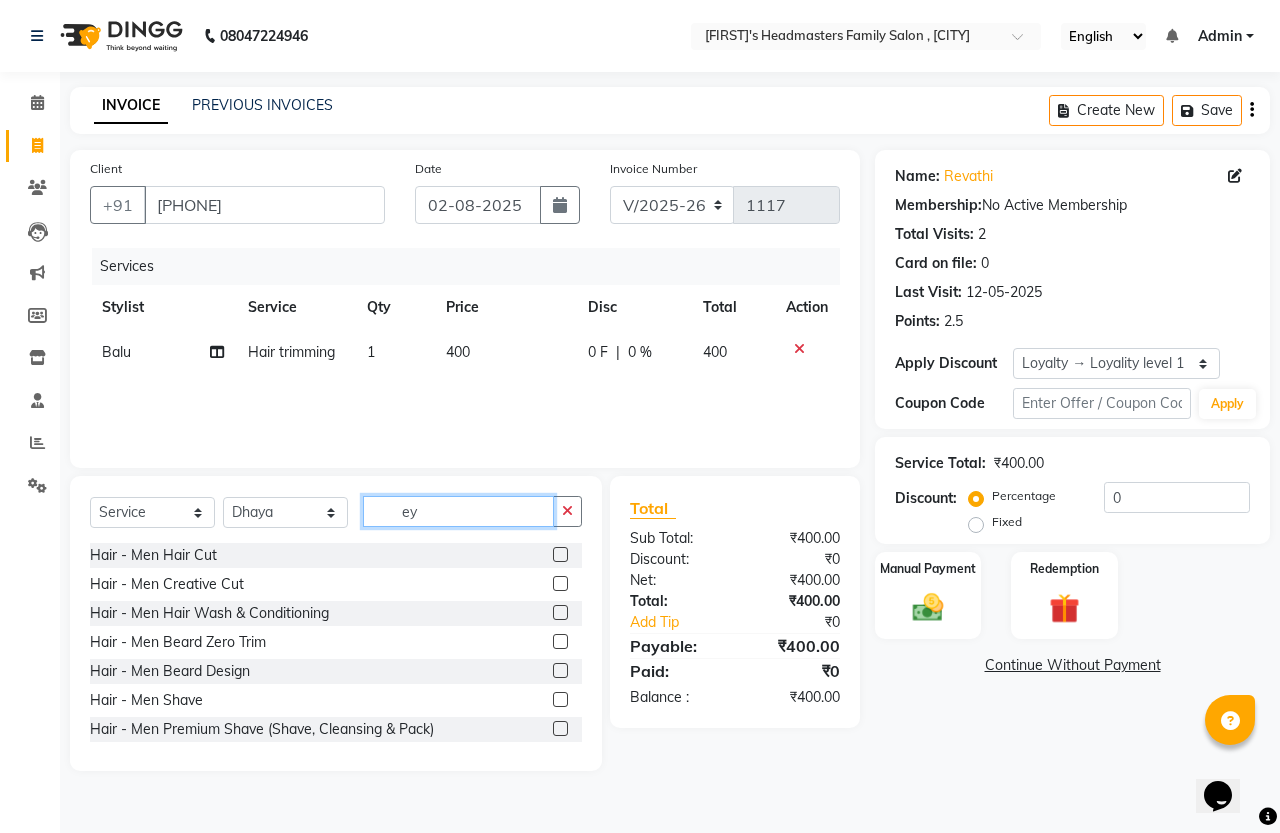 click on "ey" 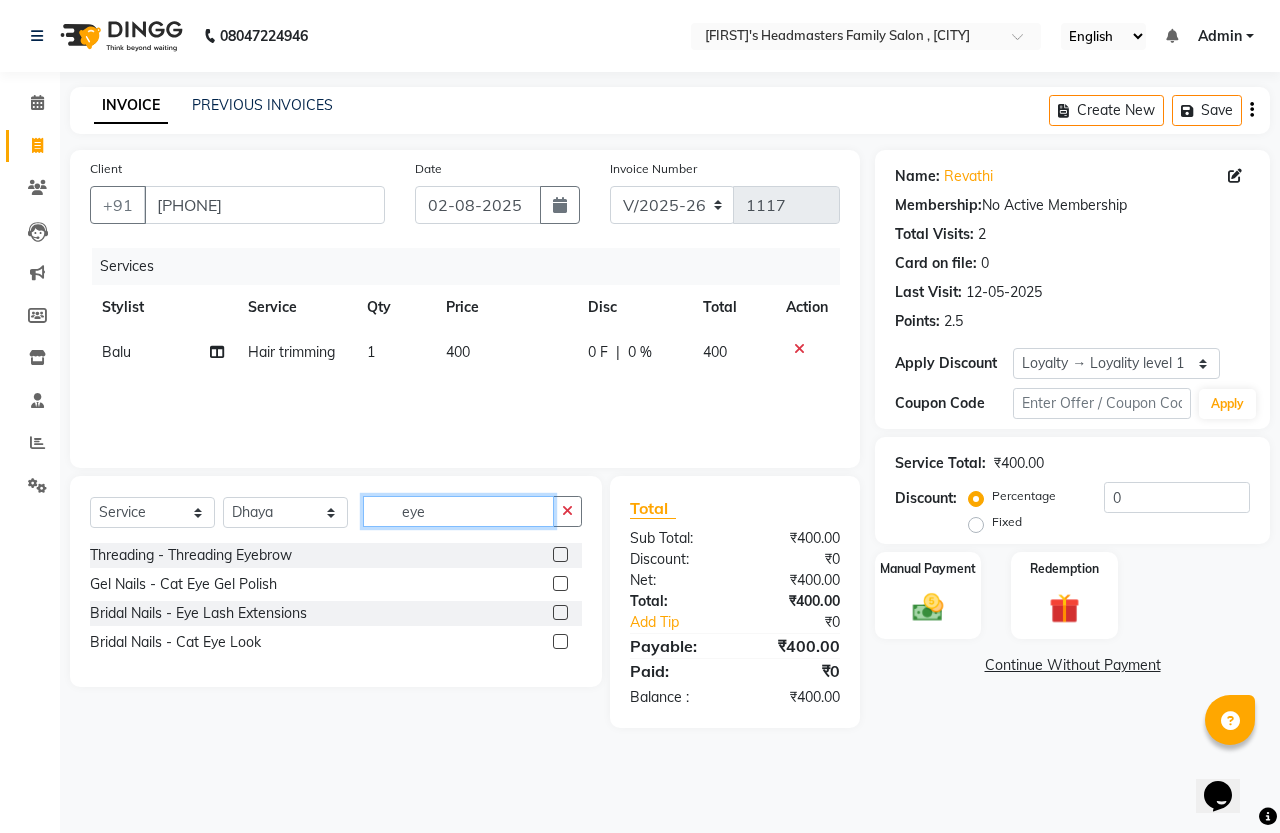 type on "eye" 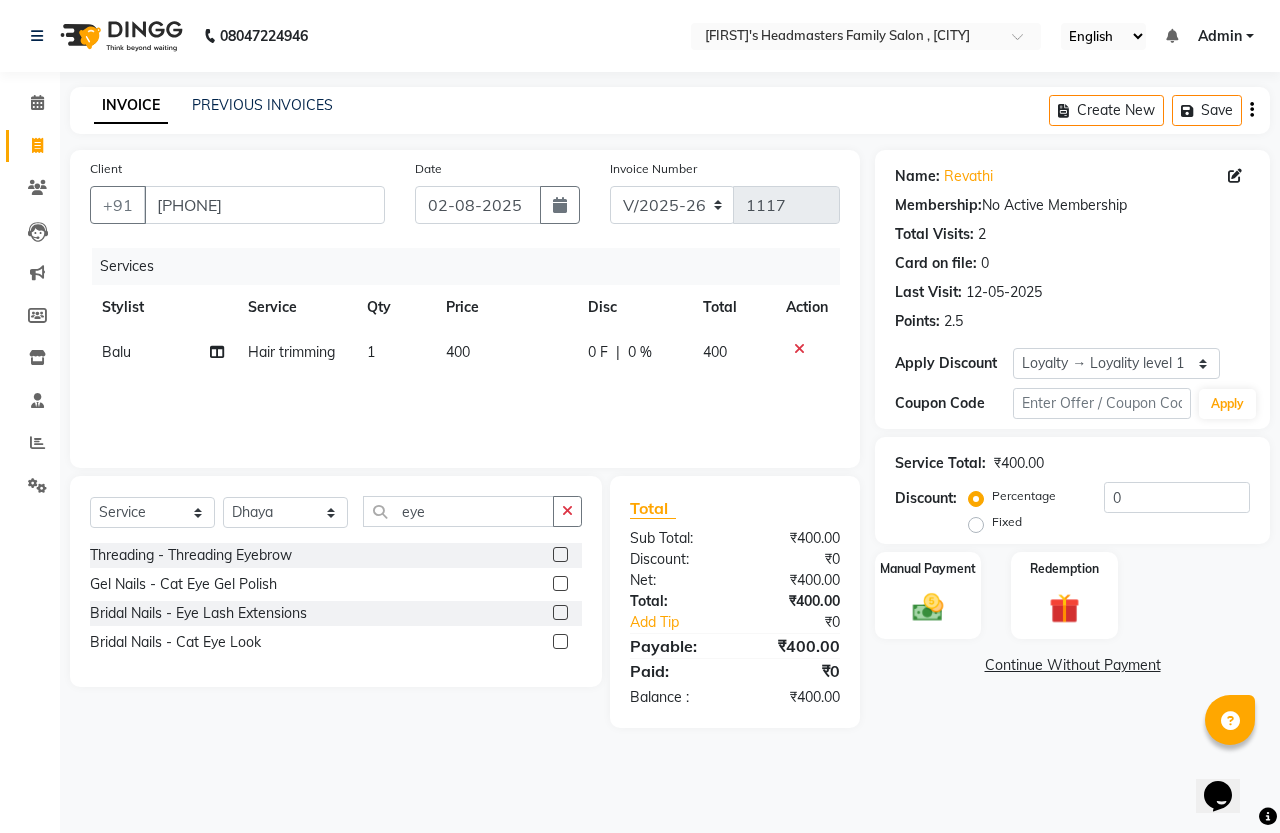 click 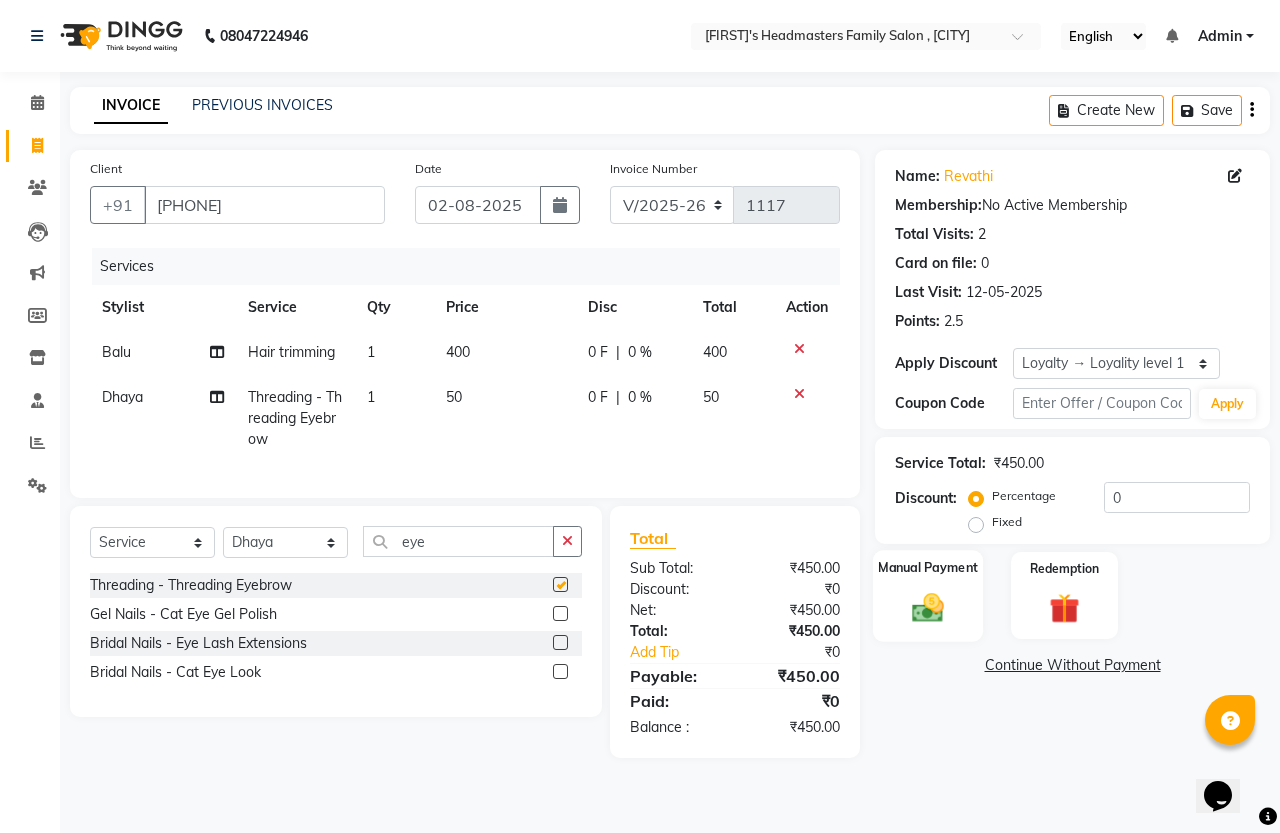 checkbox on "false" 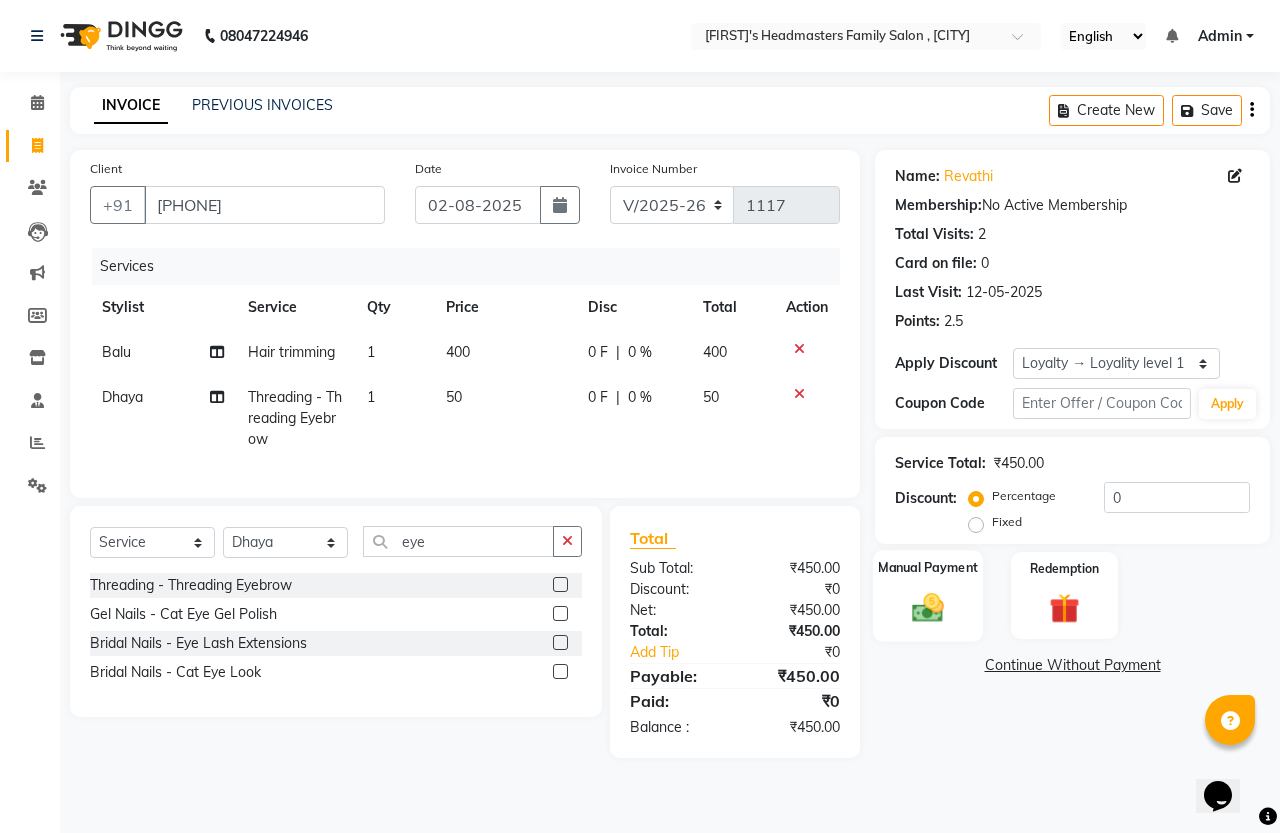 click 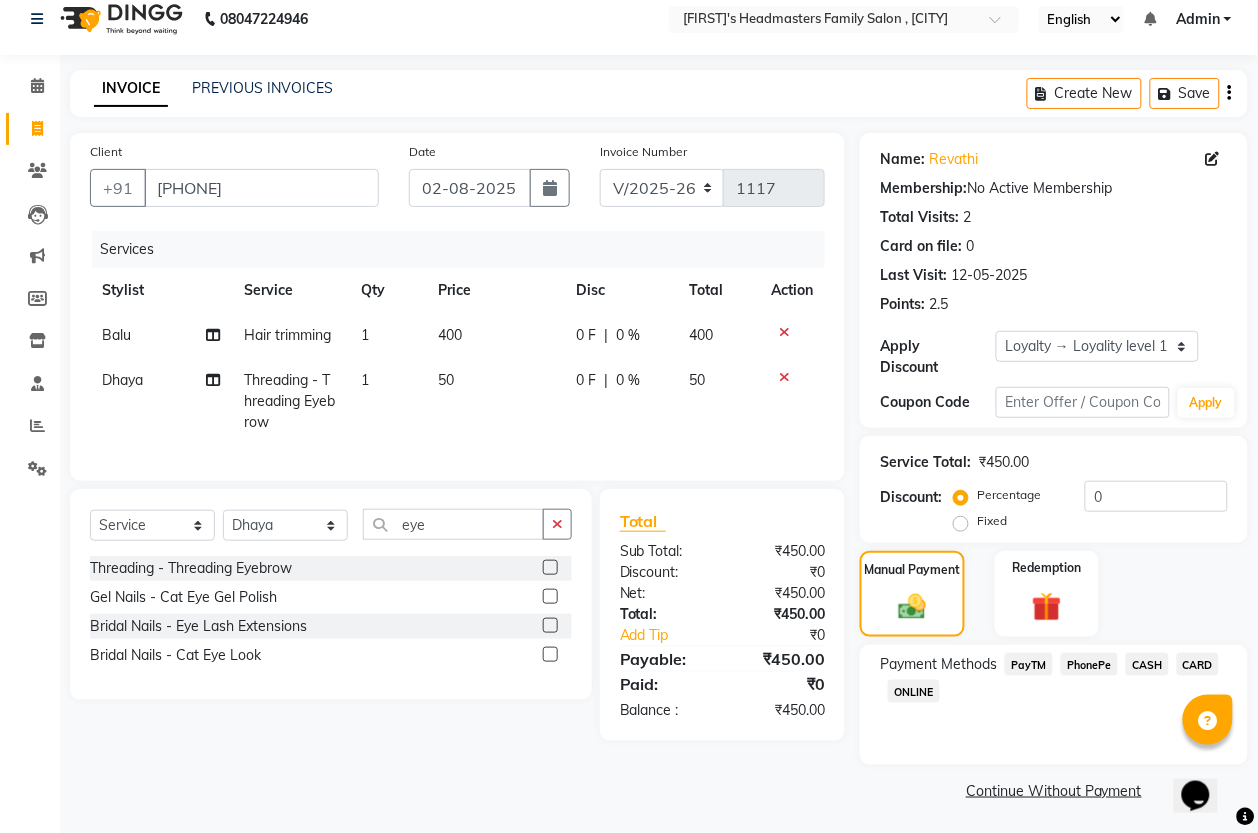 scroll, scrollTop: 20, scrollLeft: 0, axis: vertical 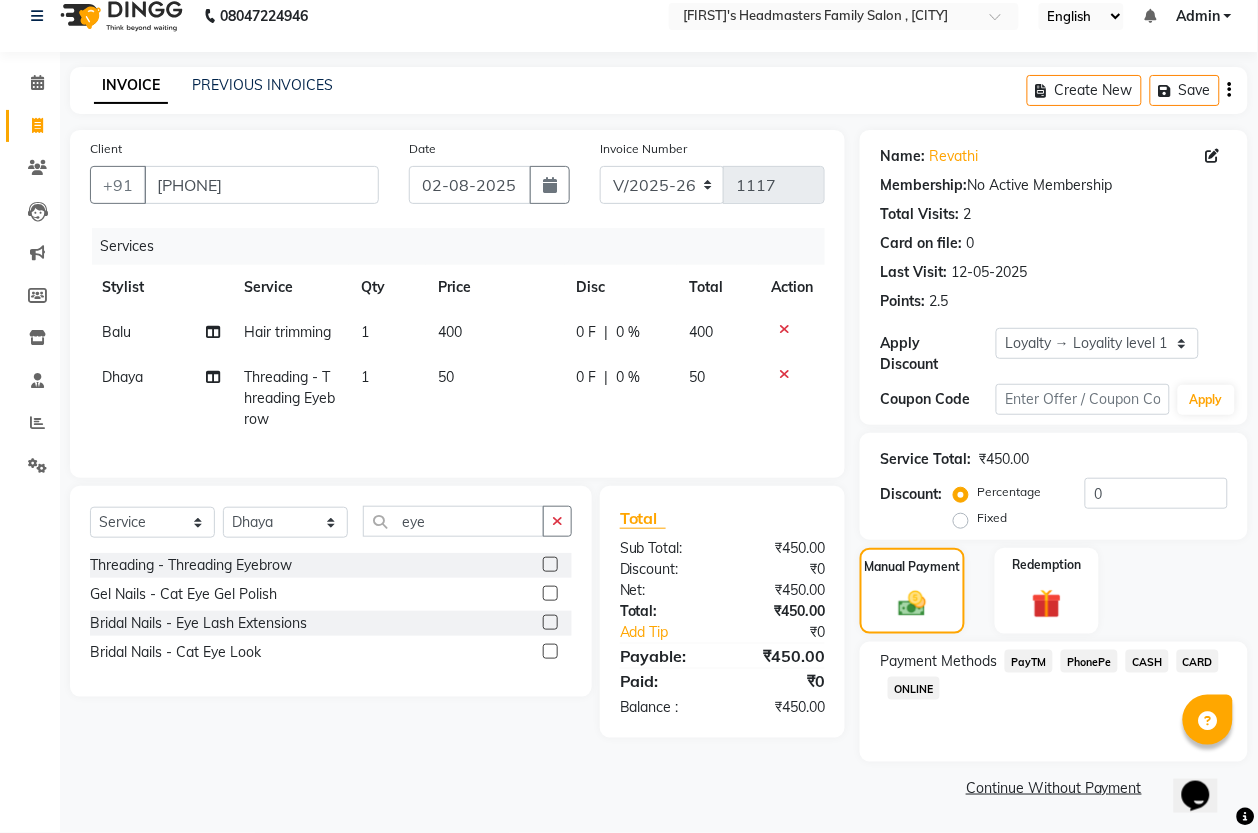 click on "PhonePe" 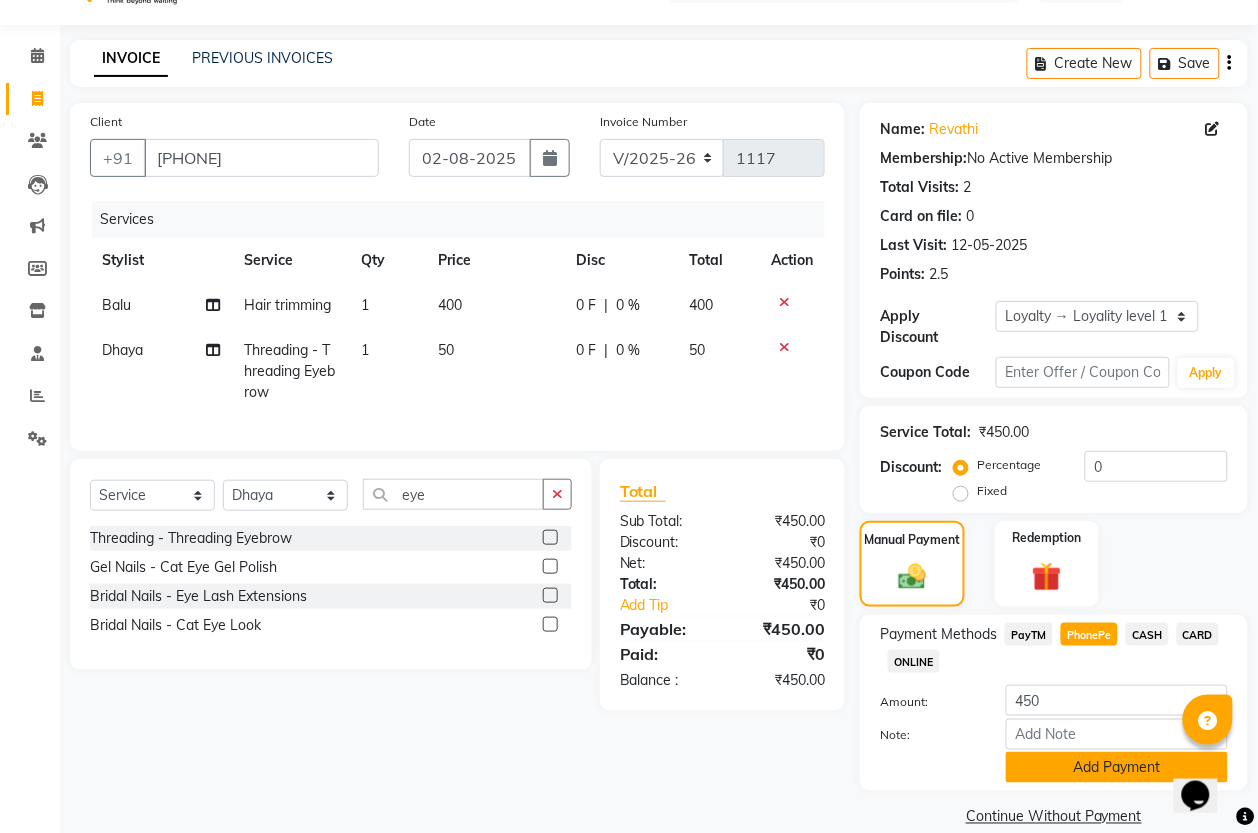 scroll, scrollTop: 75, scrollLeft: 0, axis: vertical 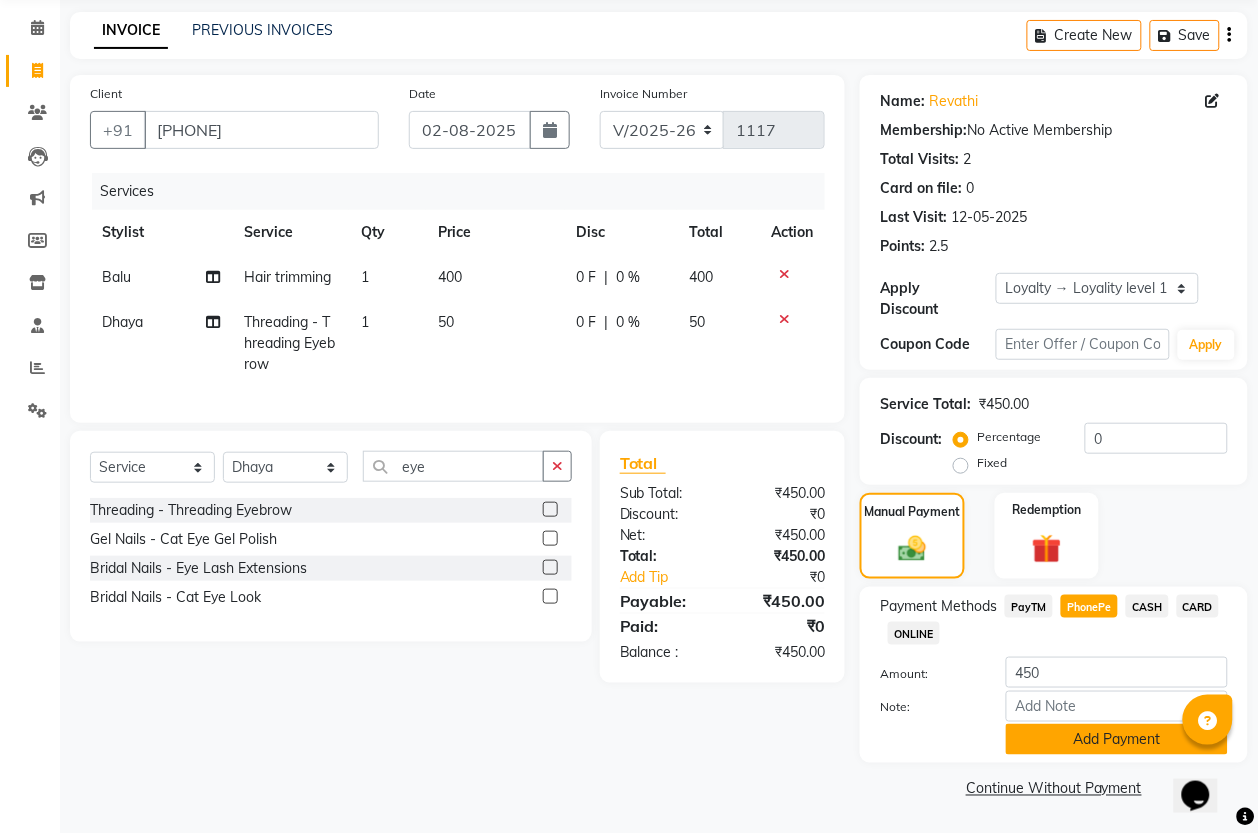 click on "Add Payment" 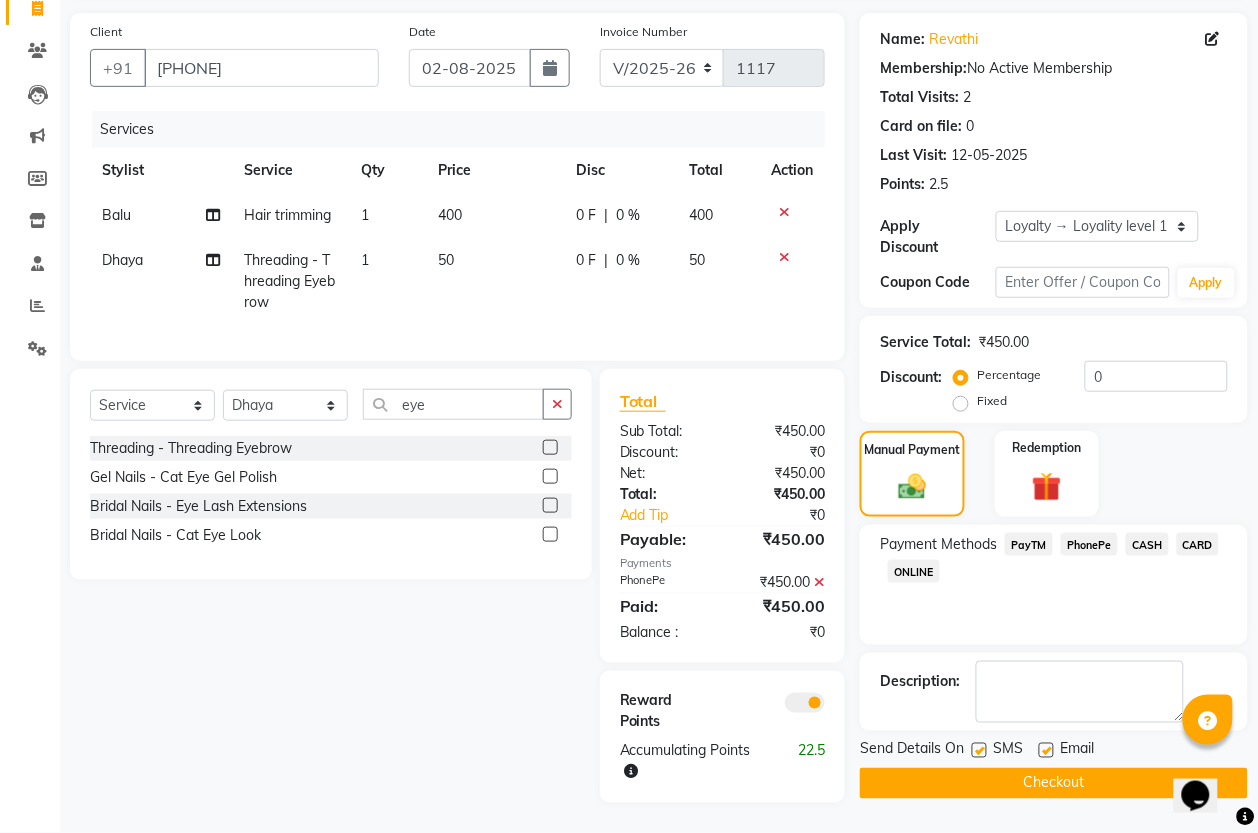 scroll, scrollTop: 198, scrollLeft: 0, axis: vertical 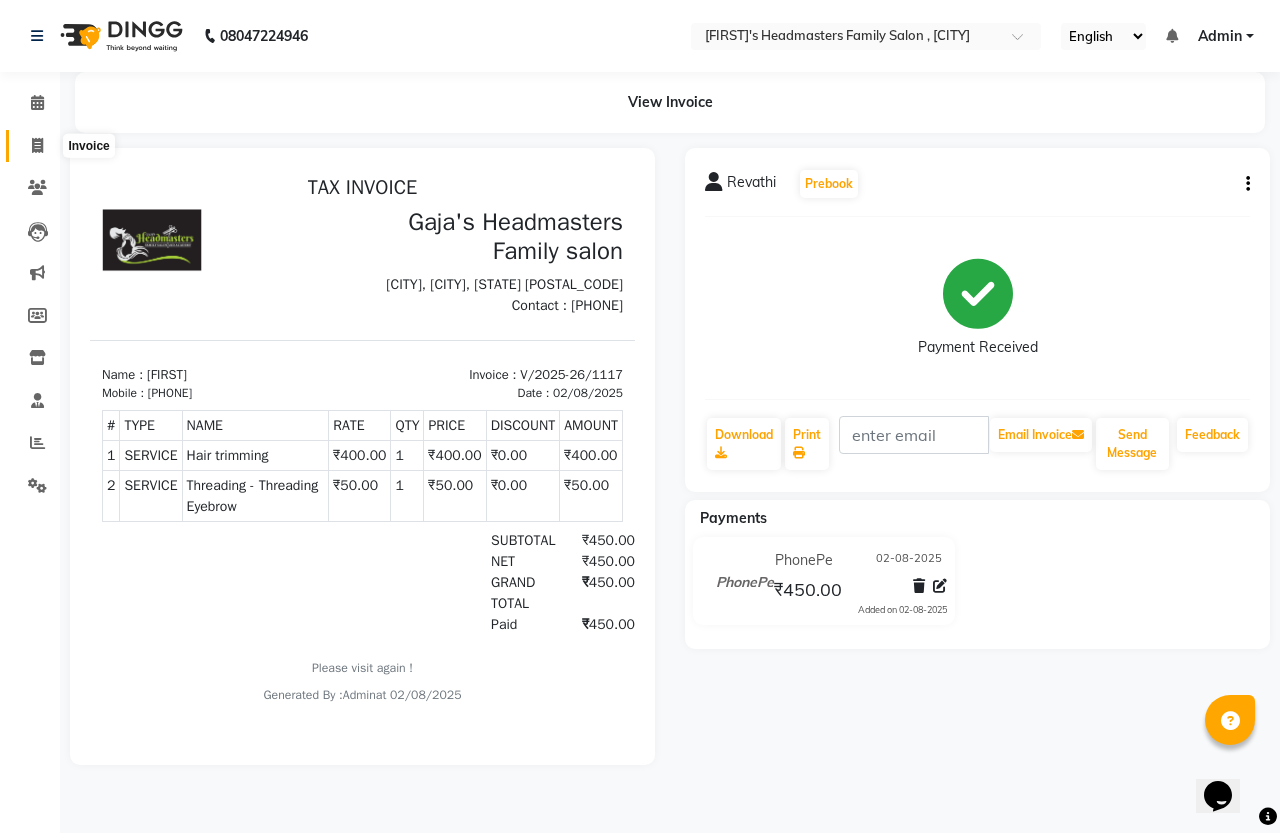 click 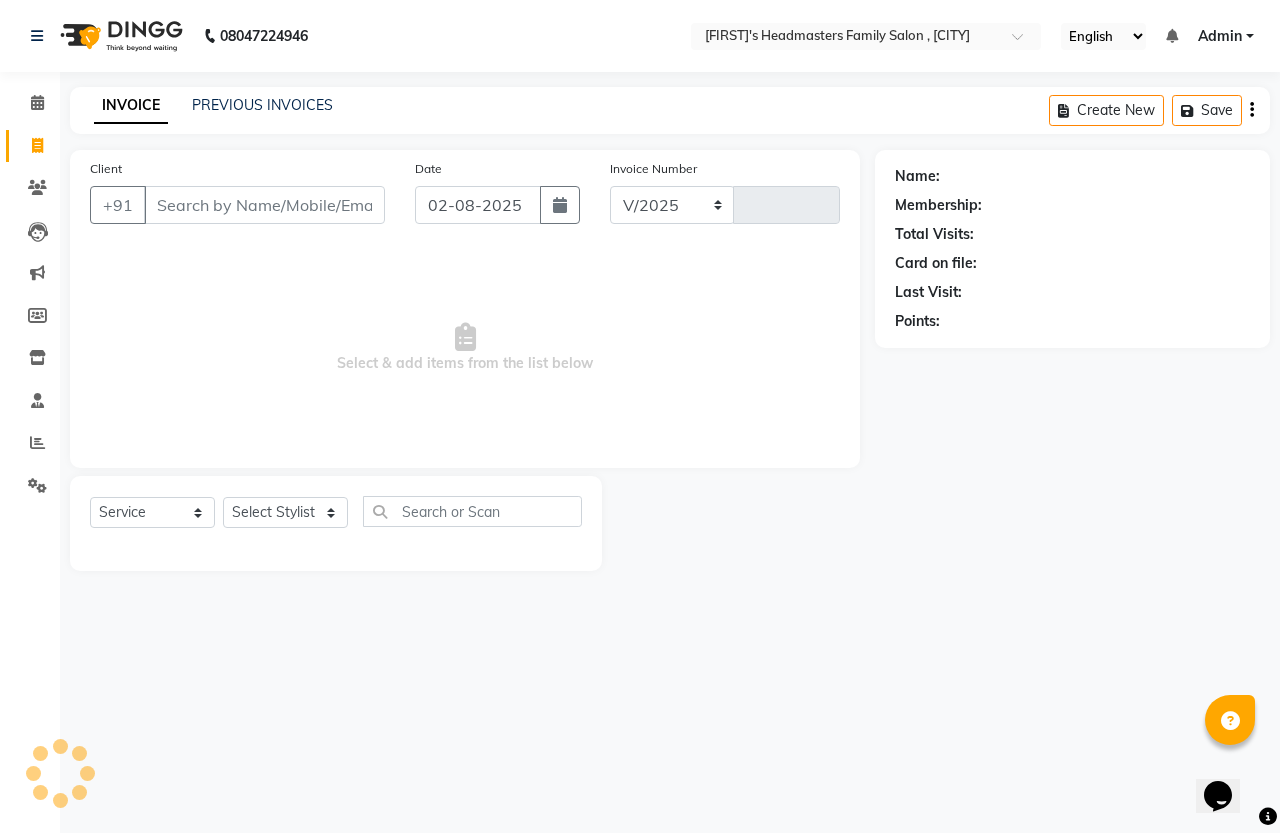 select on "7213" 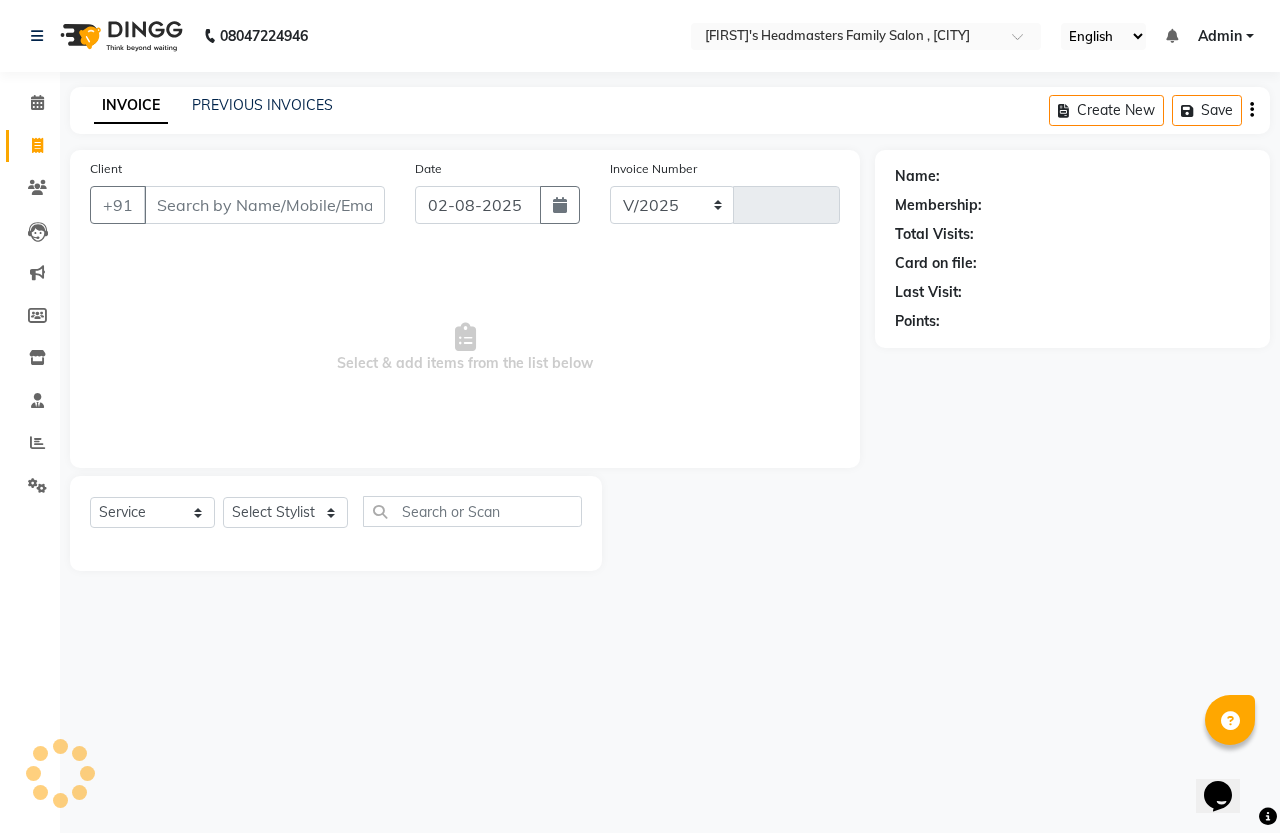 type on "1118" 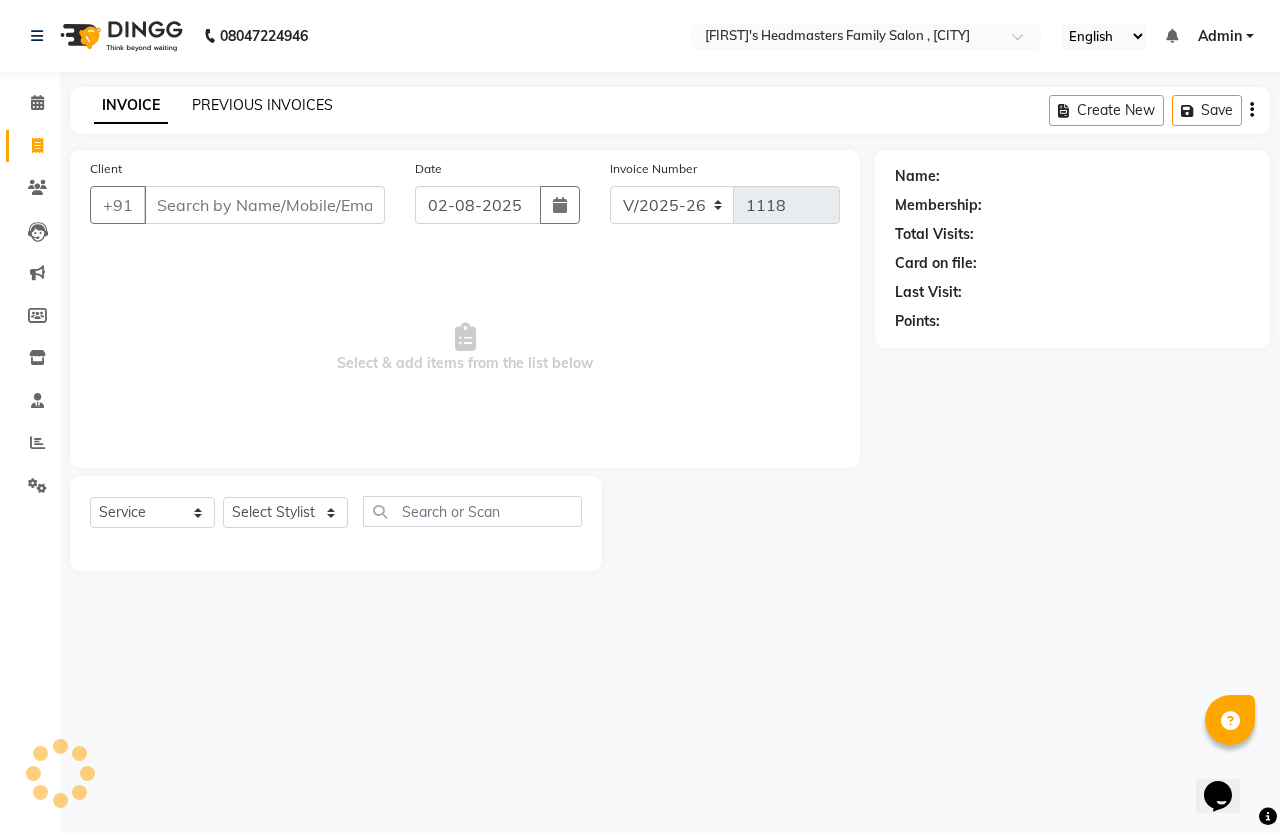 click on "PREVIOUS INVOICES" 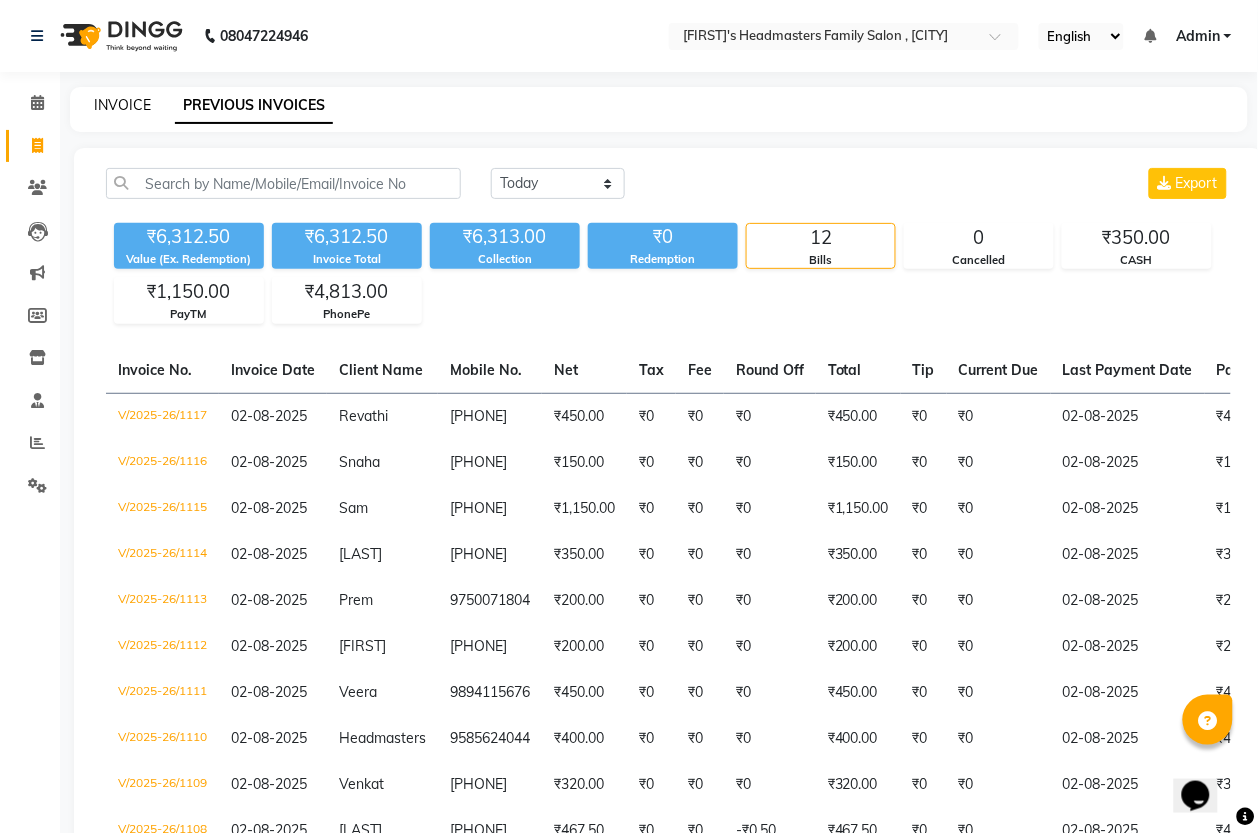 click on "INVOICE" 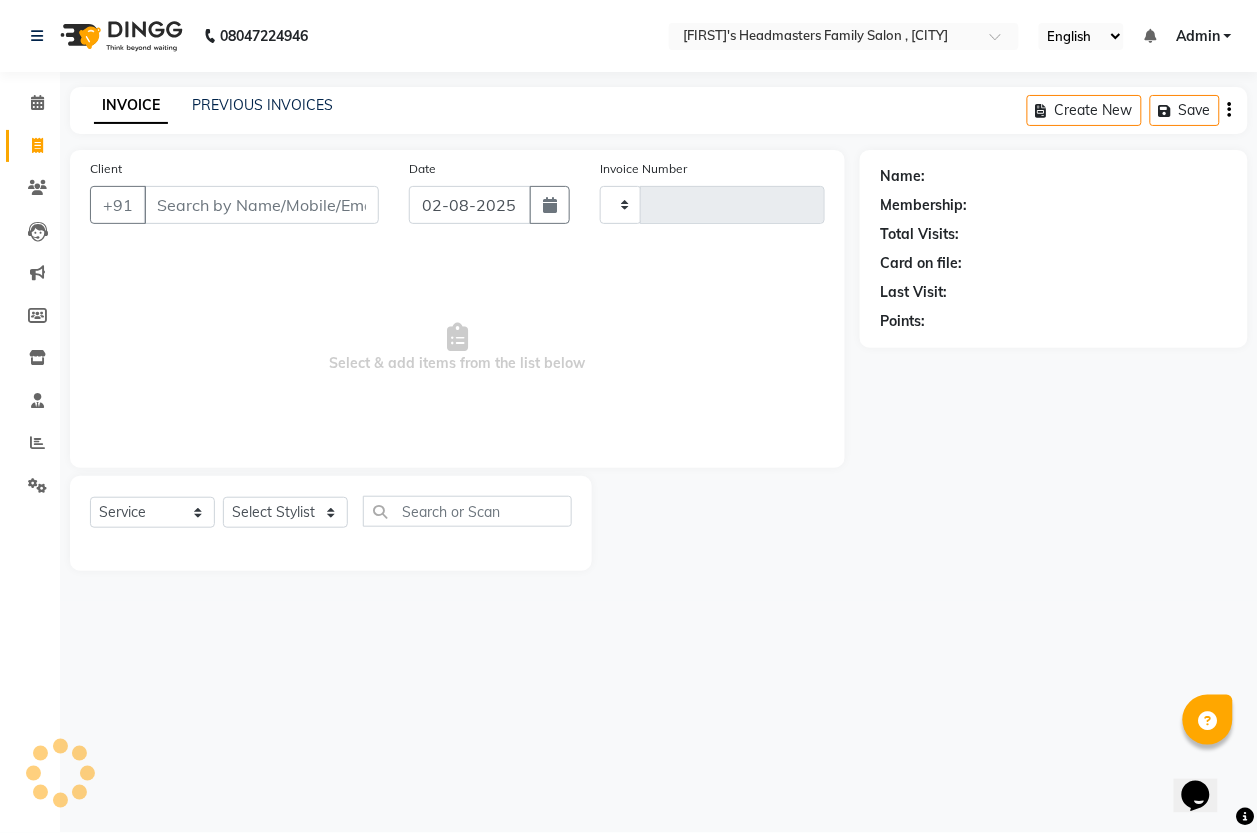 type on "1118" 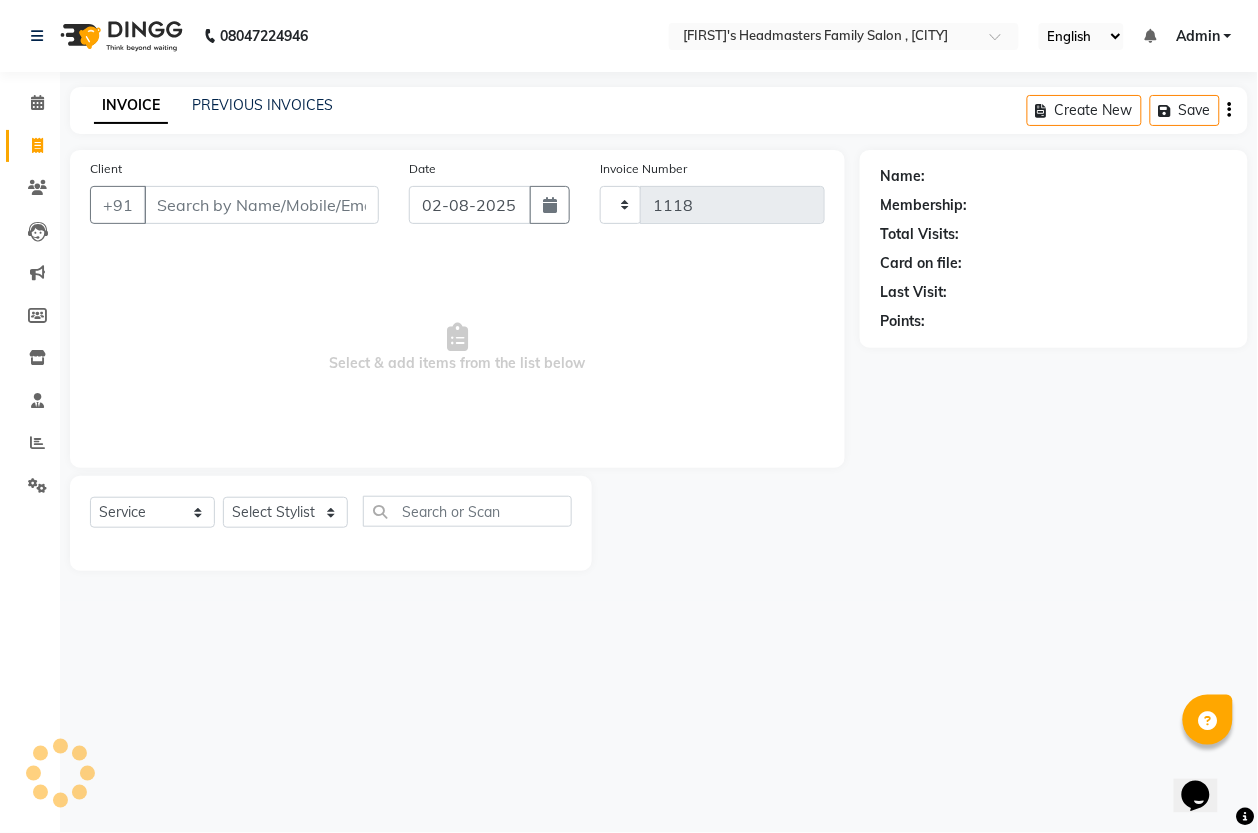 select on "7213" 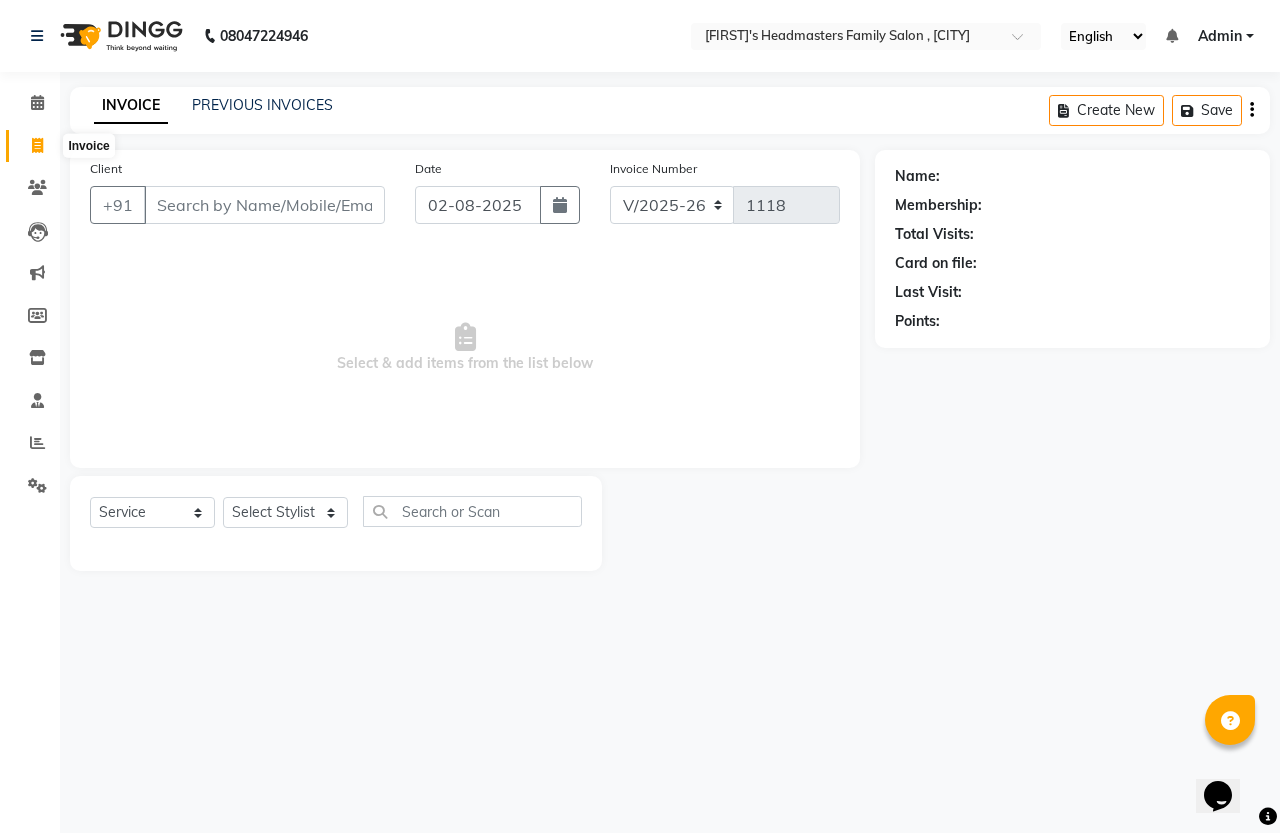 click 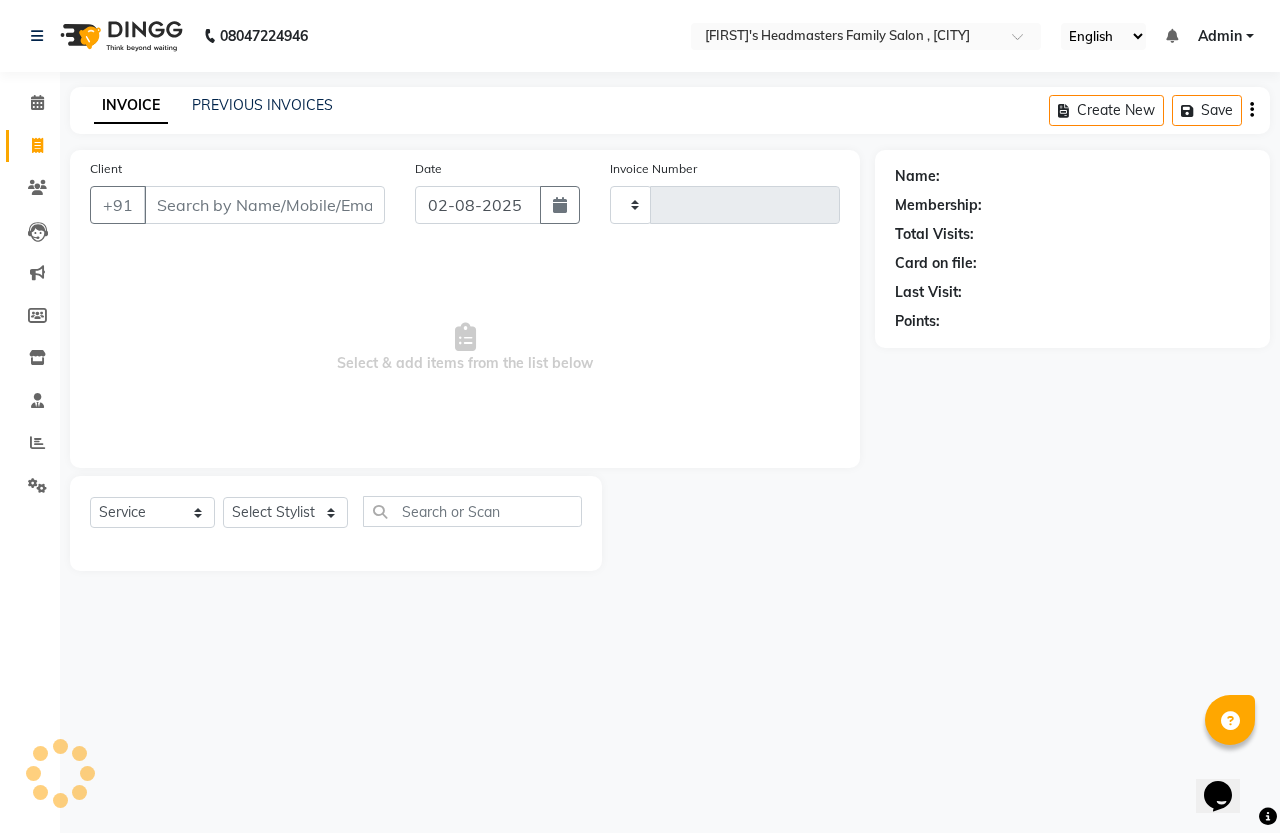 click on "Client" at bounding box center (264, 205) 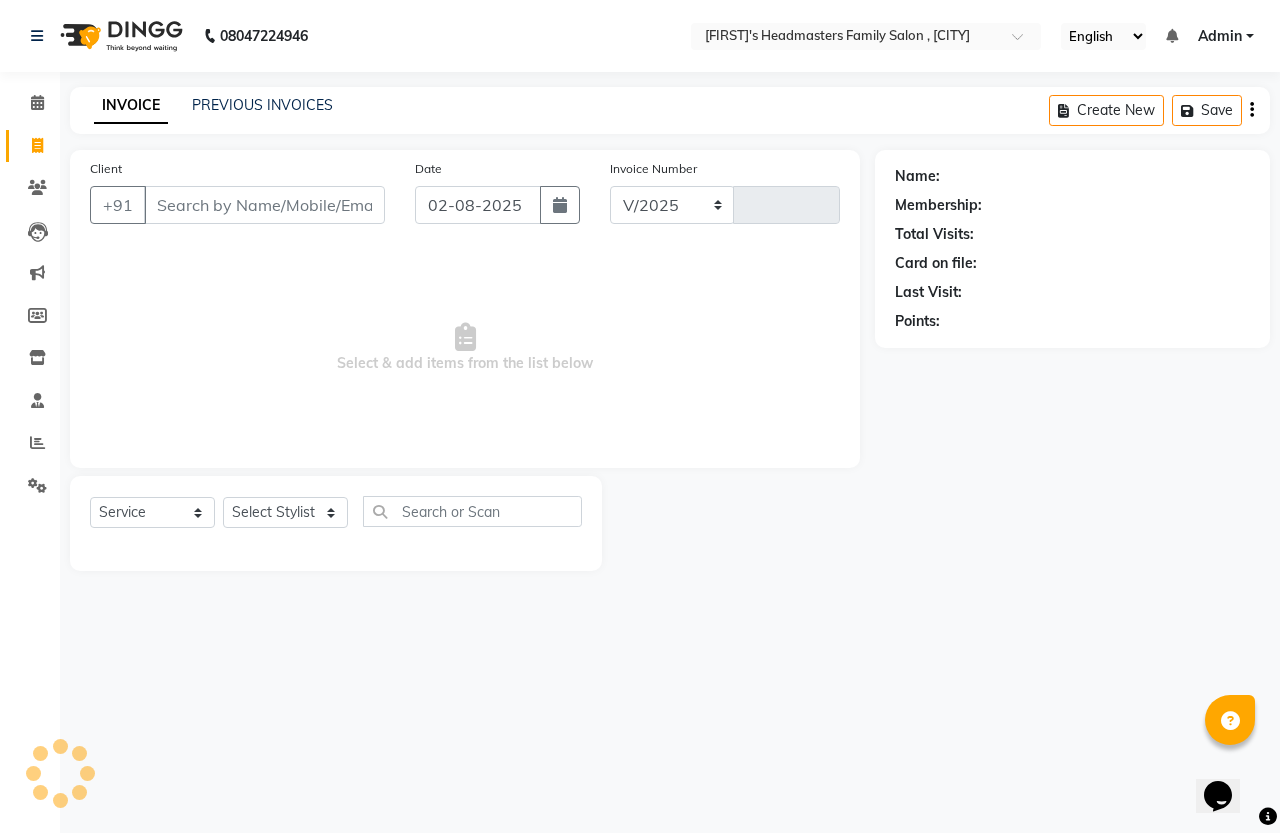 select on "7213" 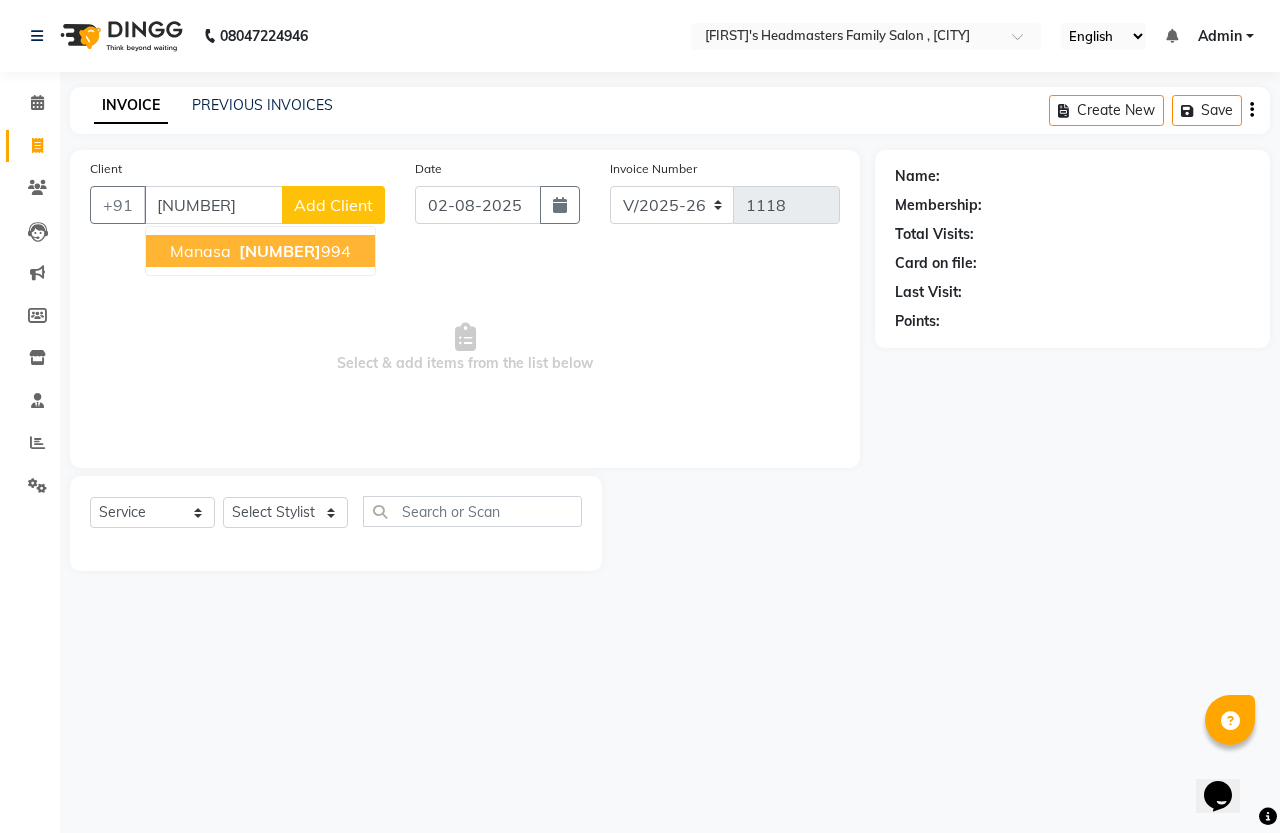 click on "[NUMBER]" at bounding box center (280, 251) 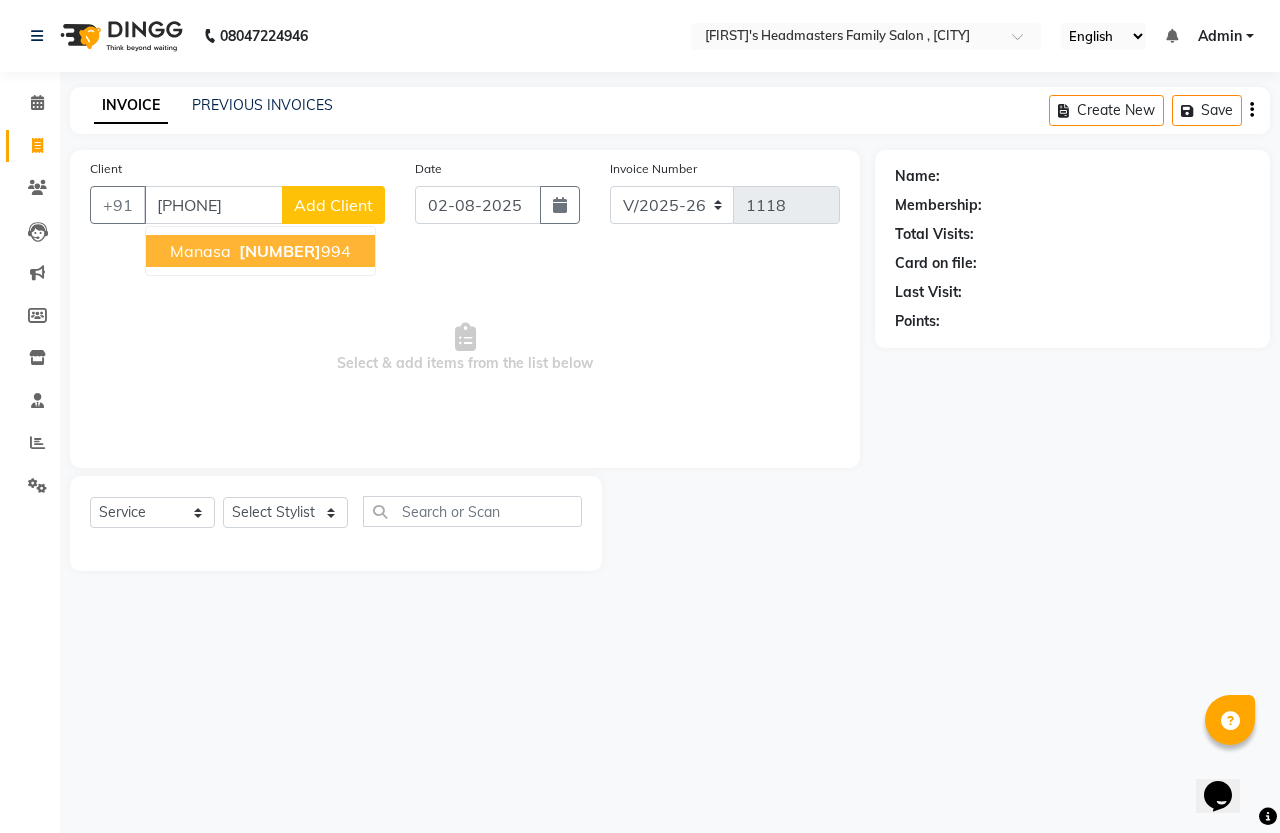 type on "[PHONE]" 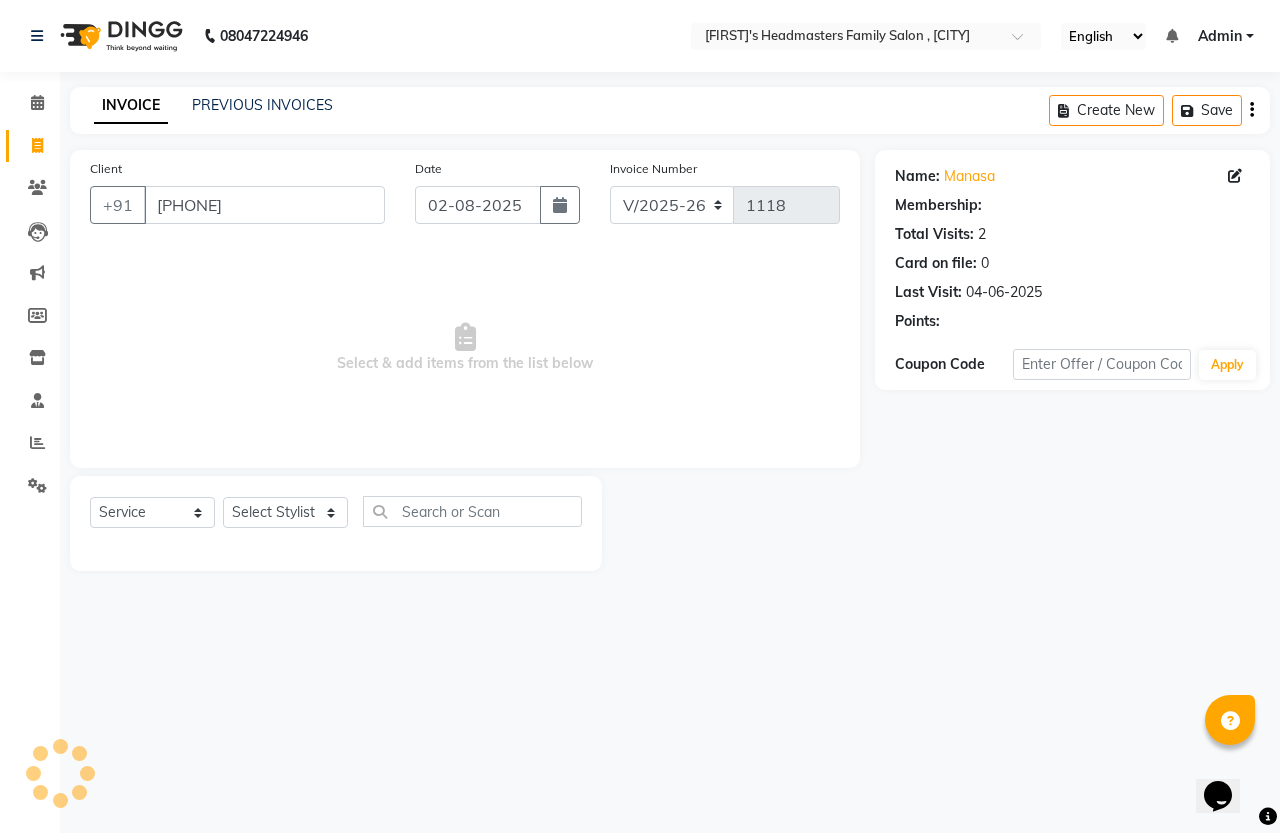 select on "1: Object" 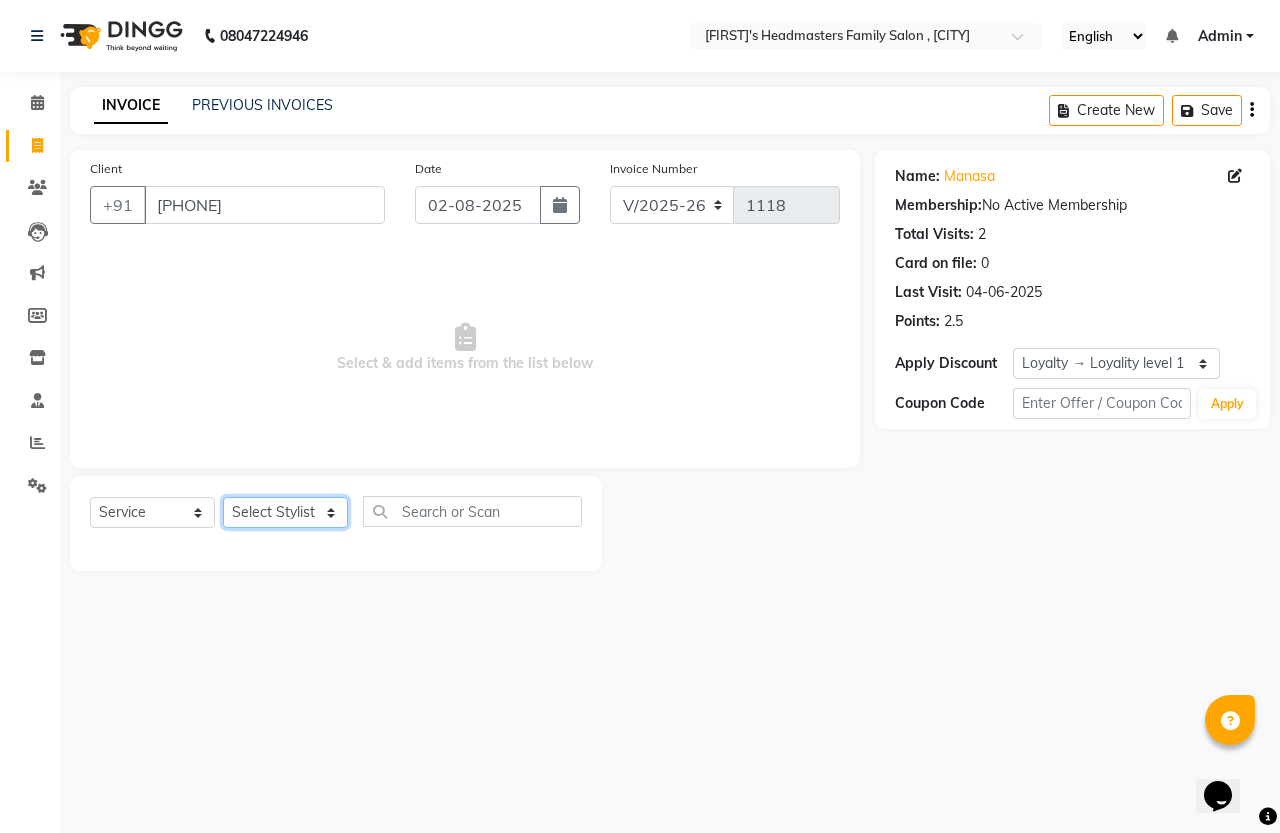 click on "Select Stylist [FIRST] [LAST] [FIRST] [FIRST]" 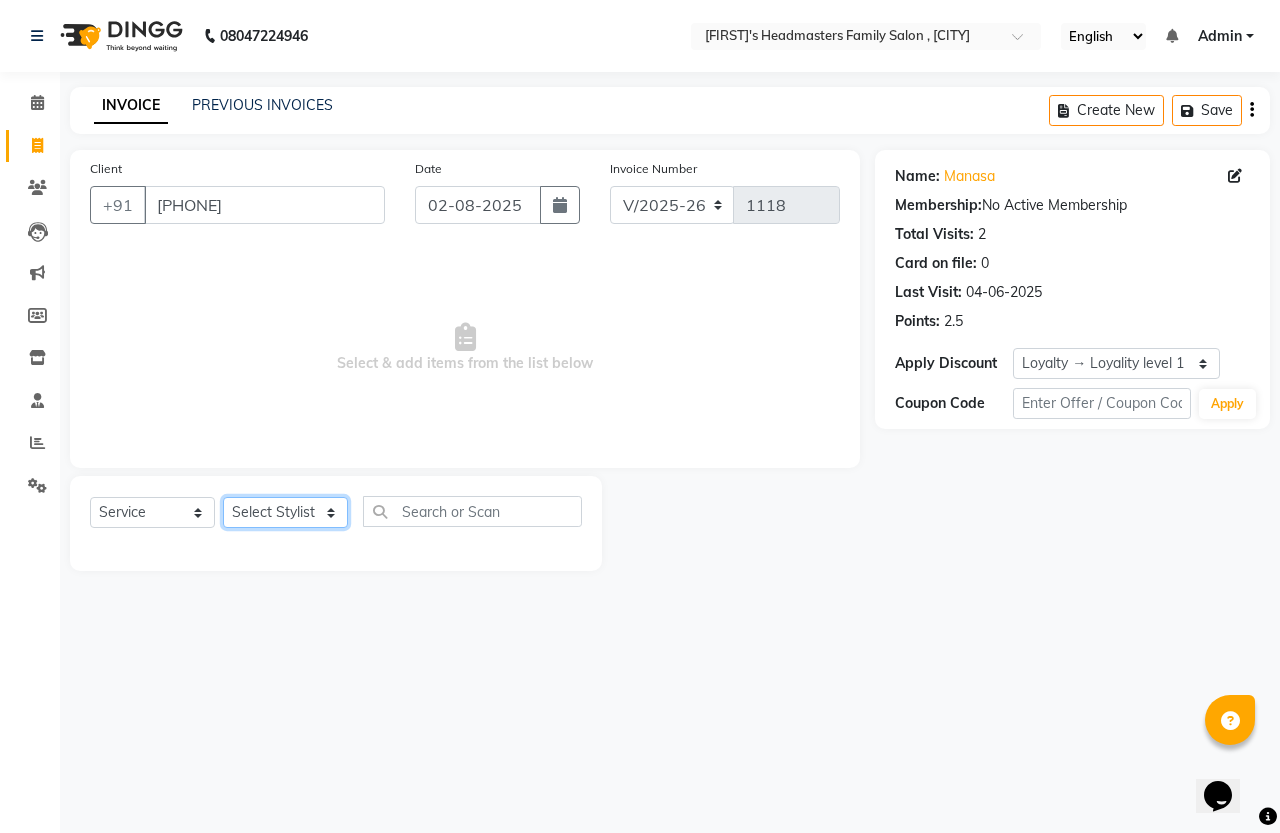 select on "61242" 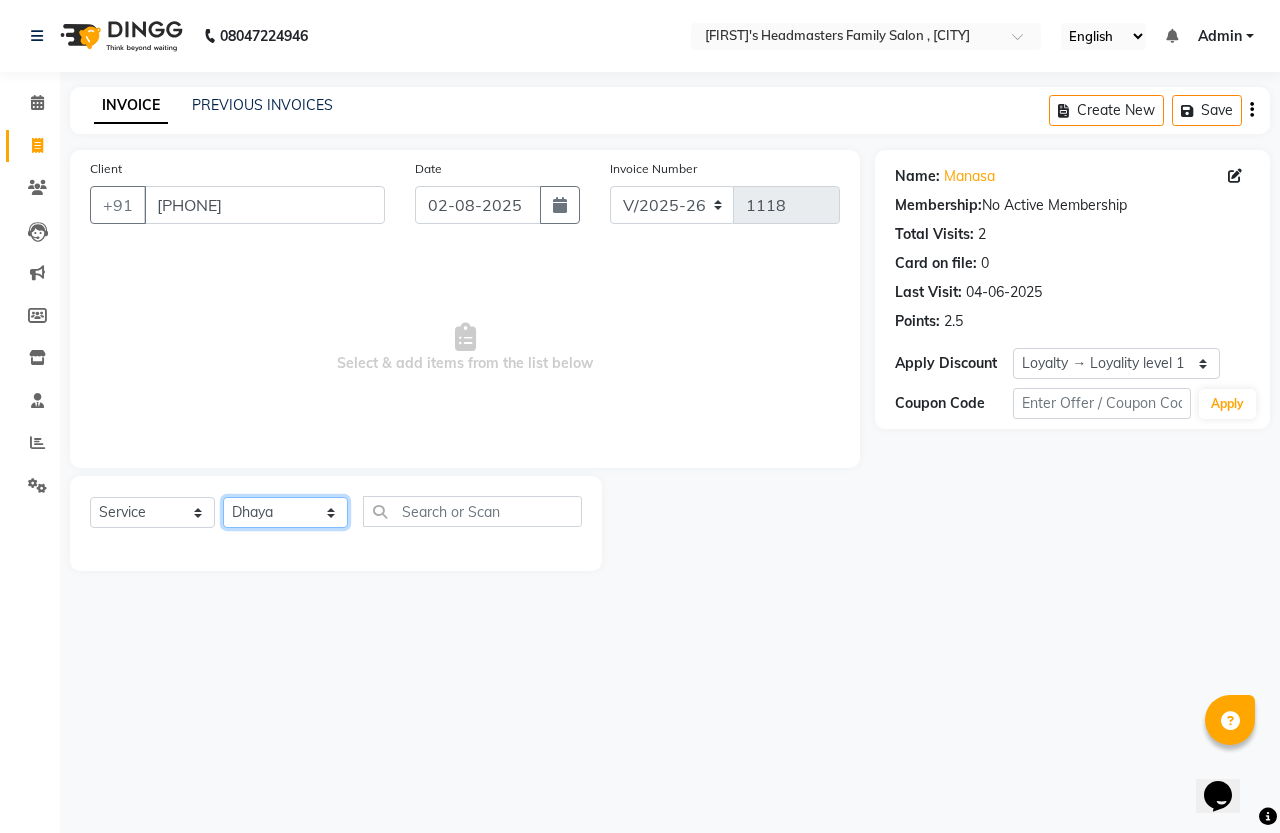 click on "Select Stylist [FIRST] [LAST] [FIRST] [FIRST]" 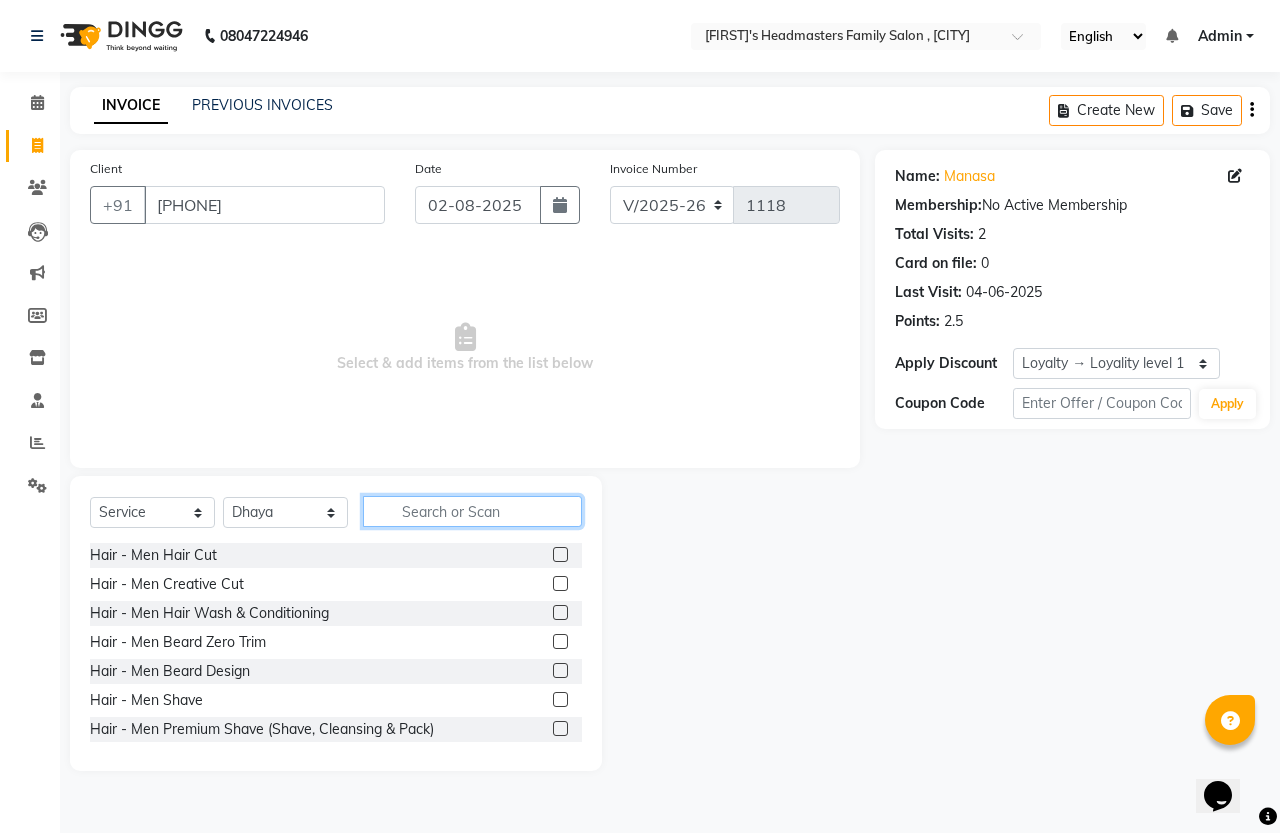 click 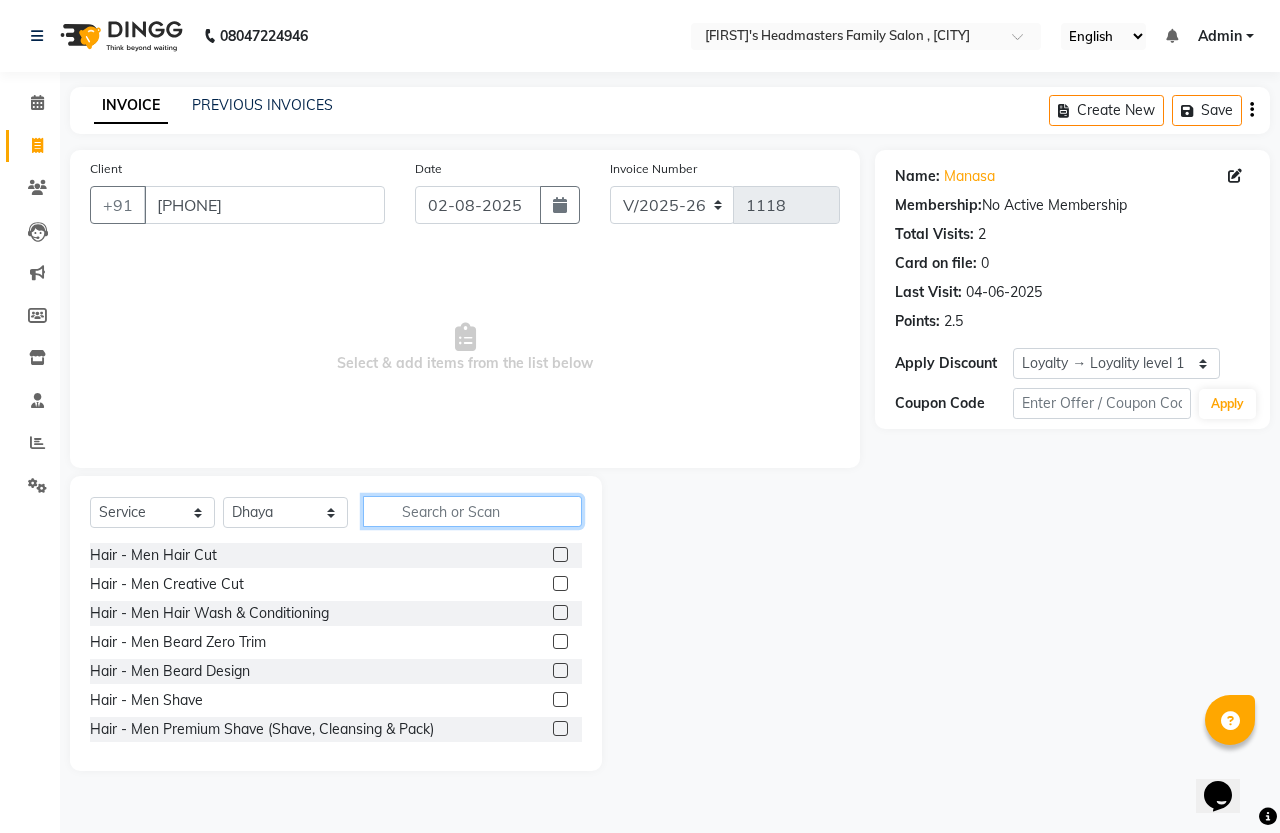 click 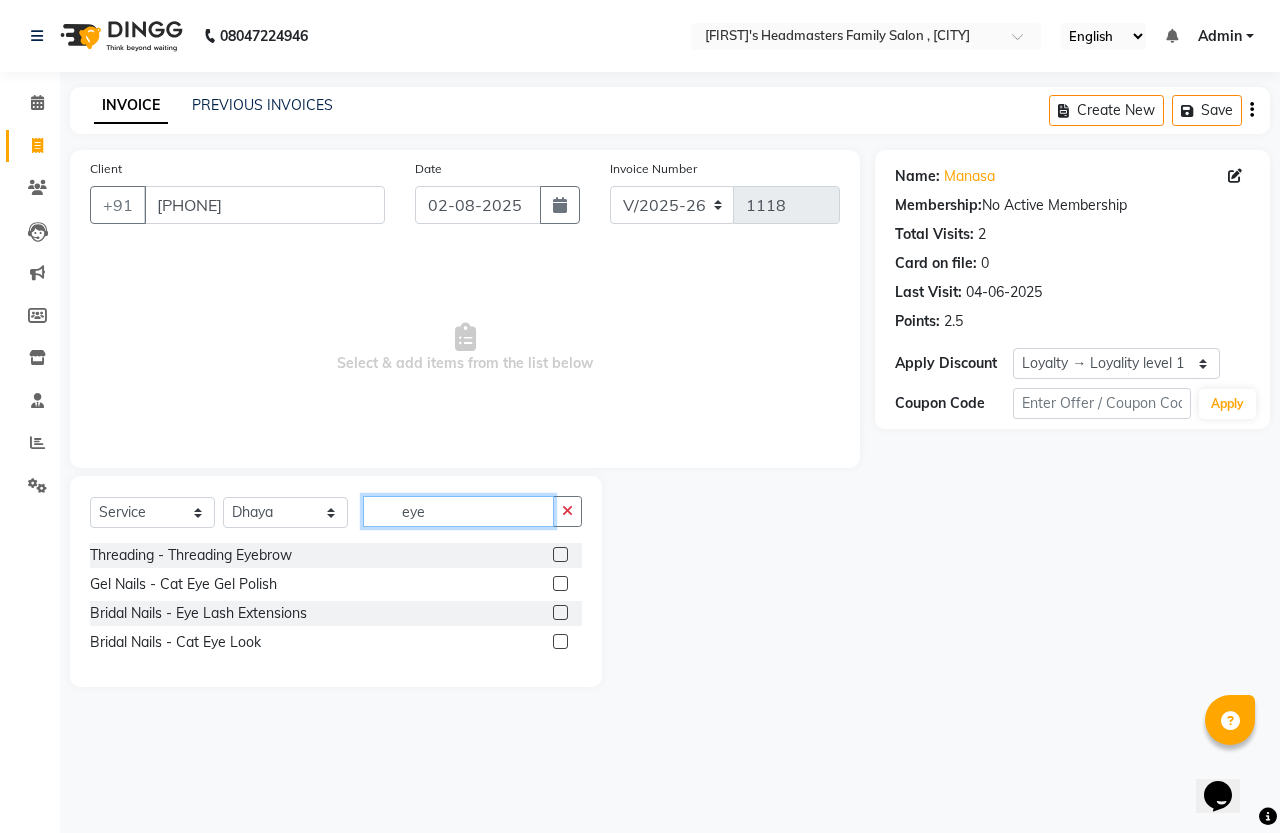 type on "eye" 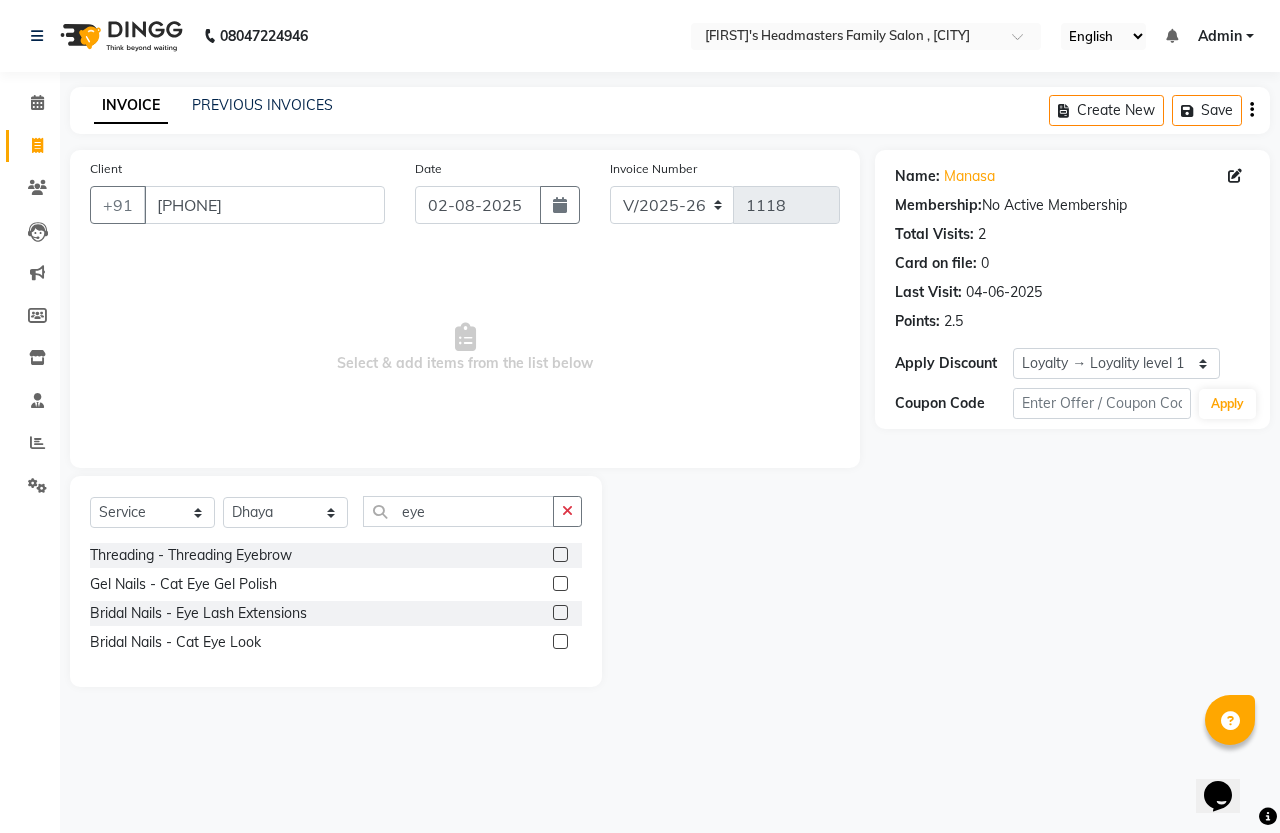 click 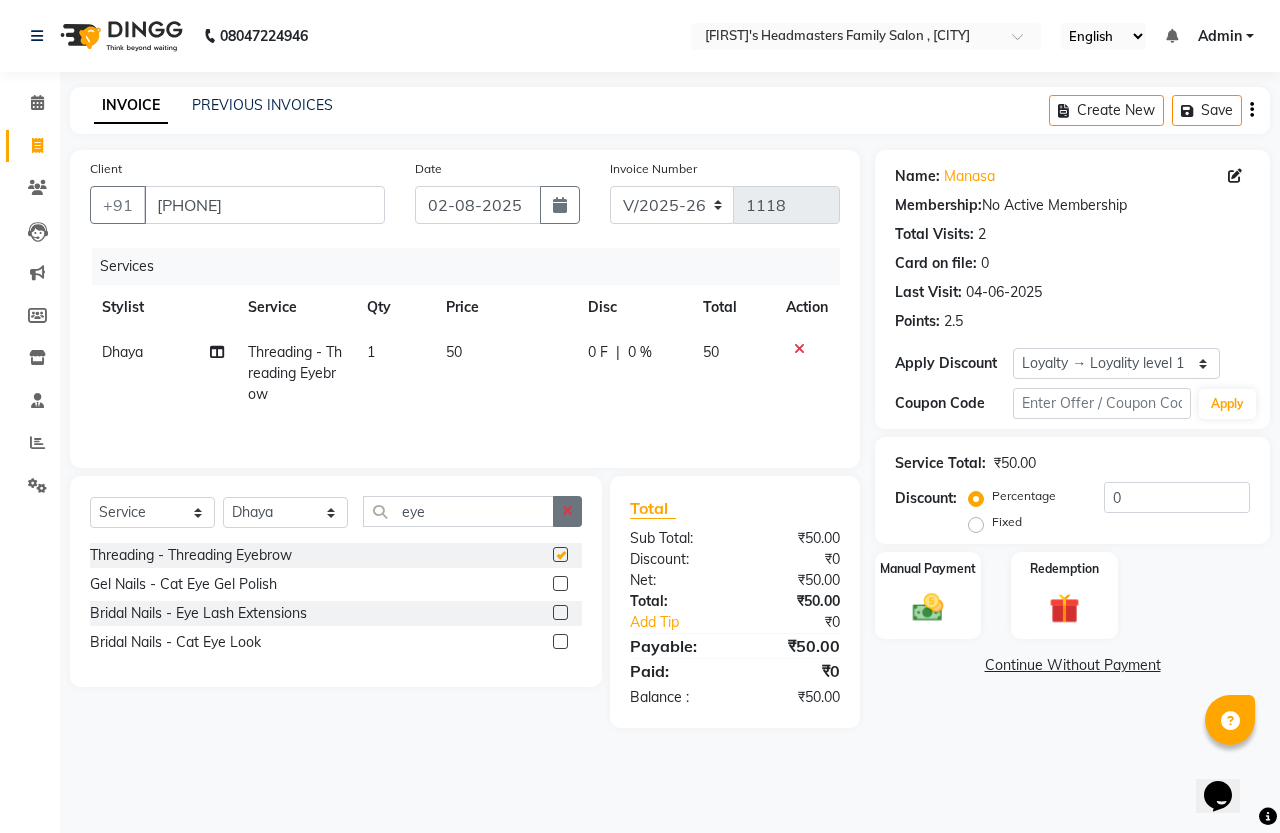 checkbox on "false" 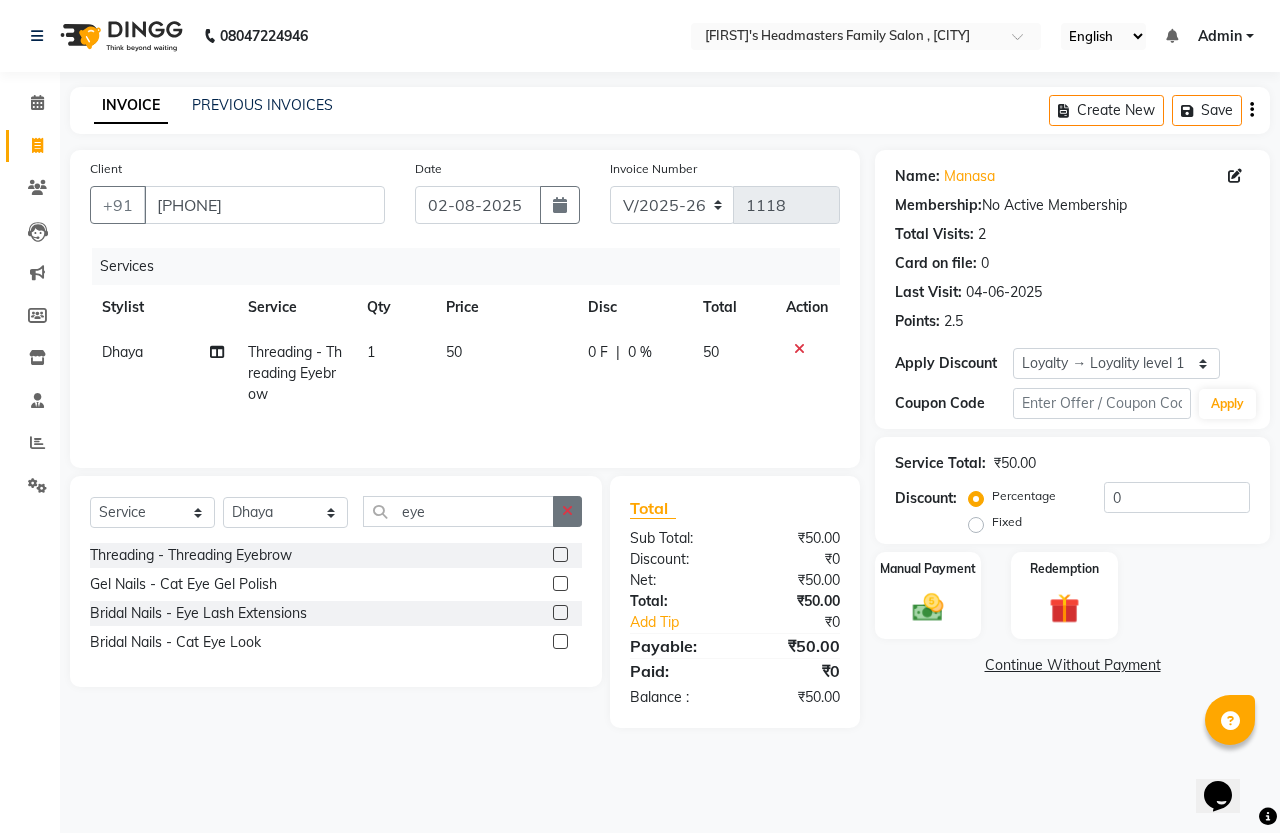 click 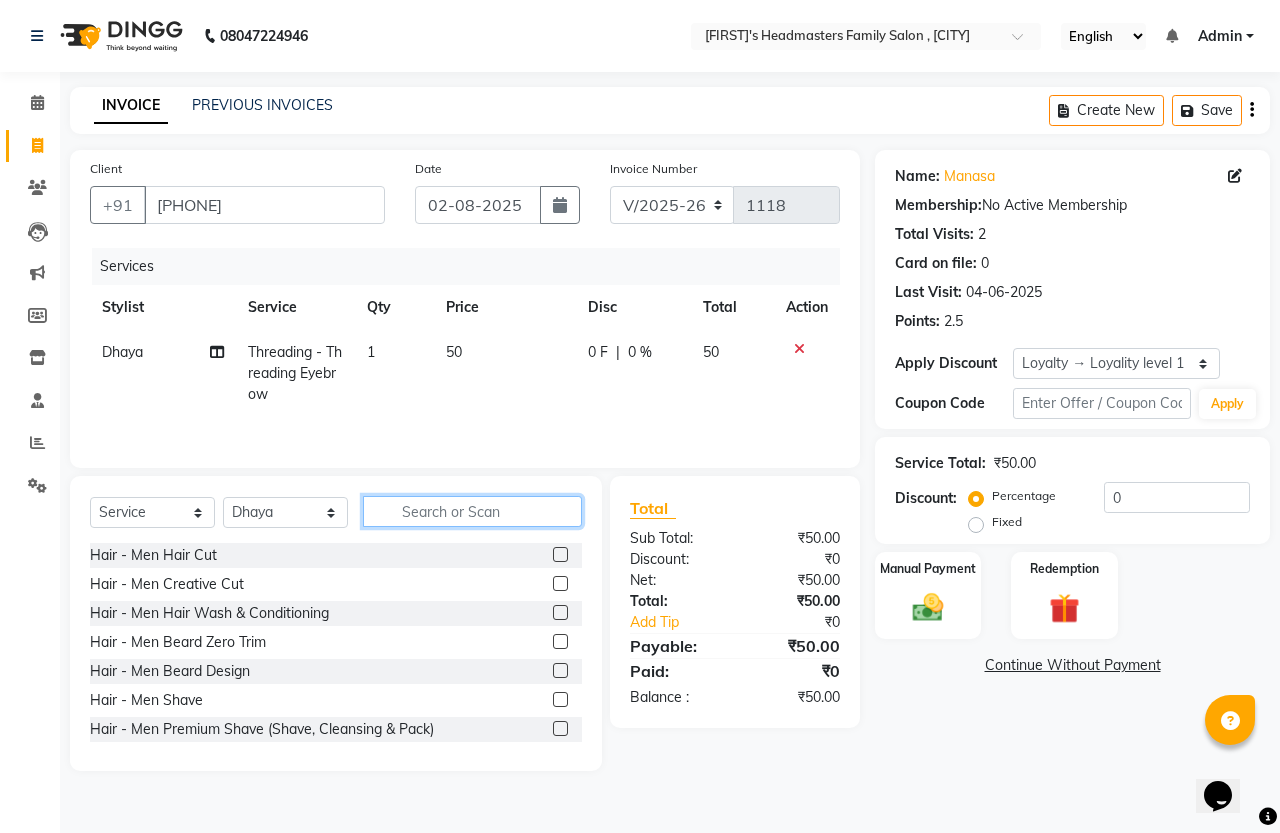 click 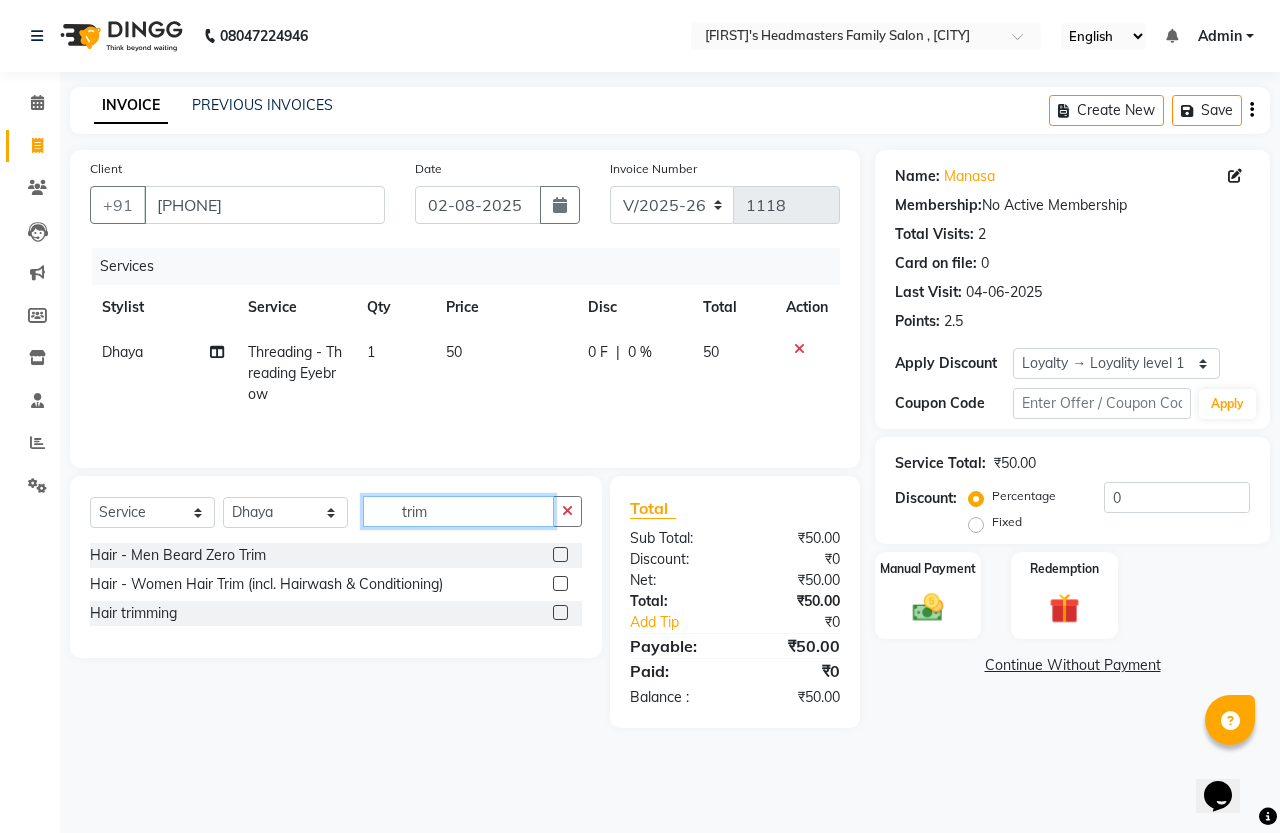type on "trim" 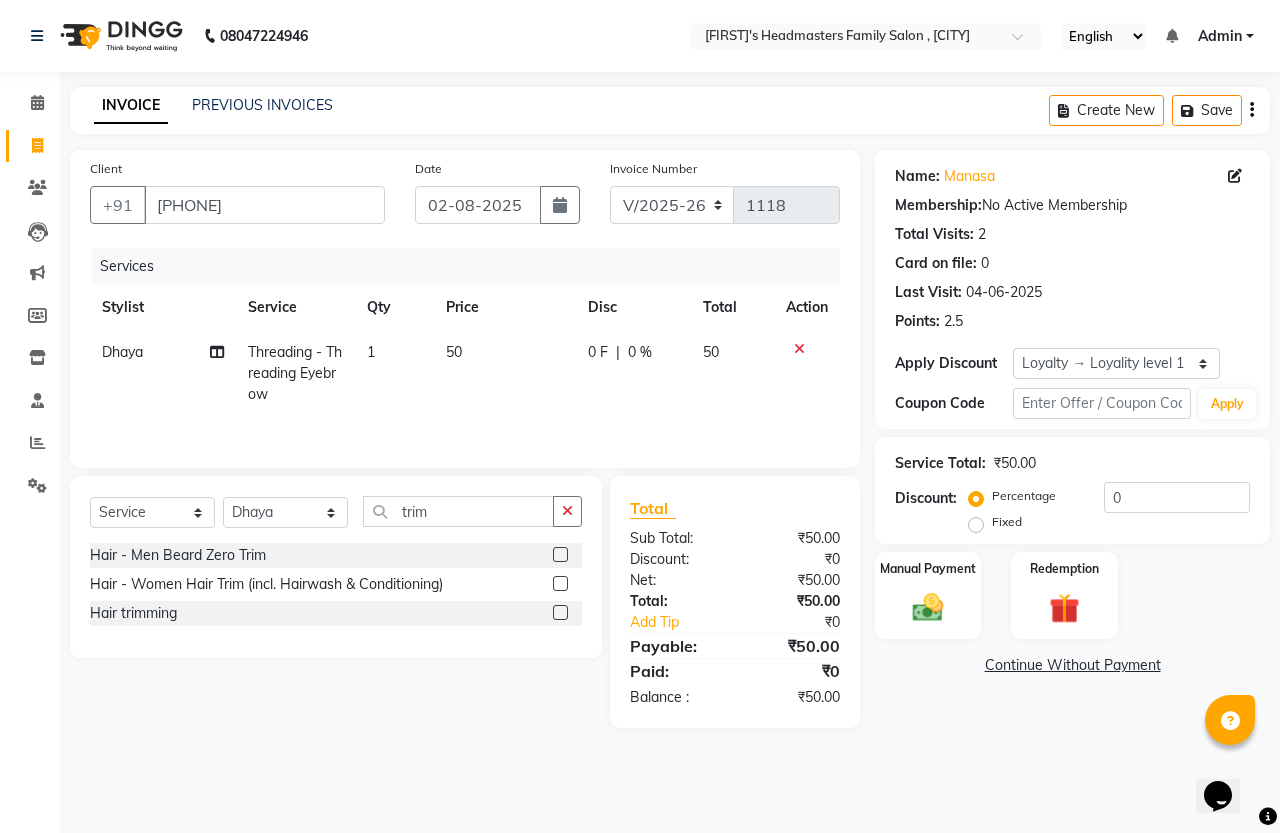 click 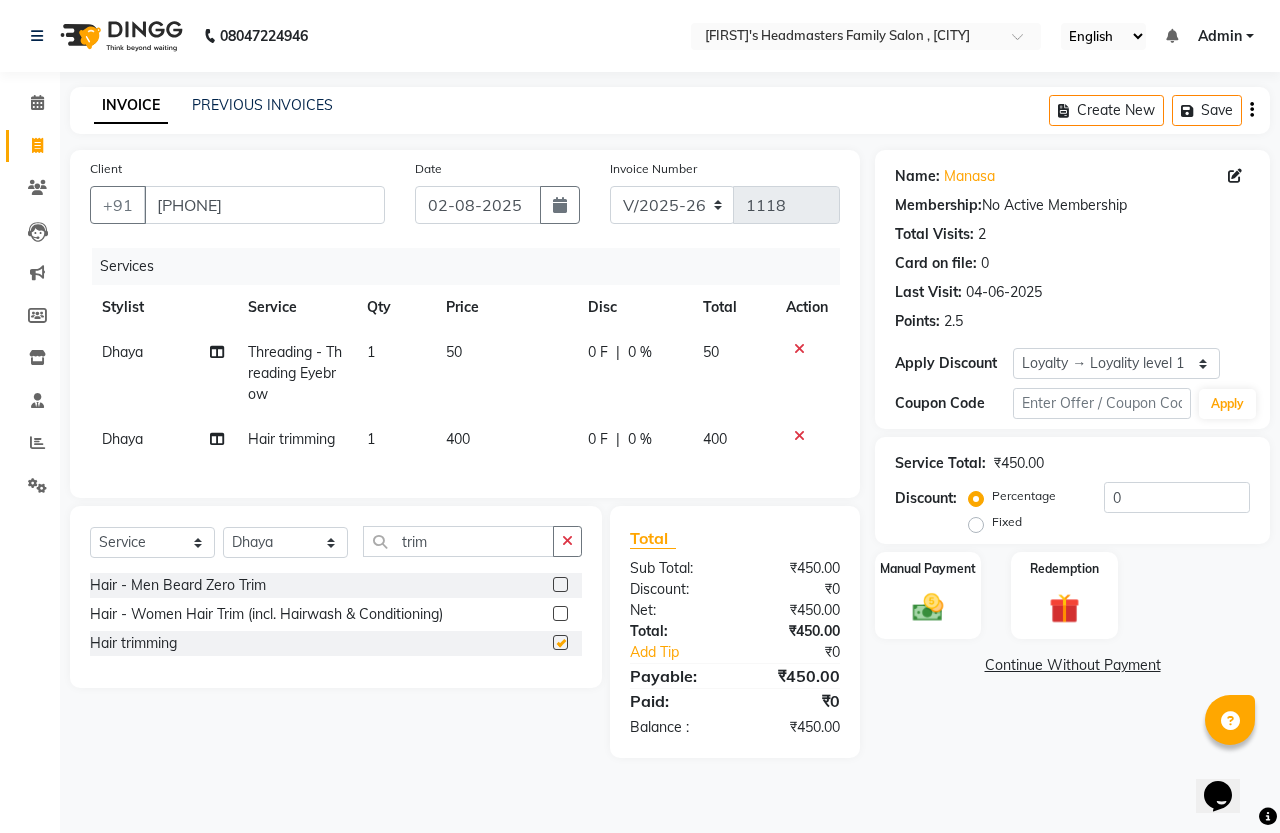 checkbox on "false" 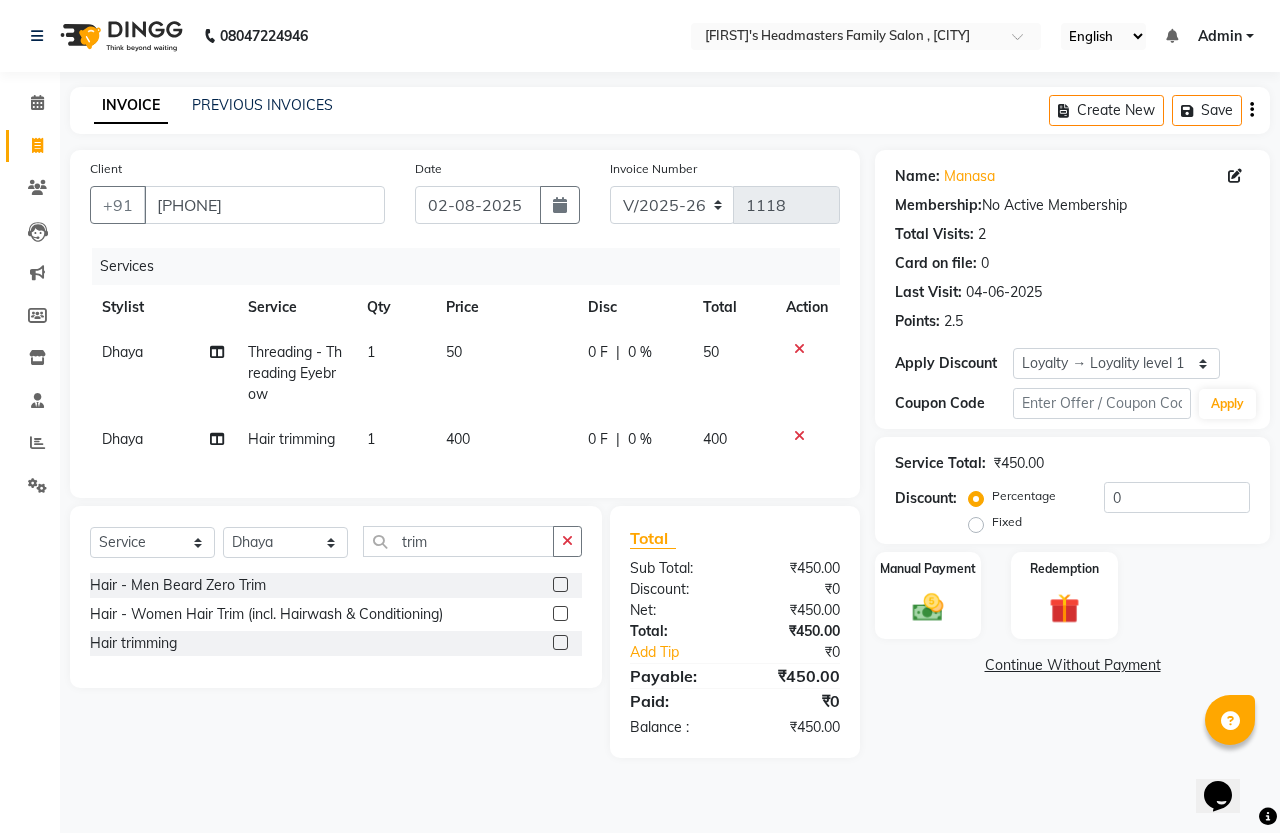 click on "400" 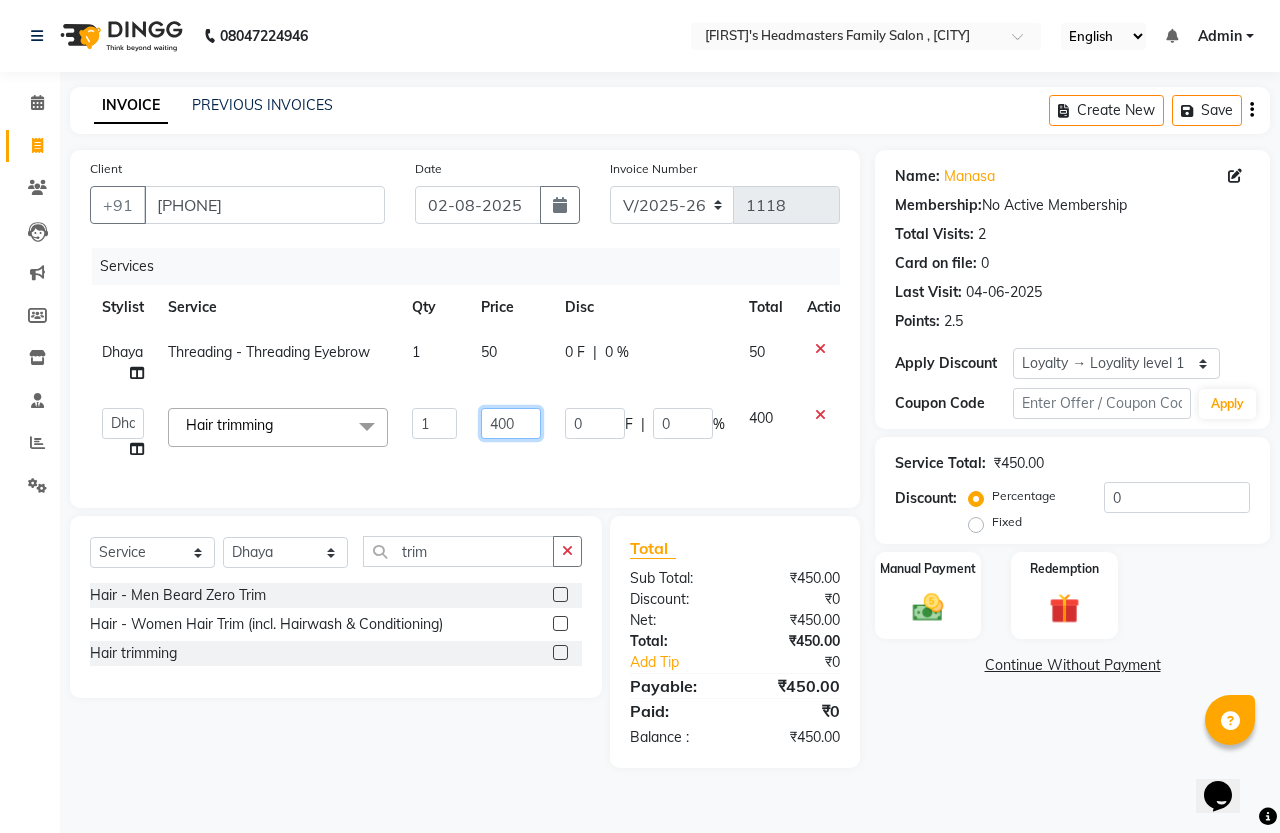 click on "400" 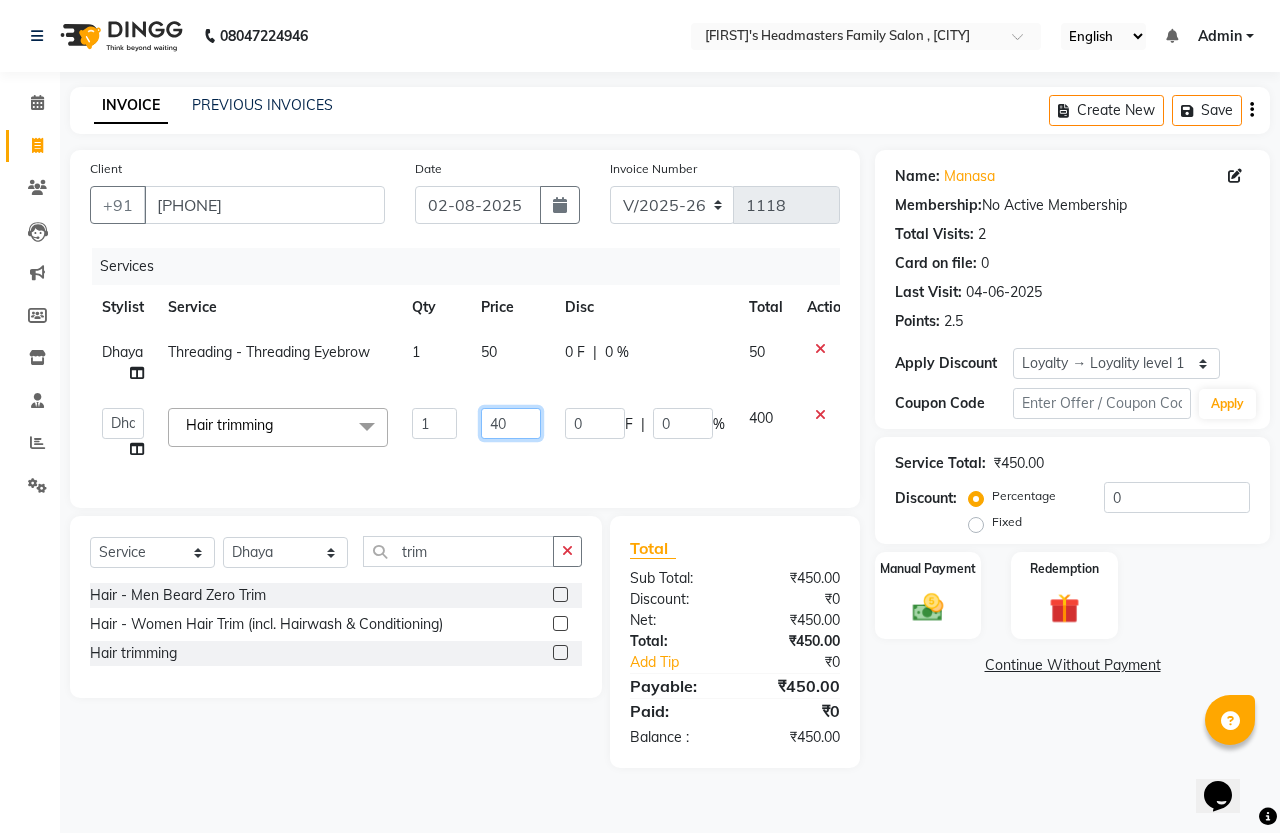 type on "4" 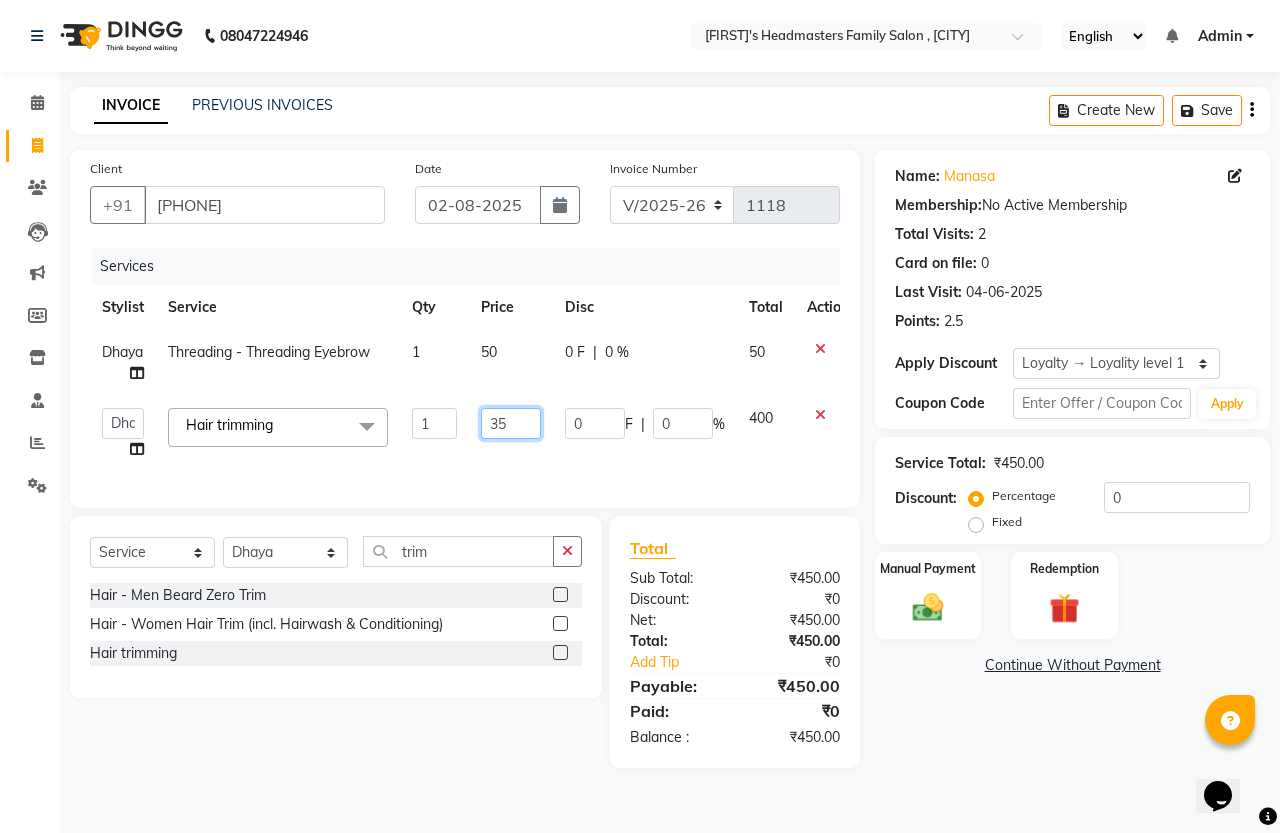 type on "350" 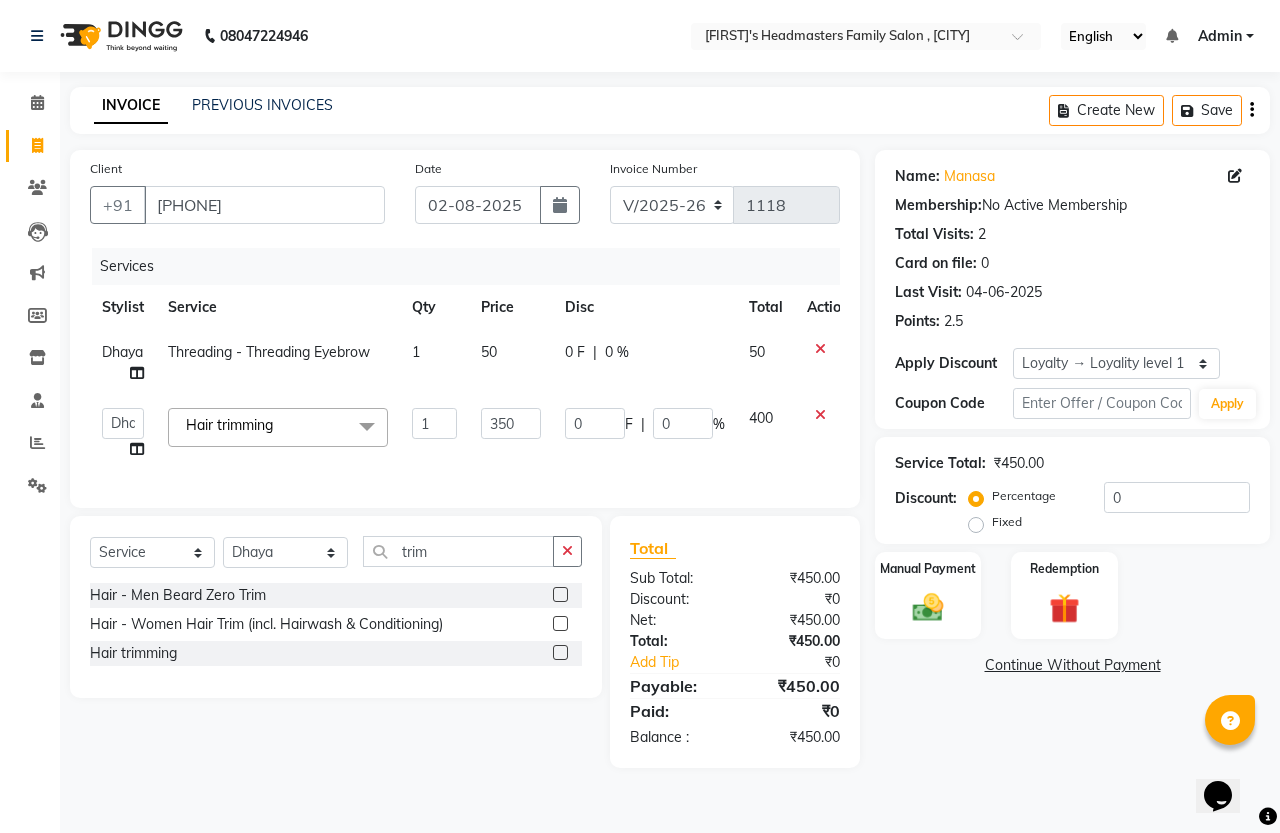 click on "Name: [FIRST]  Membership:  No Active Membership  Total Visits:  [NUMBER] Card on file:  [NUMBER] Last Visit:   [DATE] Points:   [NUMBER]  Apply Discount Select  Loyalty → Loyality level [NUMBER]  Coupon Code Apply Service Total:  ₹[NUMBER]  Discount:  Percentage   Fixed  [NUMBER] Manual Payment Redemption  Continue Without Payment" 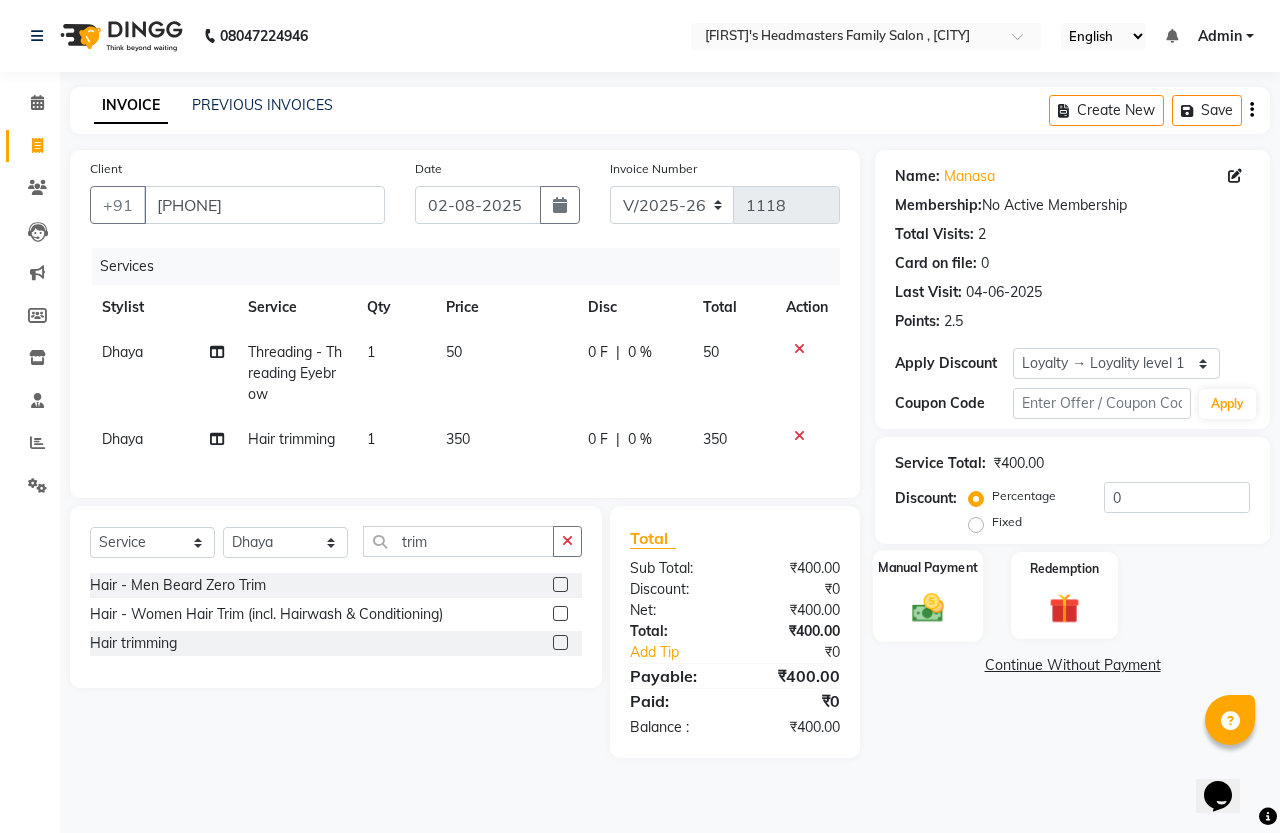 click on "Manual Payment" 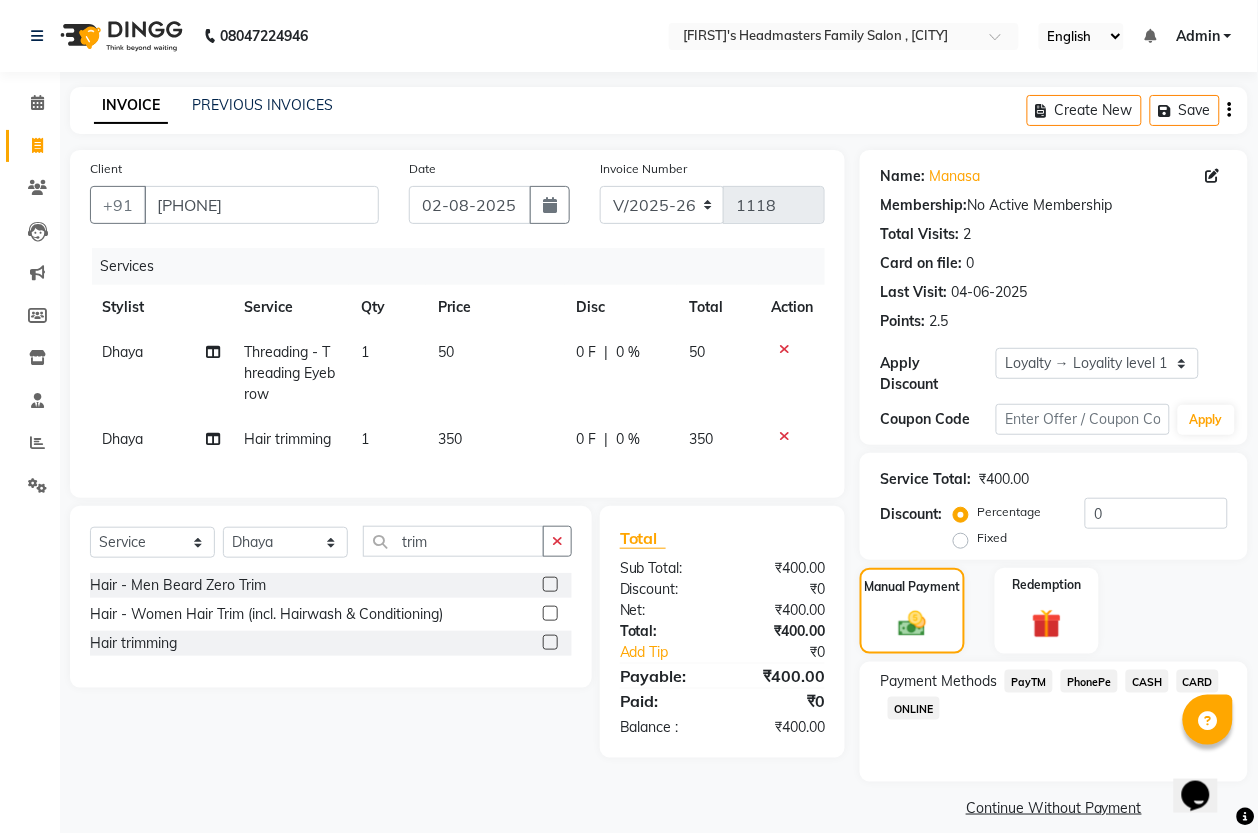 click on "CASH" 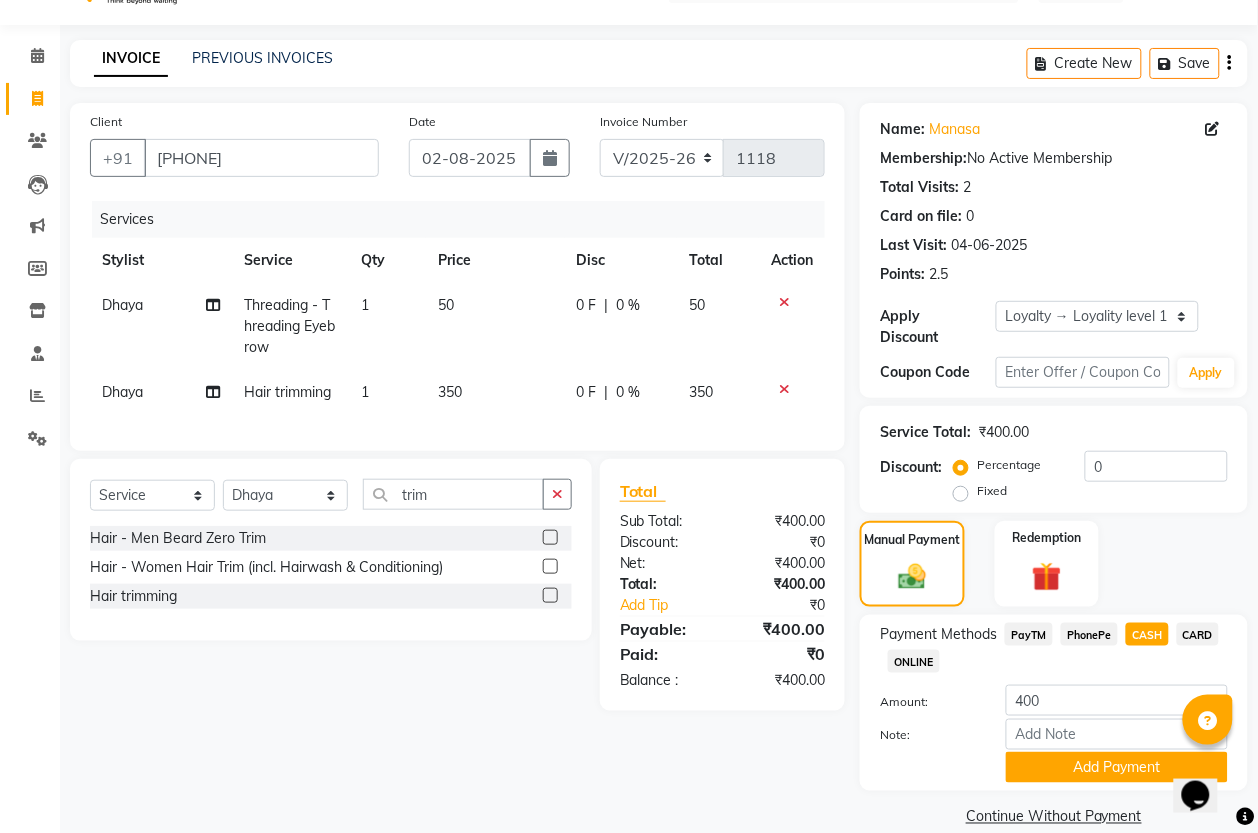 scroll, scrollTop: 75, scrollLeft: 0, axis: vertical 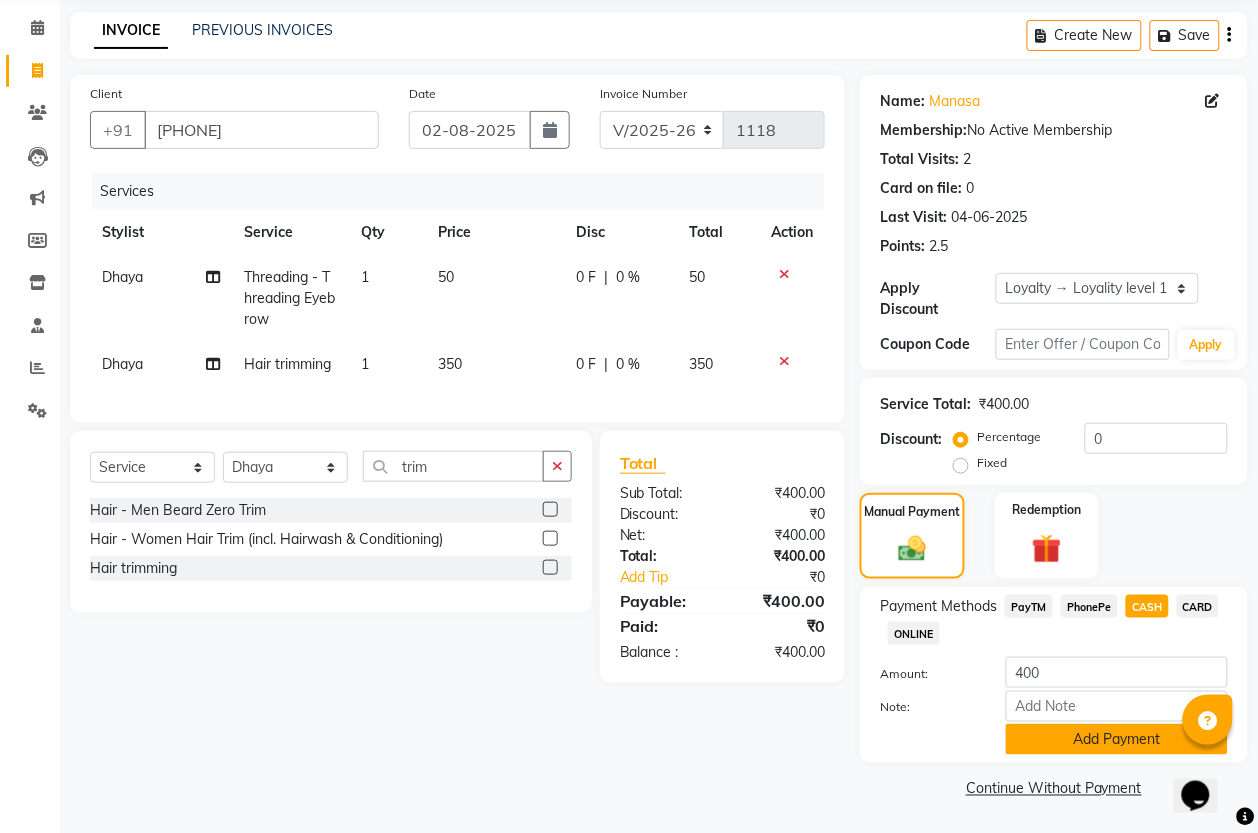 click on "Add Payment" 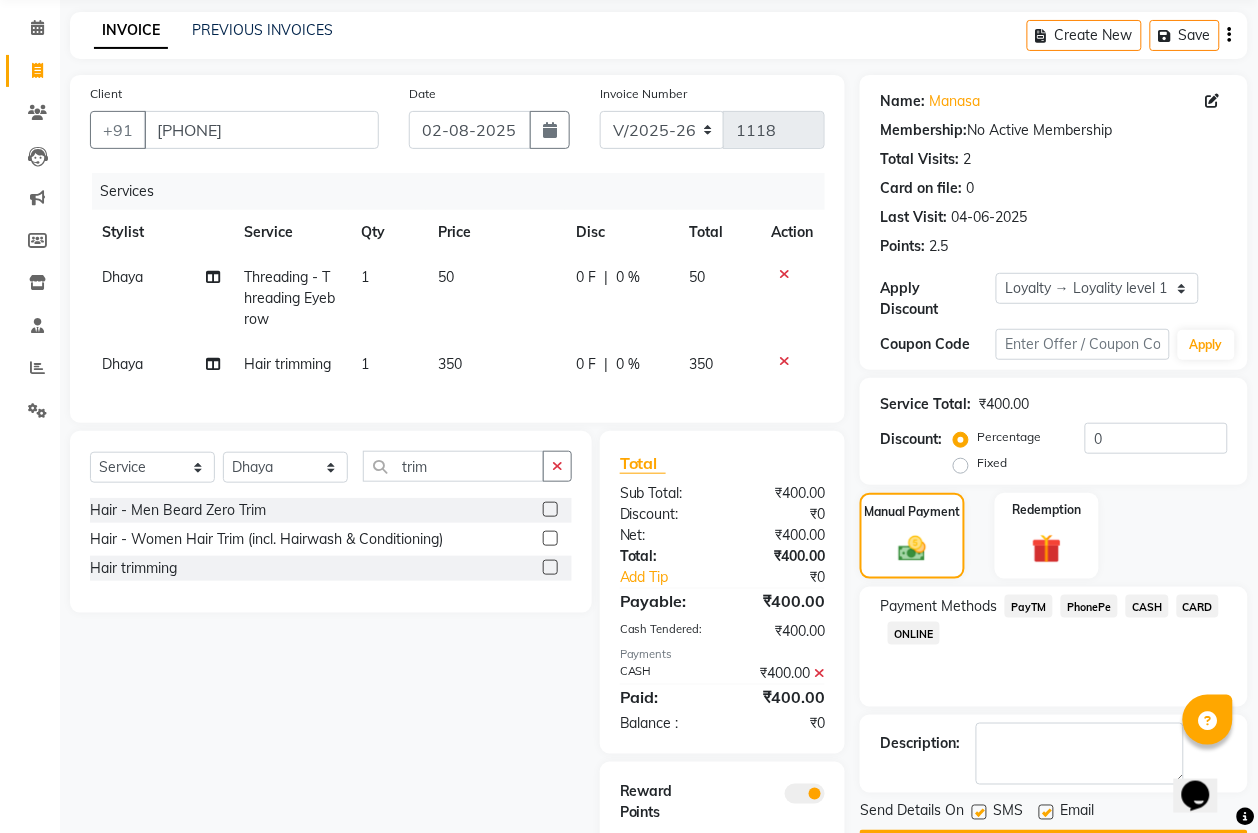 scroll, scrollTop: 207, scrollLeft: 0, axis: vertical 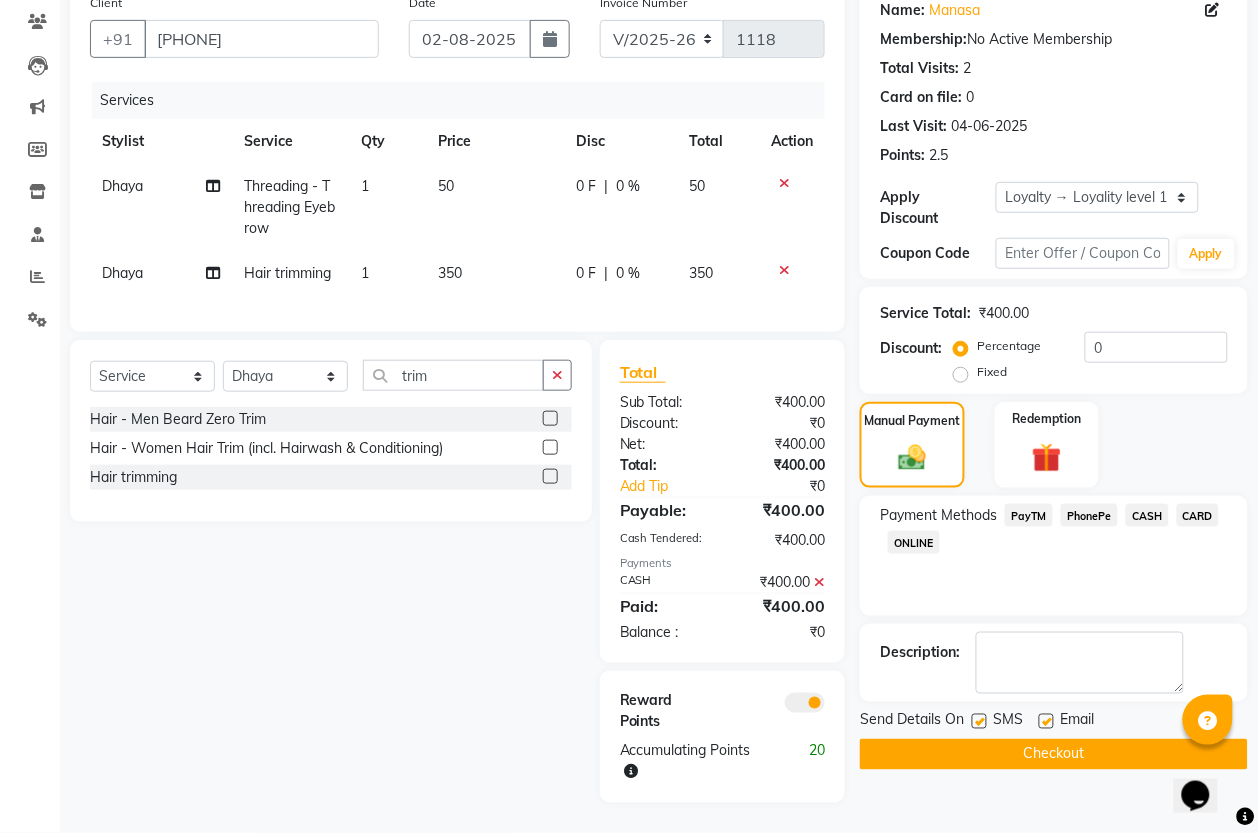click on "Checkout" 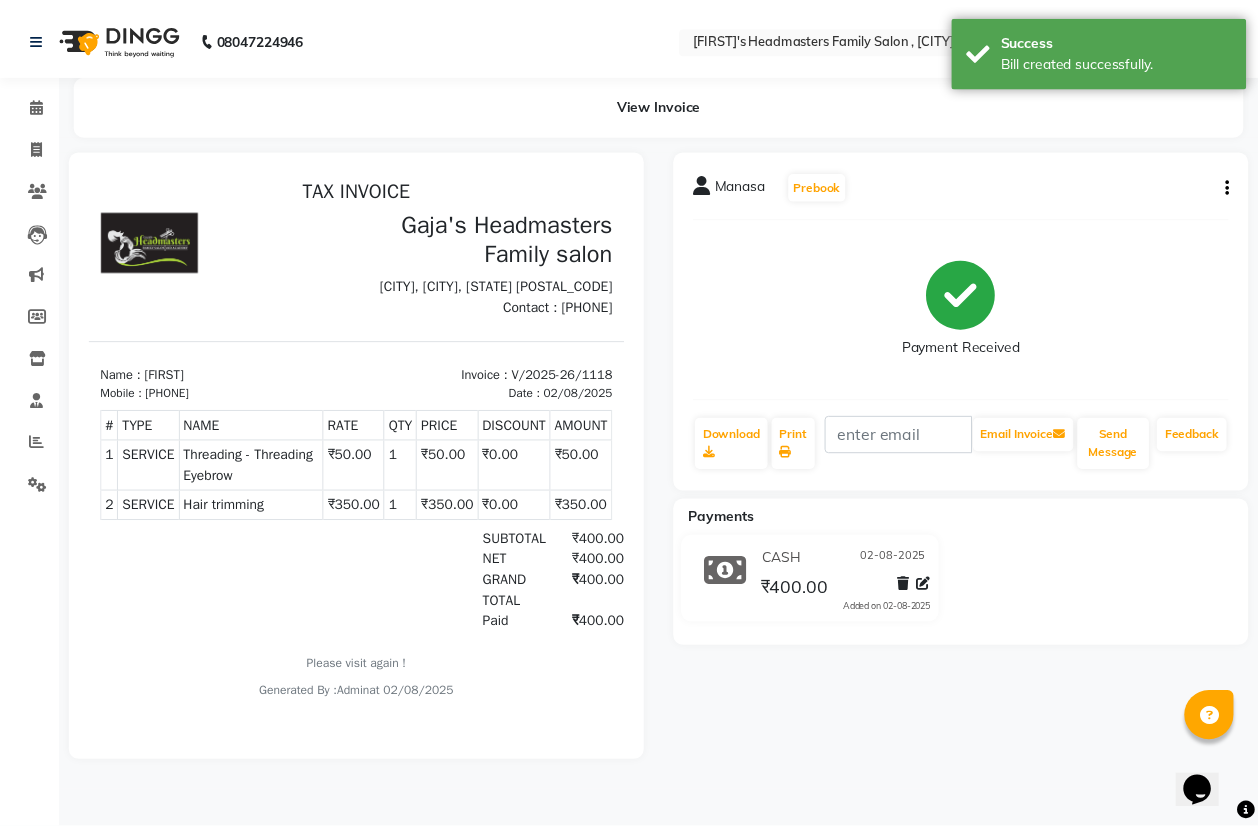 scroll, scrollTop: 0, scrollLeft: 0, axis: both 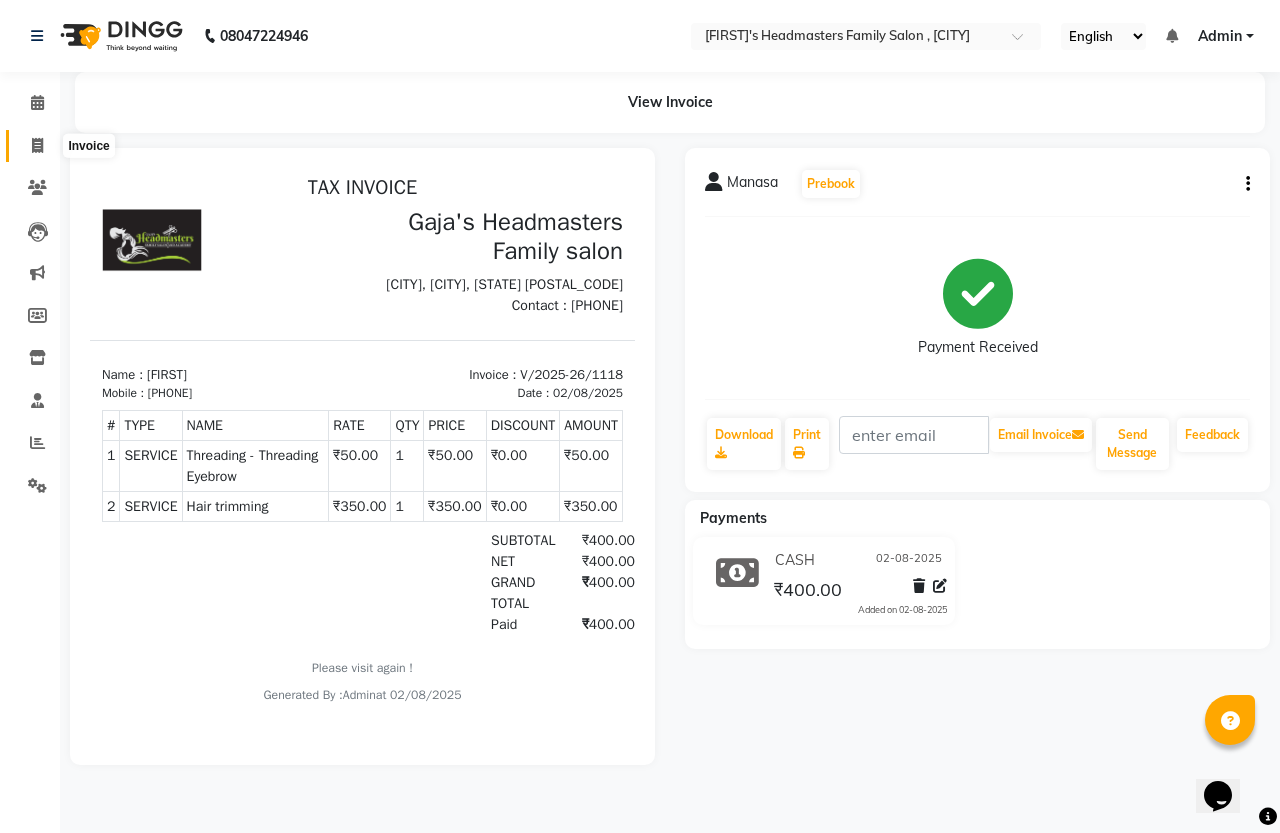 click 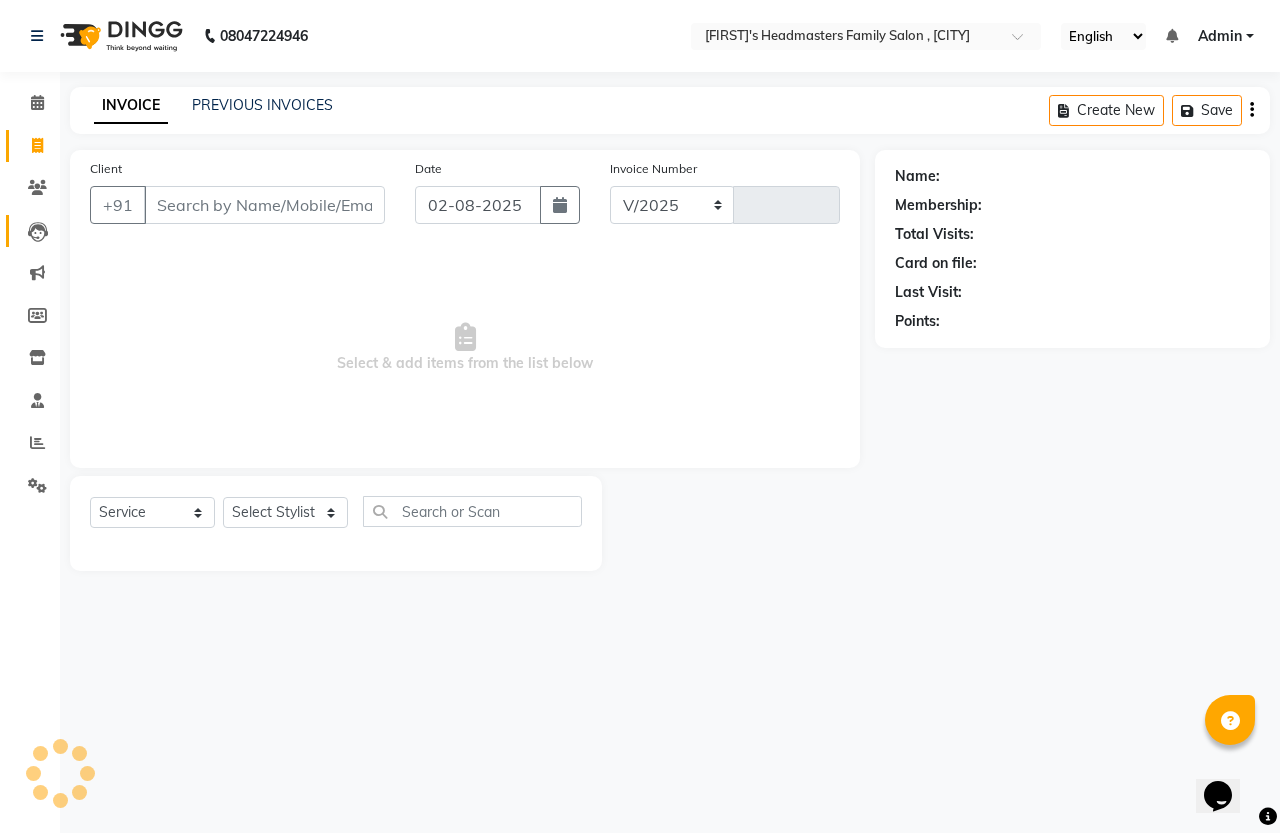 select on "7213" 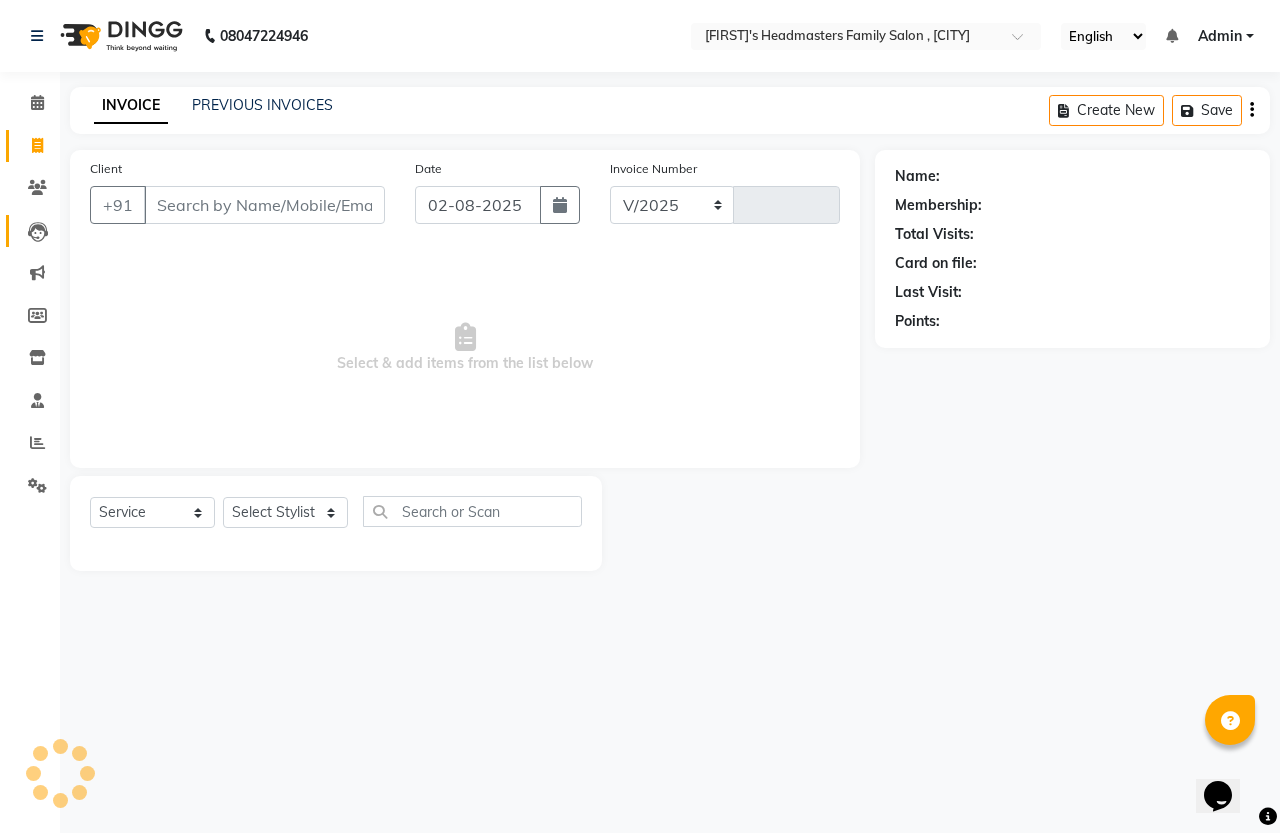 type on "1119" 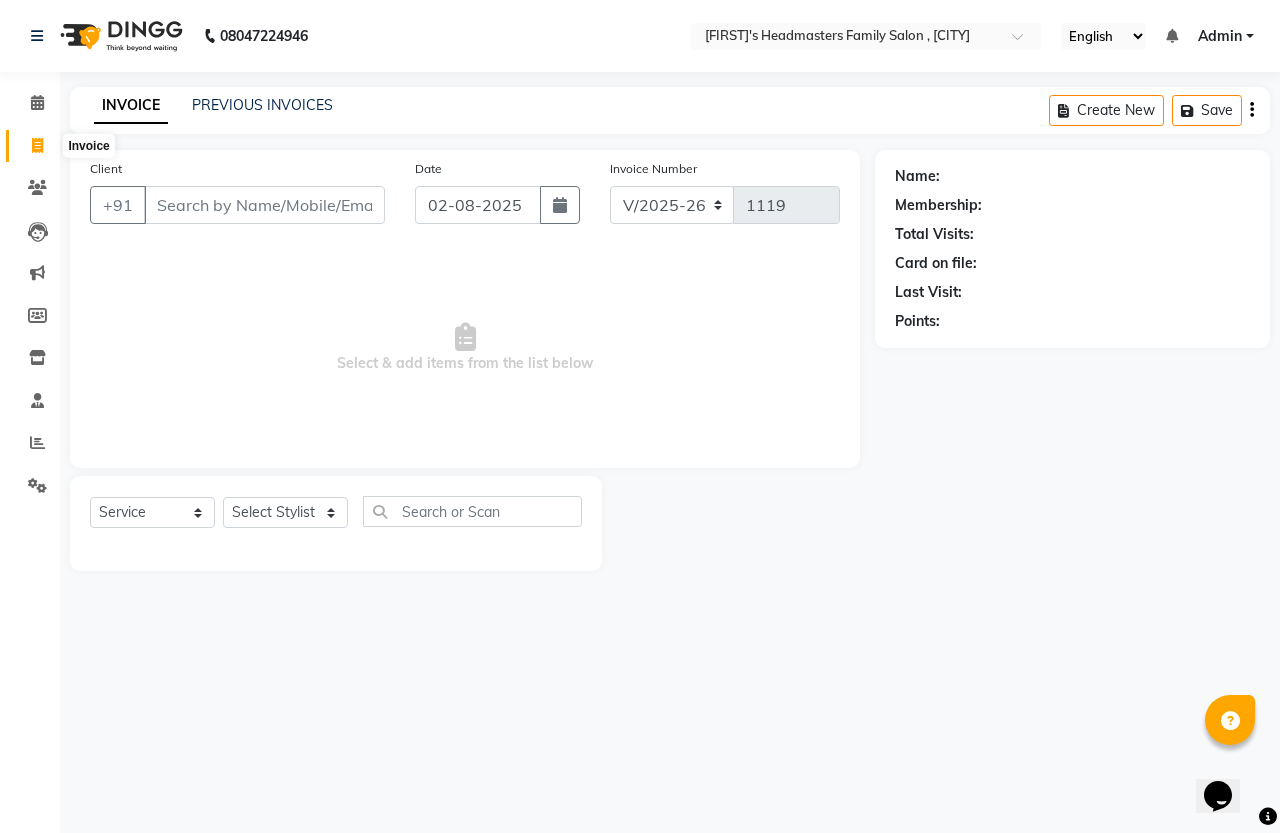 click 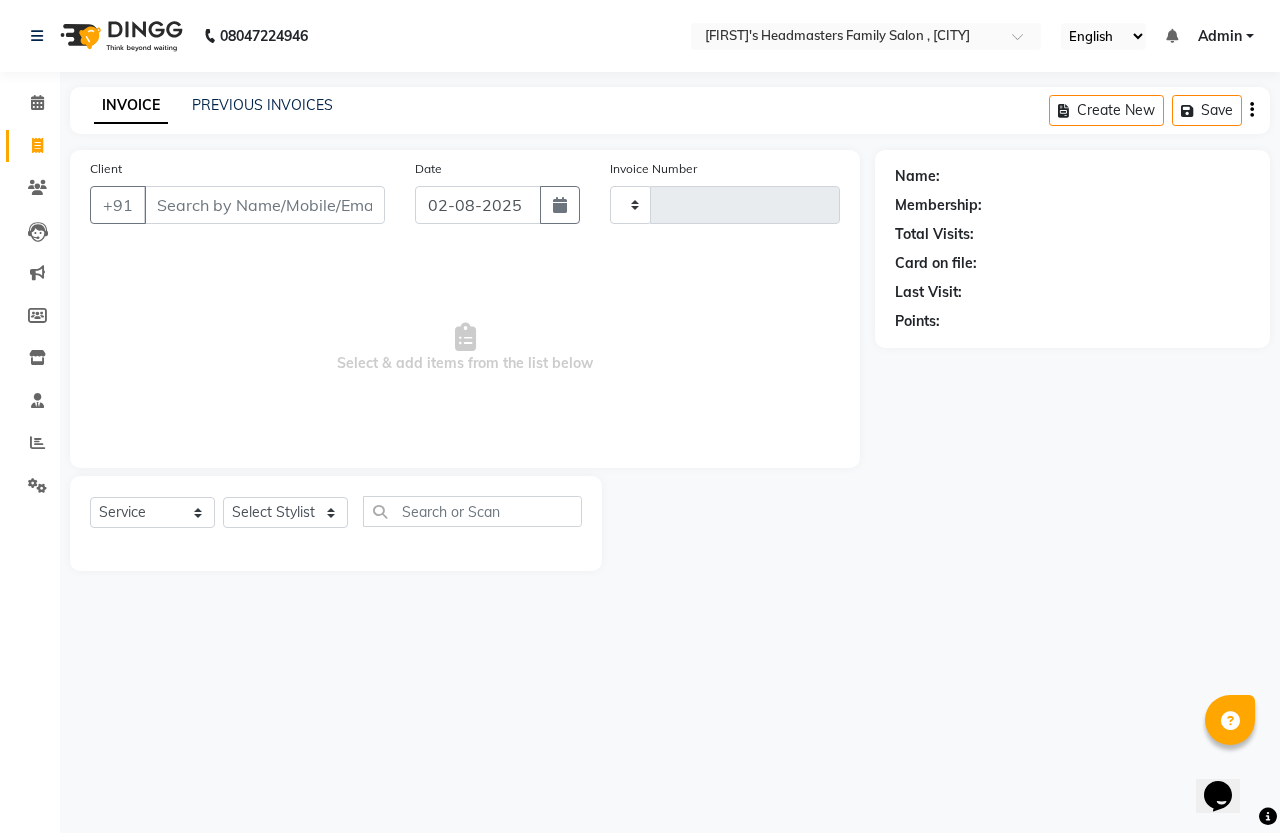 type on "1119" 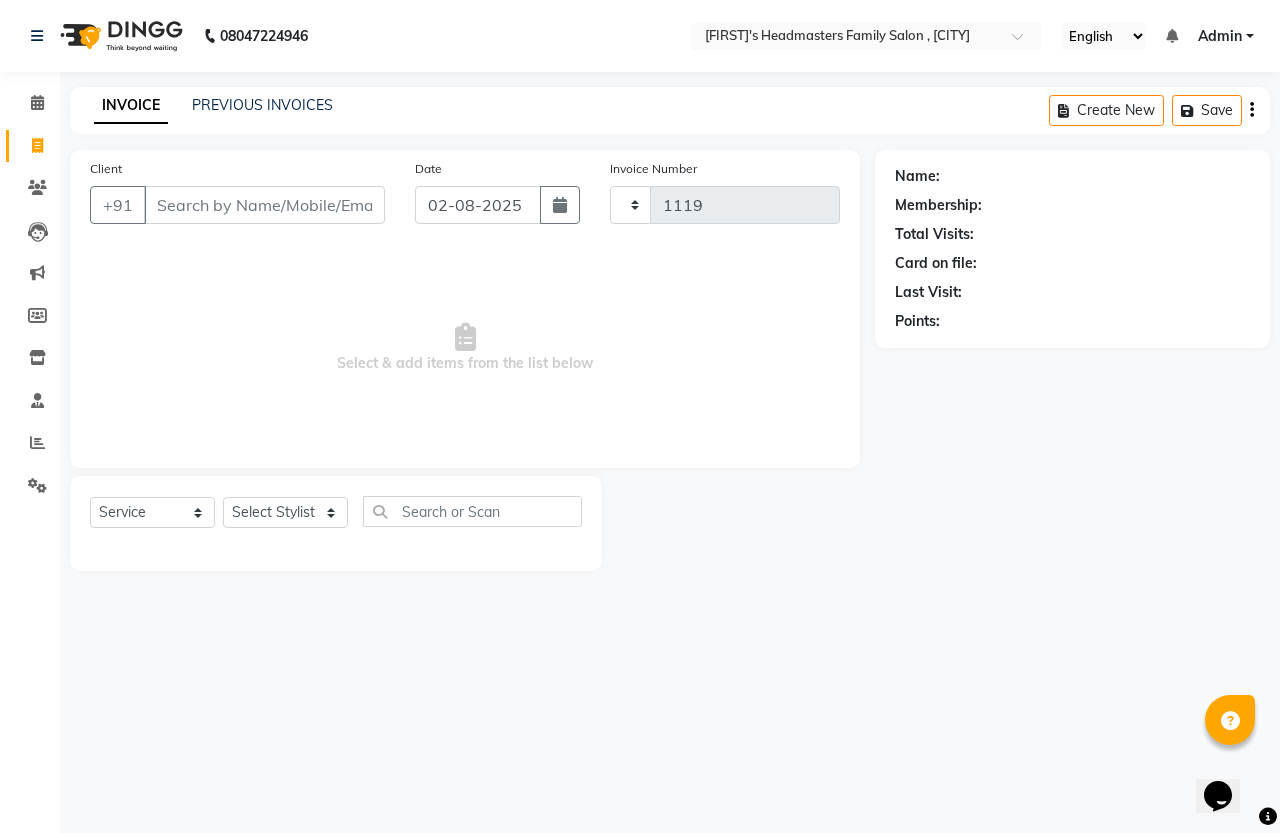 click on "Client" at bounding box center [264, 205] 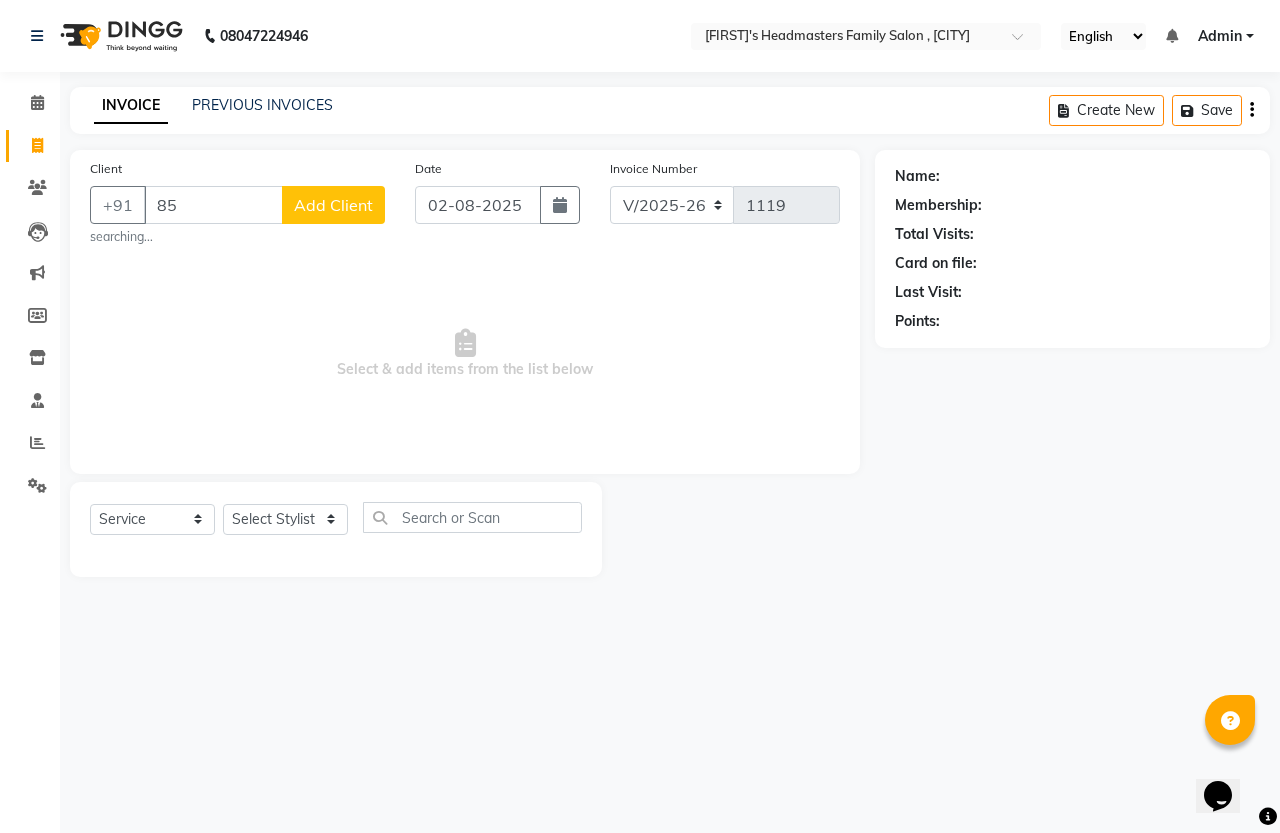 type on "8" 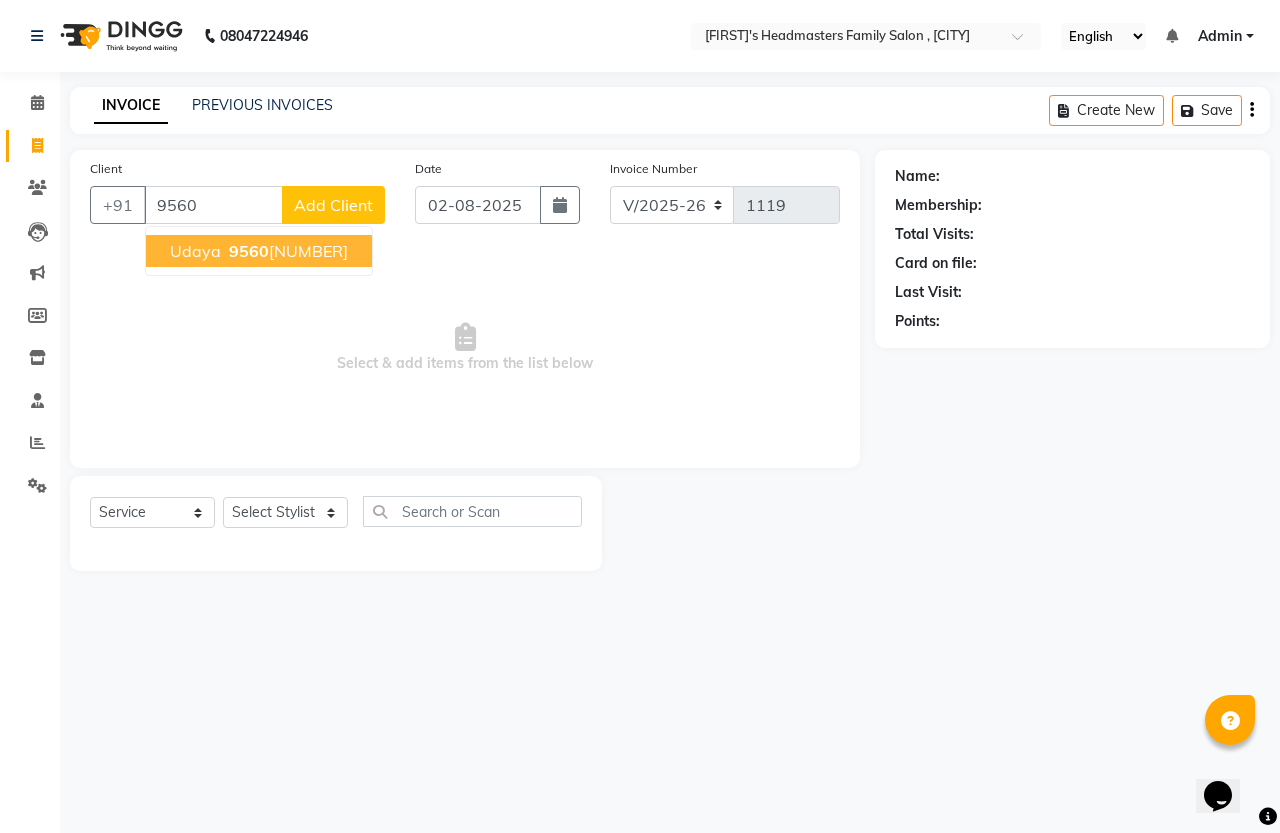 click on "[PHONE]" at bounding box center (286, 251) 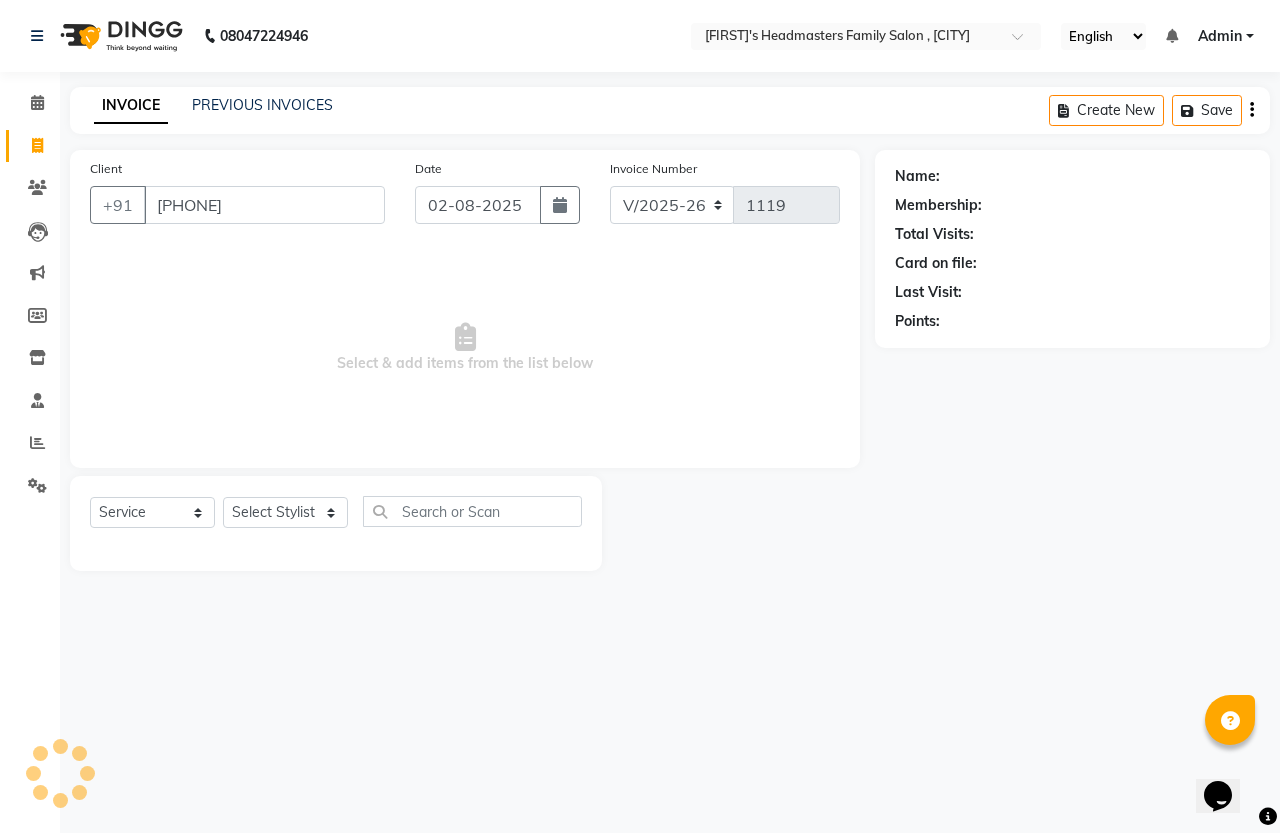 type on "[PHONE]" 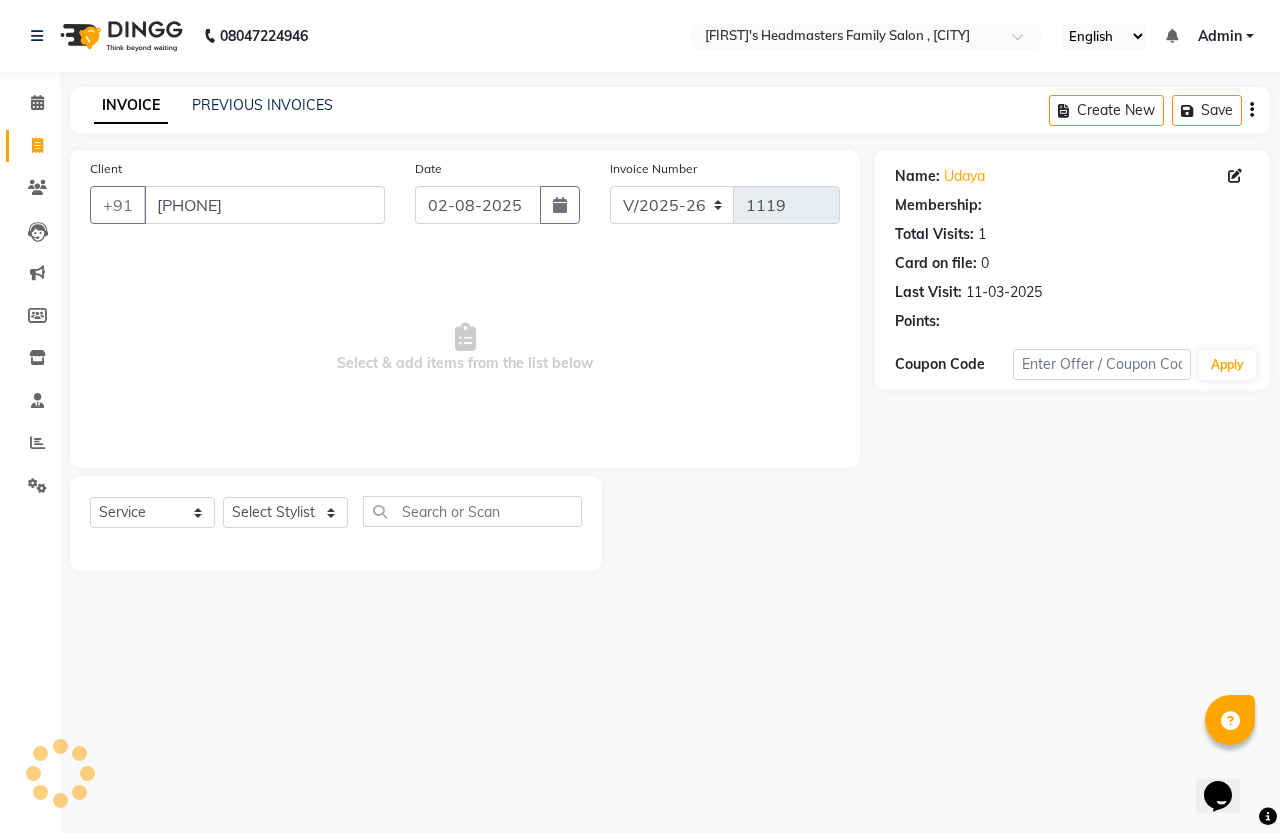 select on "1: Object" 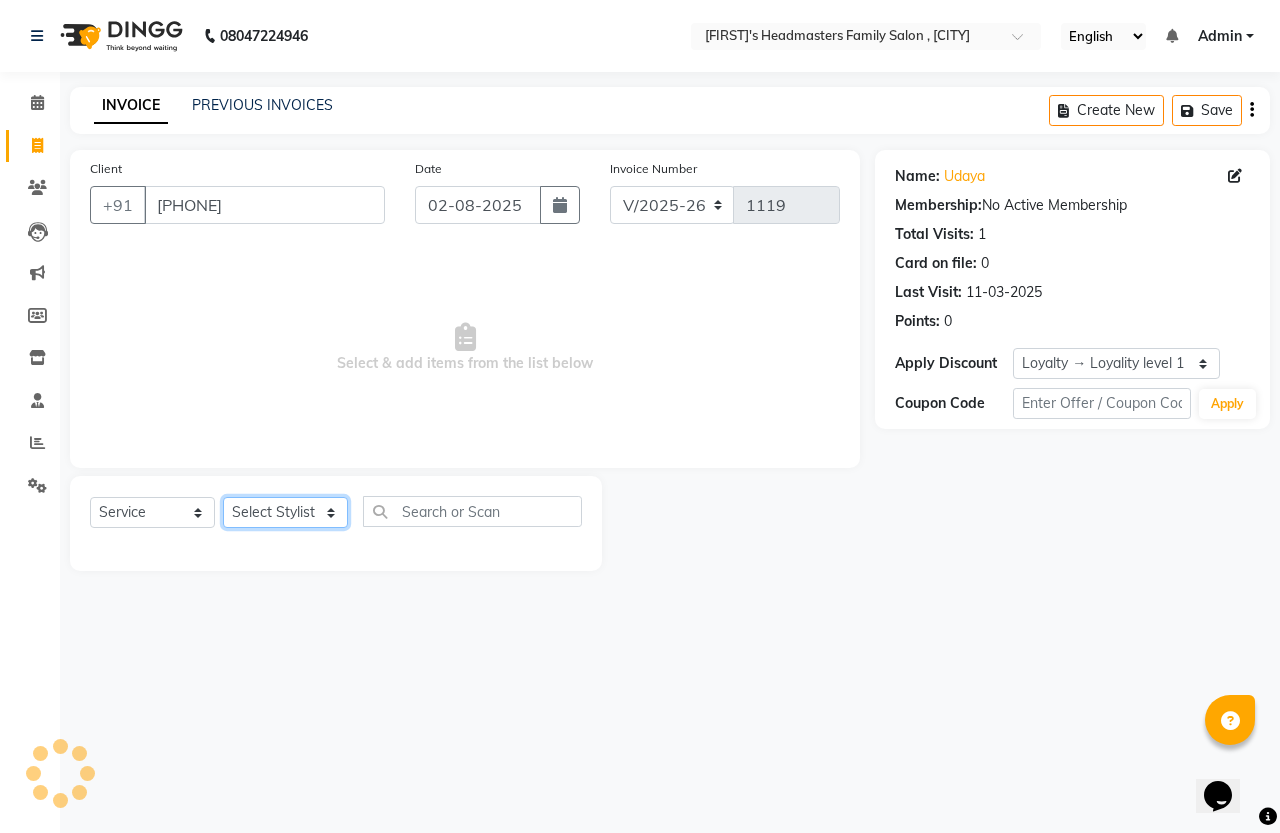 click on "Select Stylist [FIRST] [LAST] [FIRST] [FIRST]" 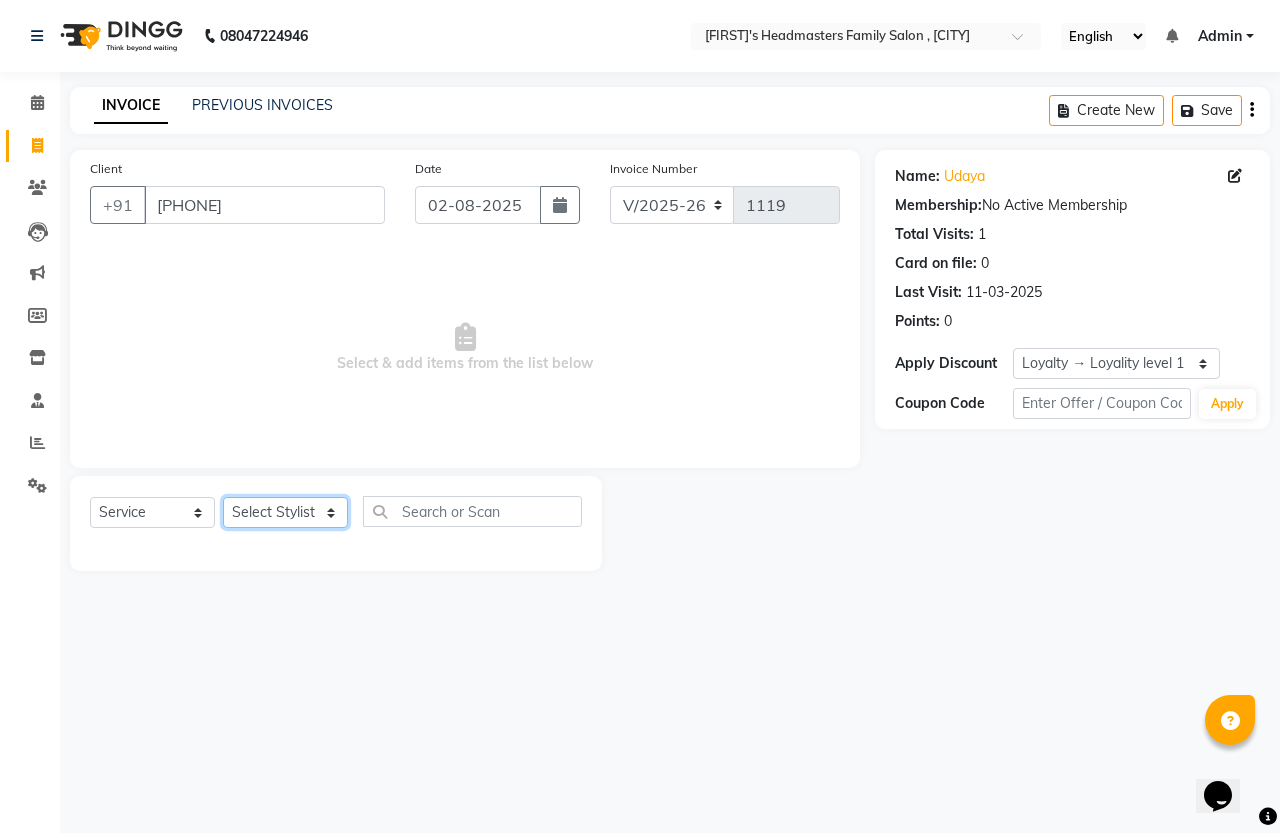 select on "61242" 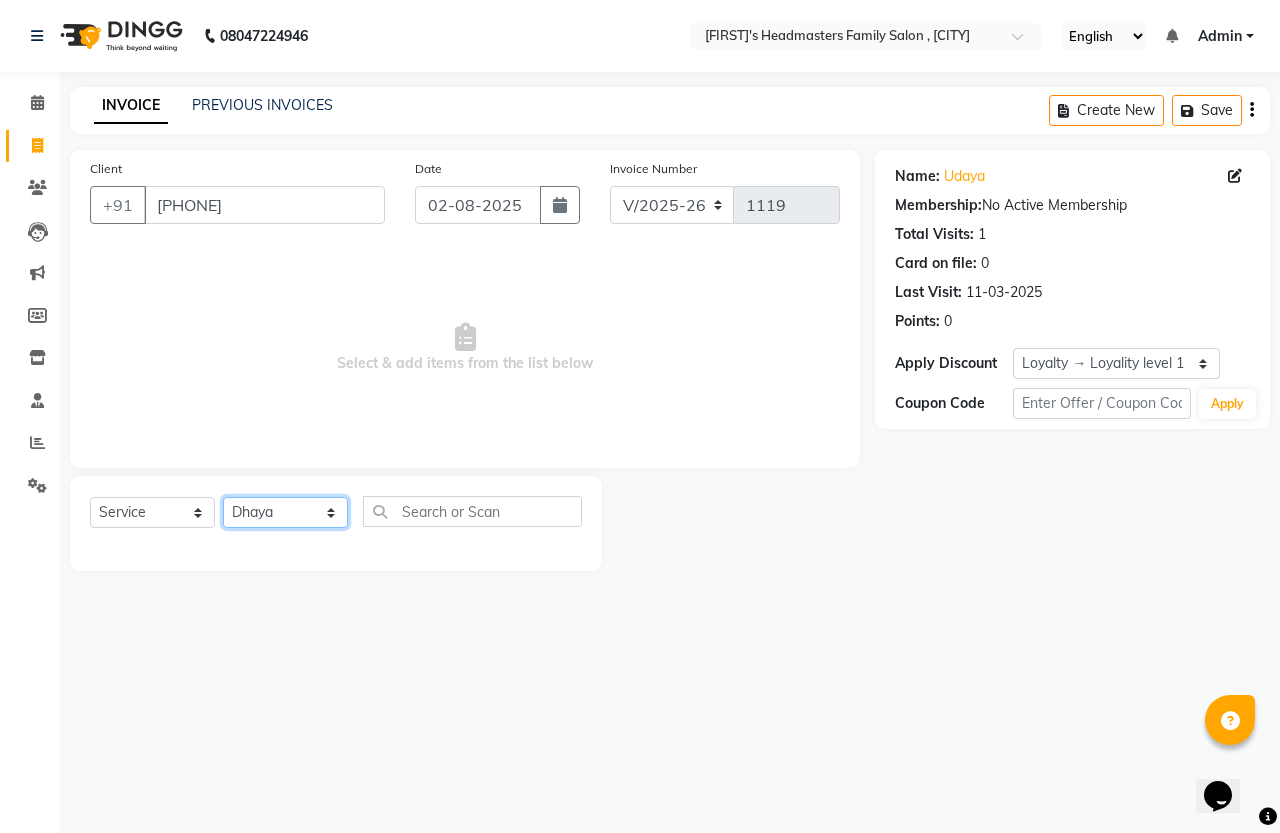 click on "Select Stylist [FIRST] [LAST] [FIRST] [FIRST]" 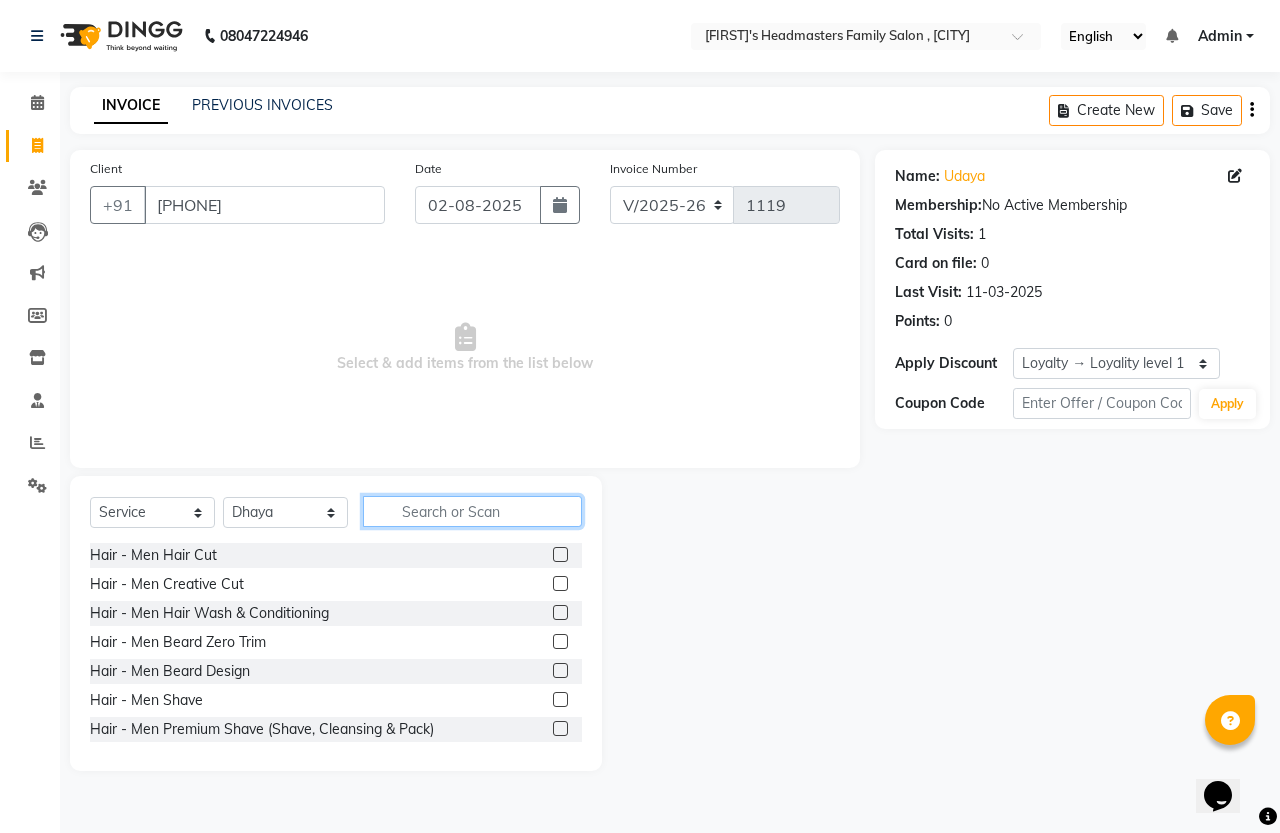 click 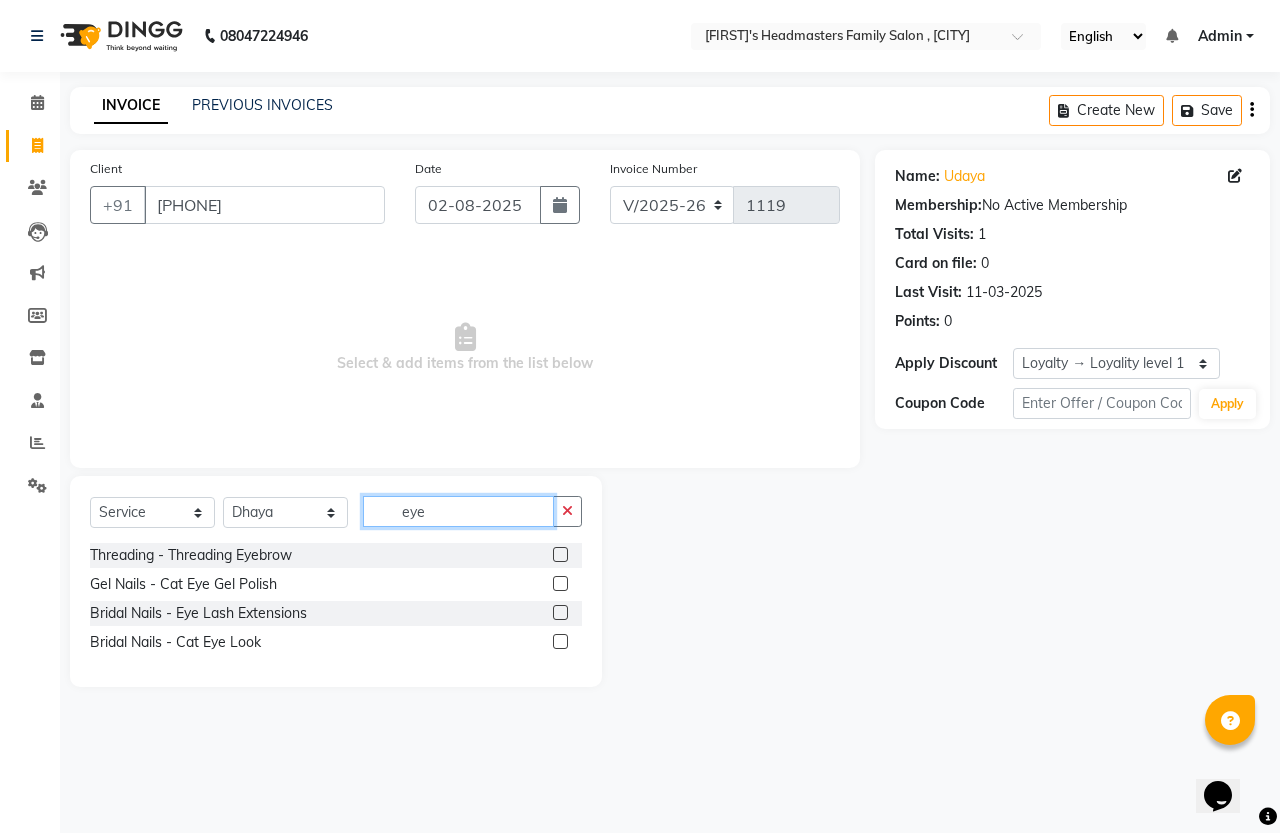 type on "eye" 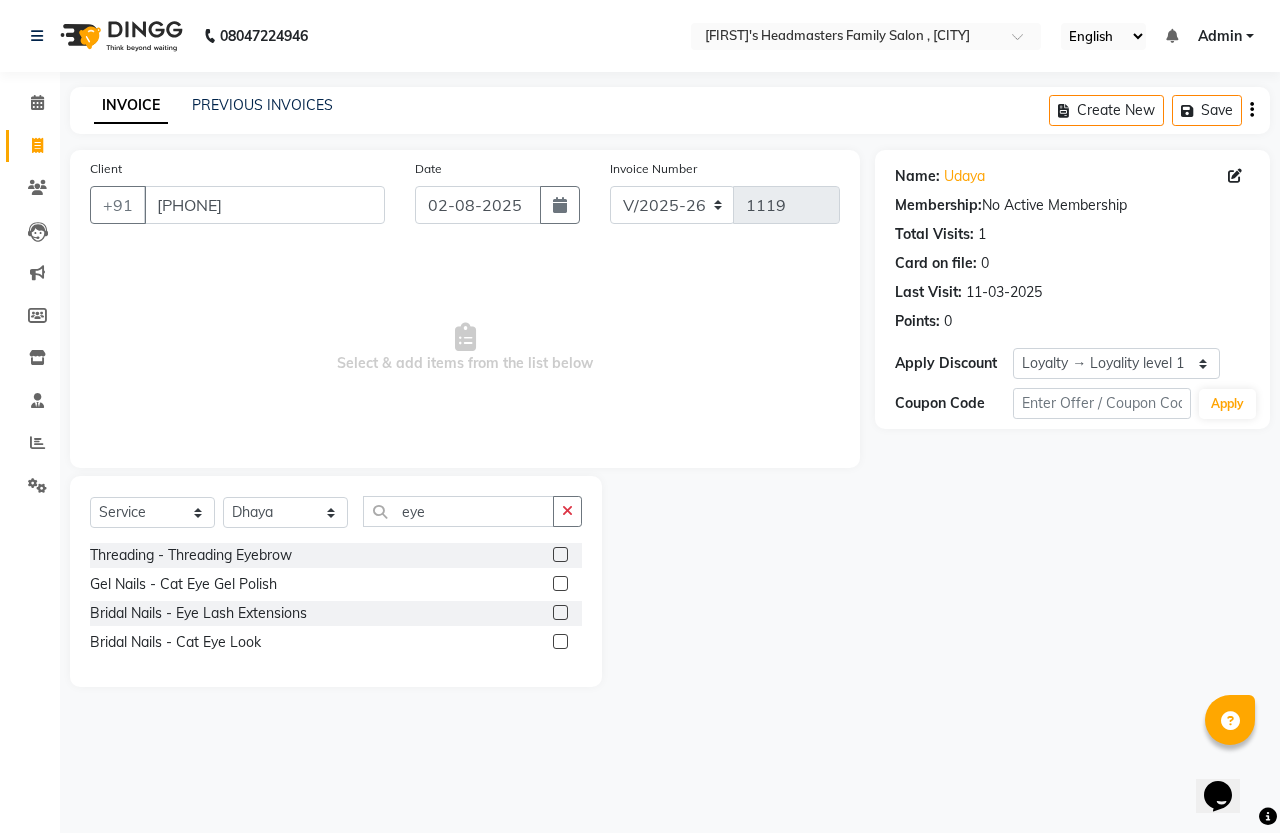 click 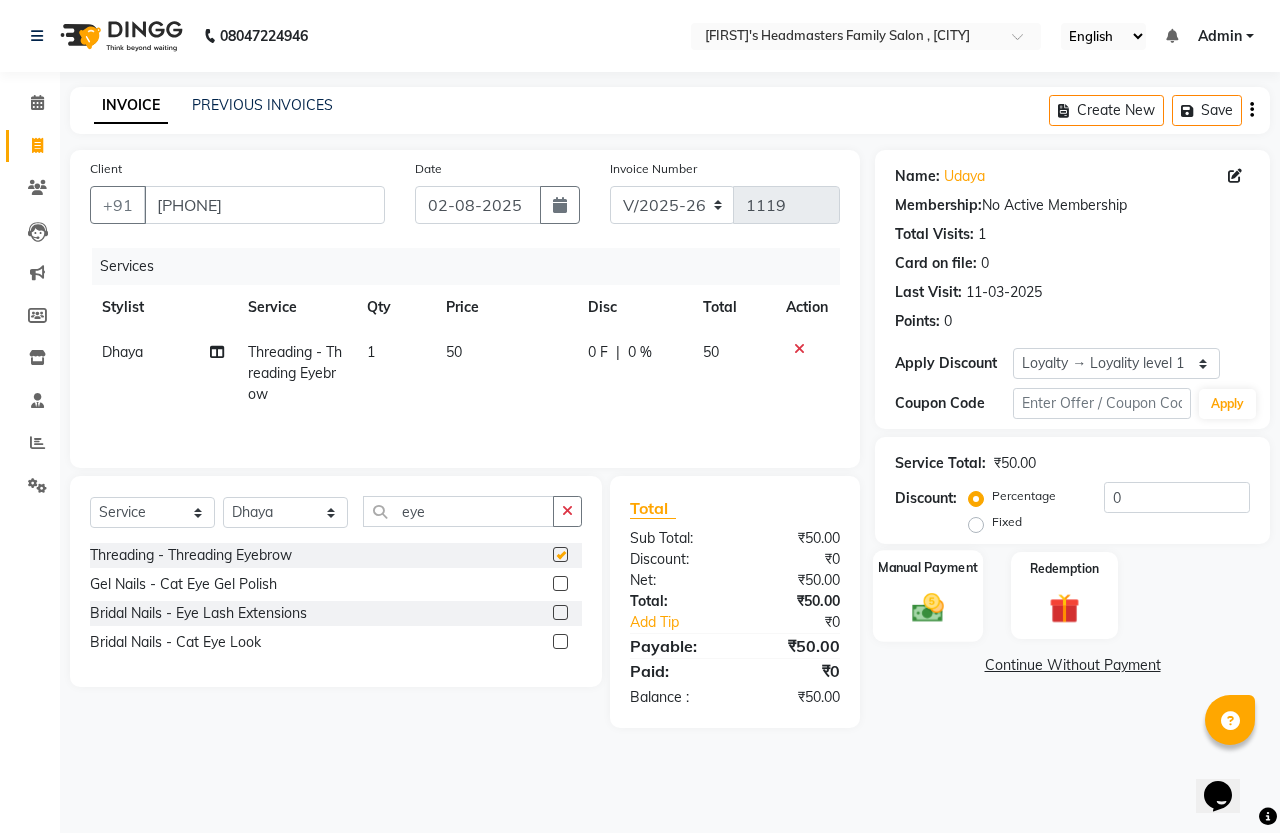 checkbox on "false" 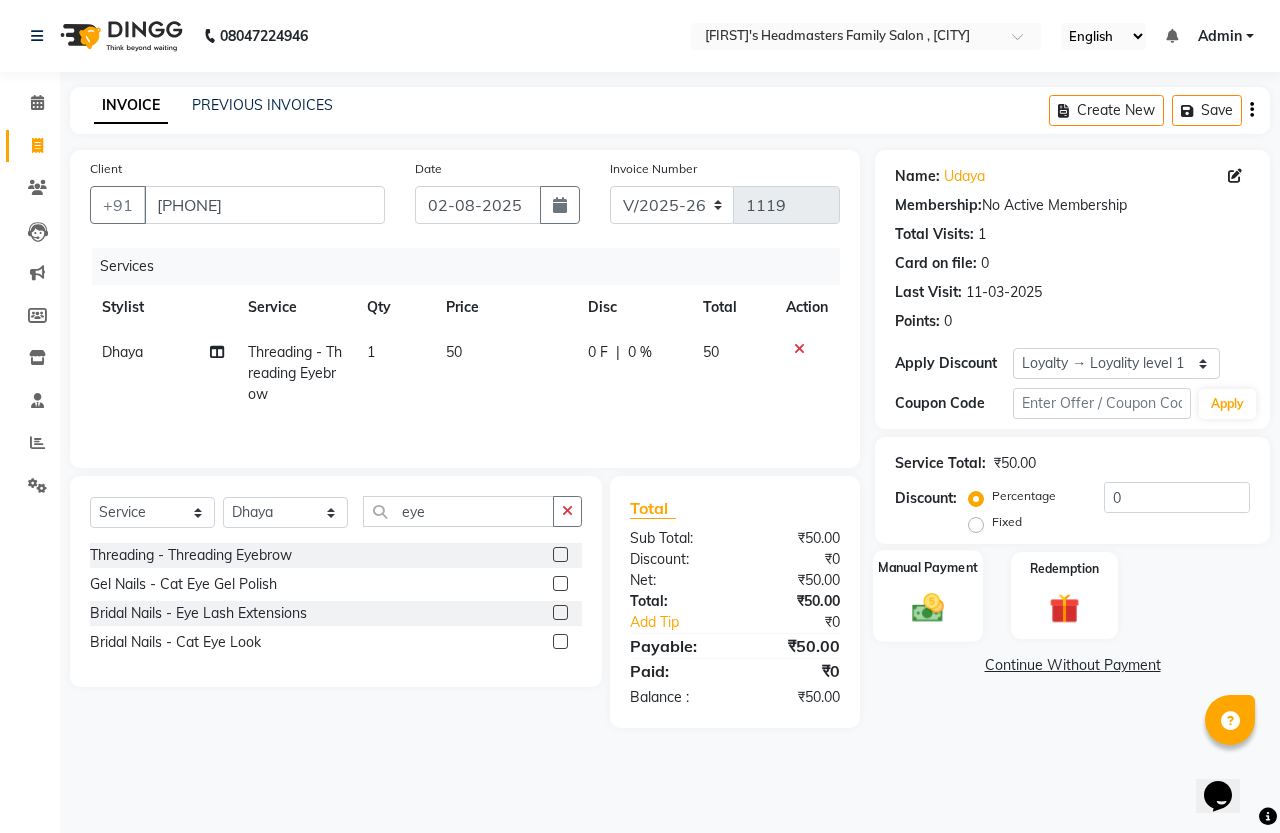 click on "Manual Payment" 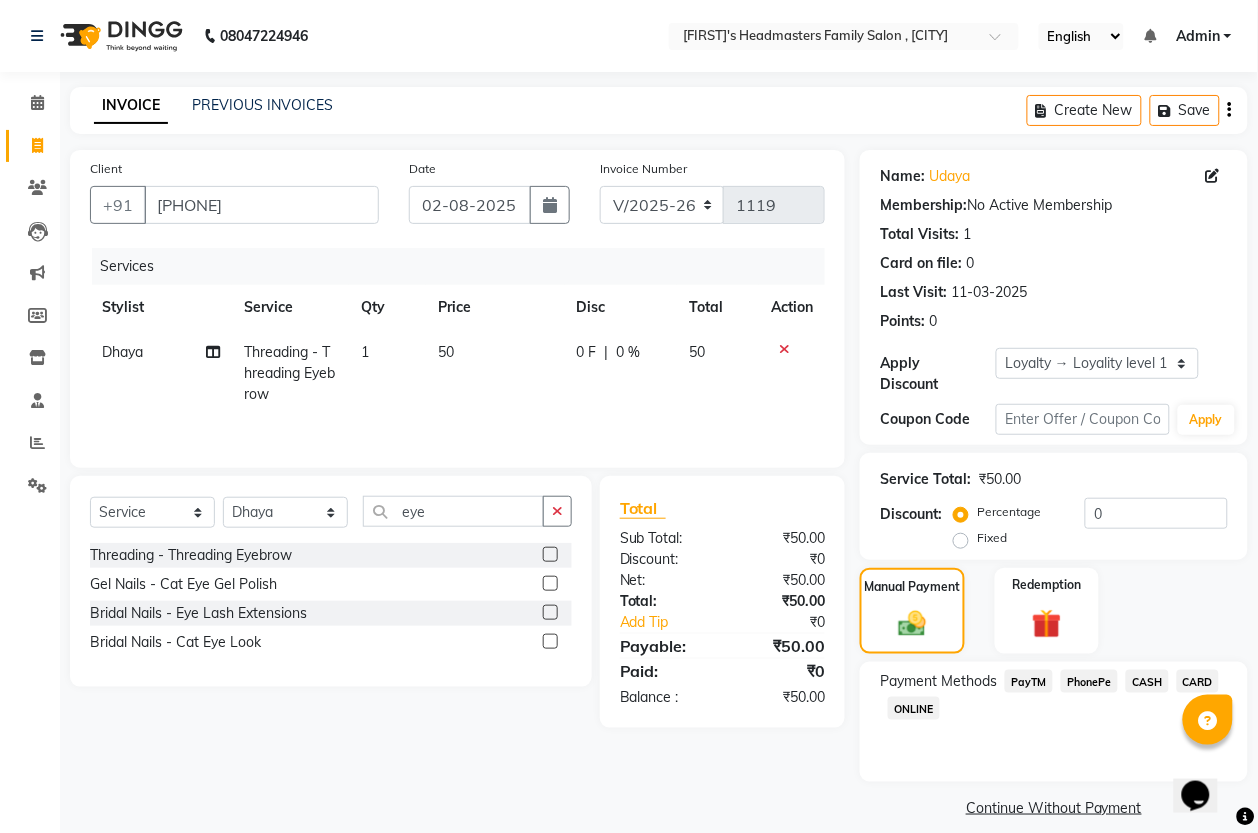 click on "Payment Methods  PayTM   PhonePe   CASH   CARD   ONLINE" 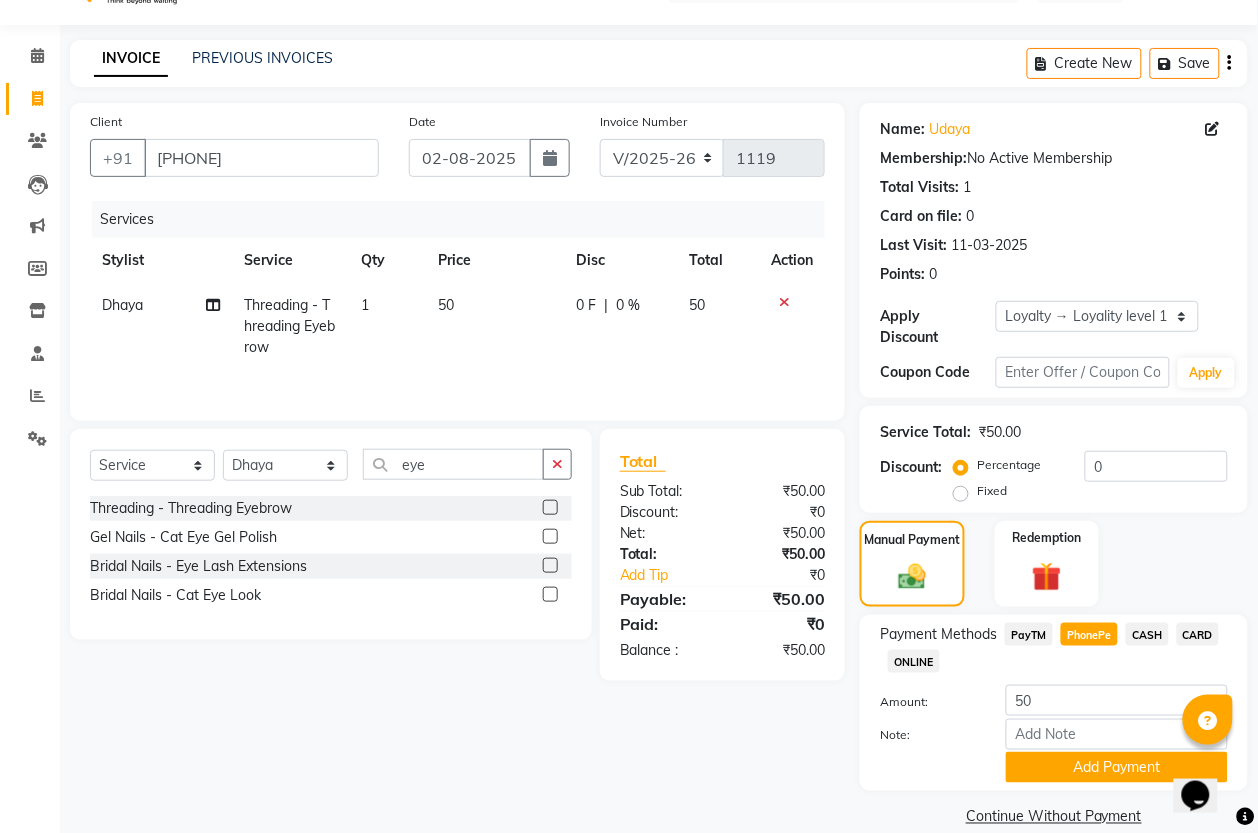 scroll, scrollTop: 75, scrollLeft: 0, axis: vertical 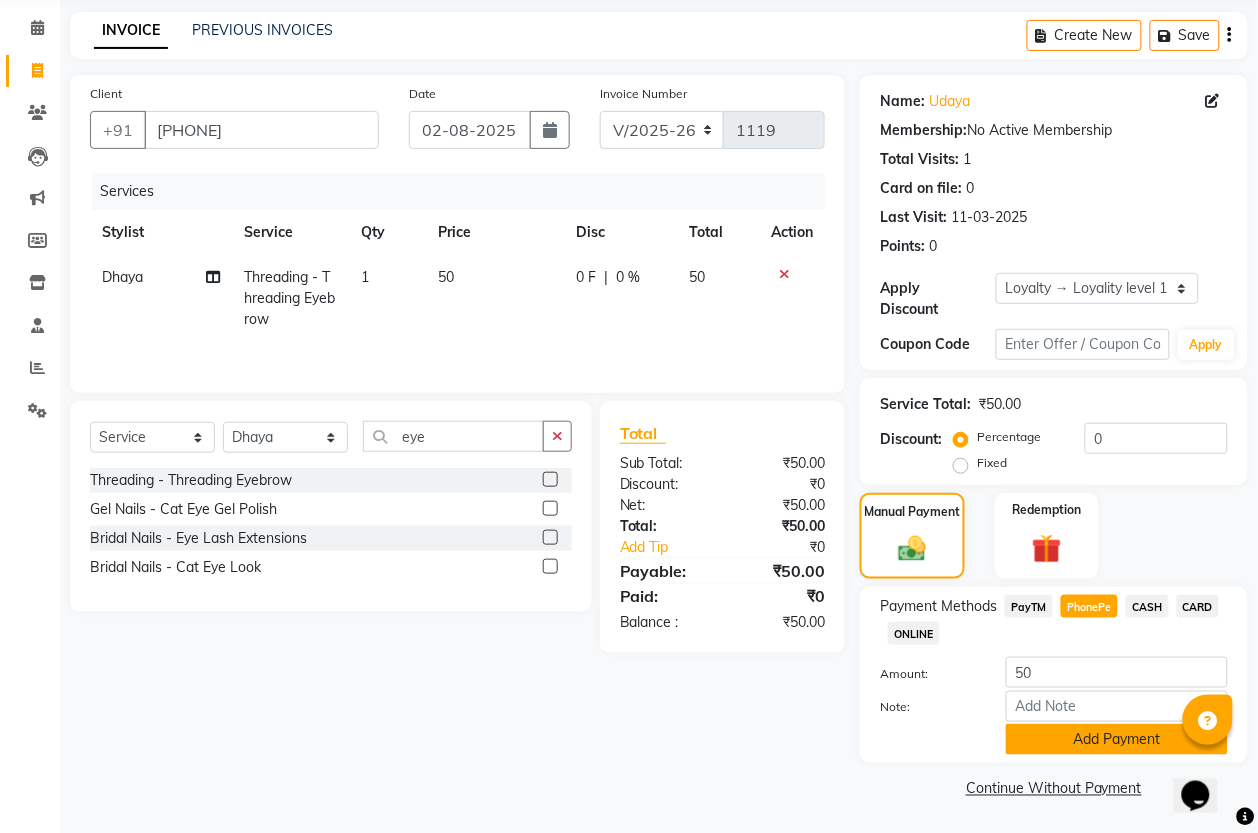 click on "Add Payment" 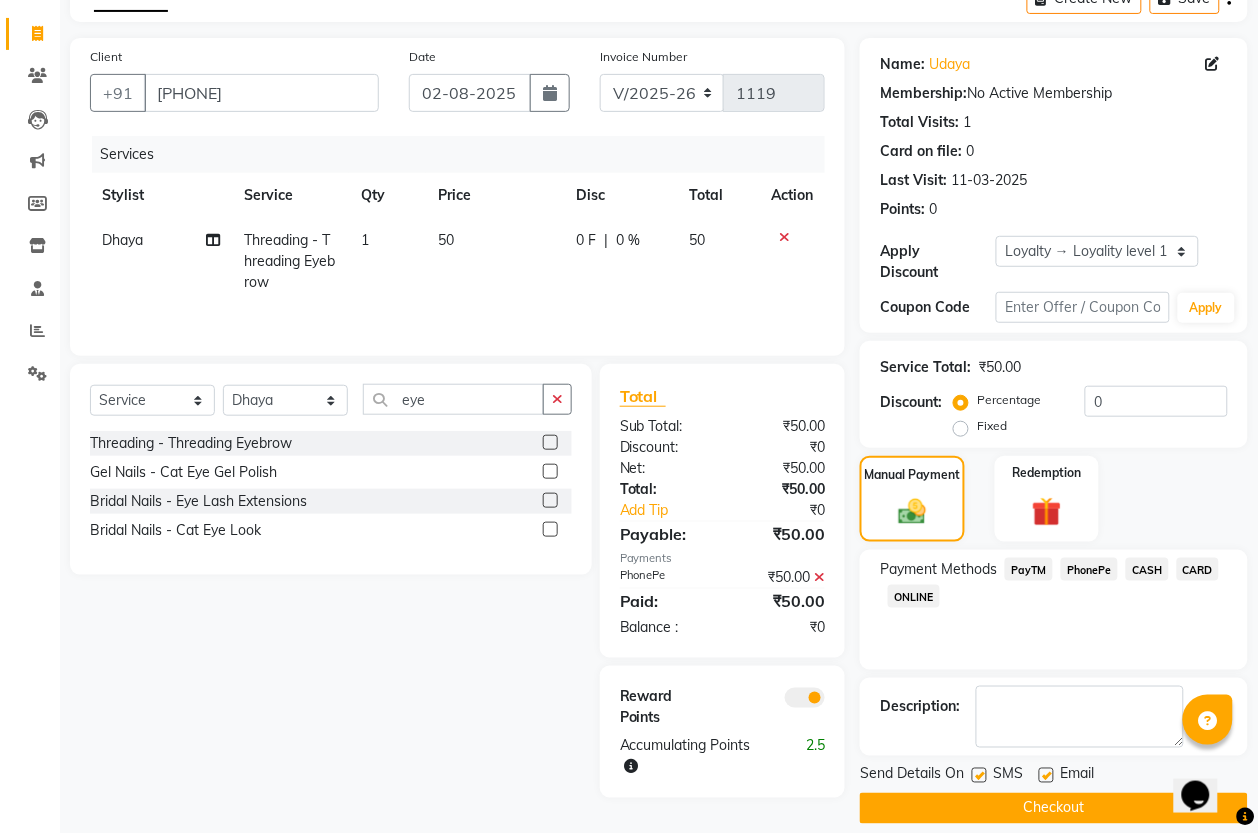scroll, scrollTop: 133, scrollLeft: 0, axis: vertical 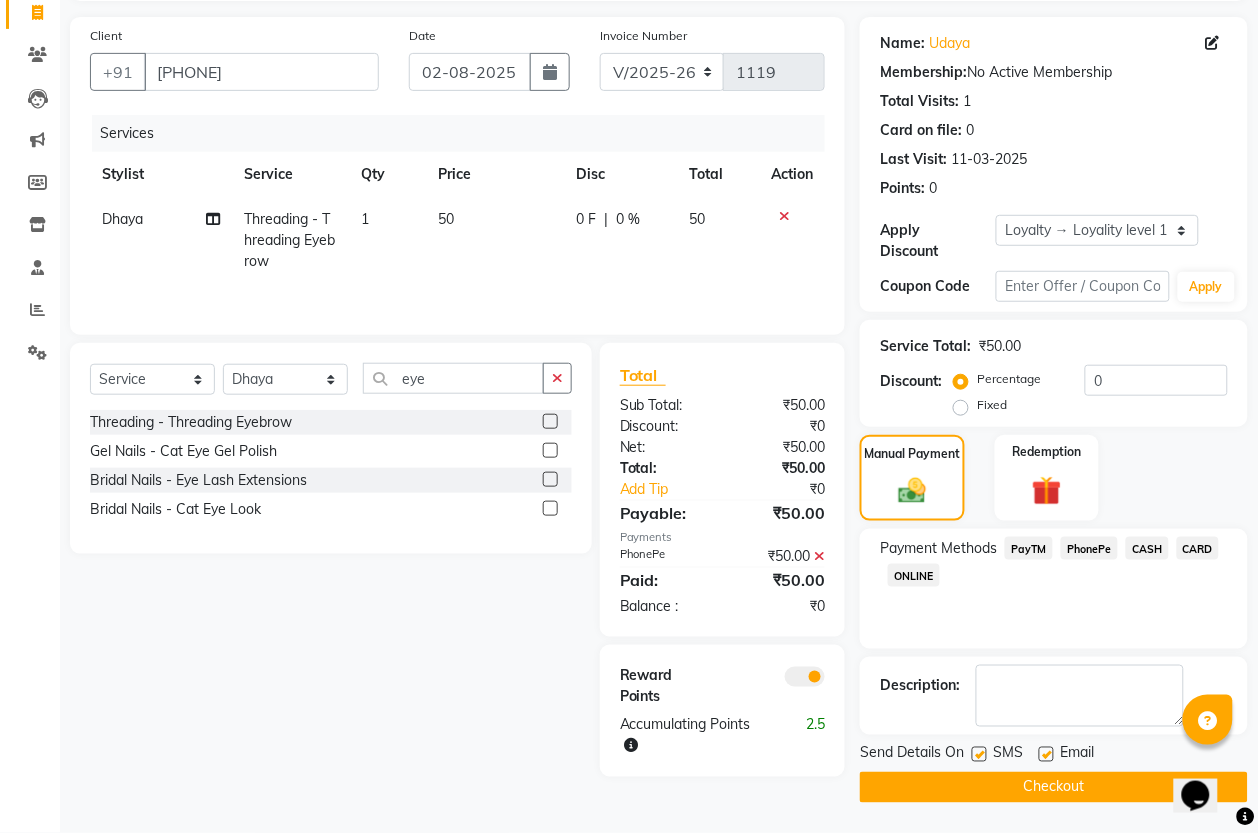 click on "Checkout" 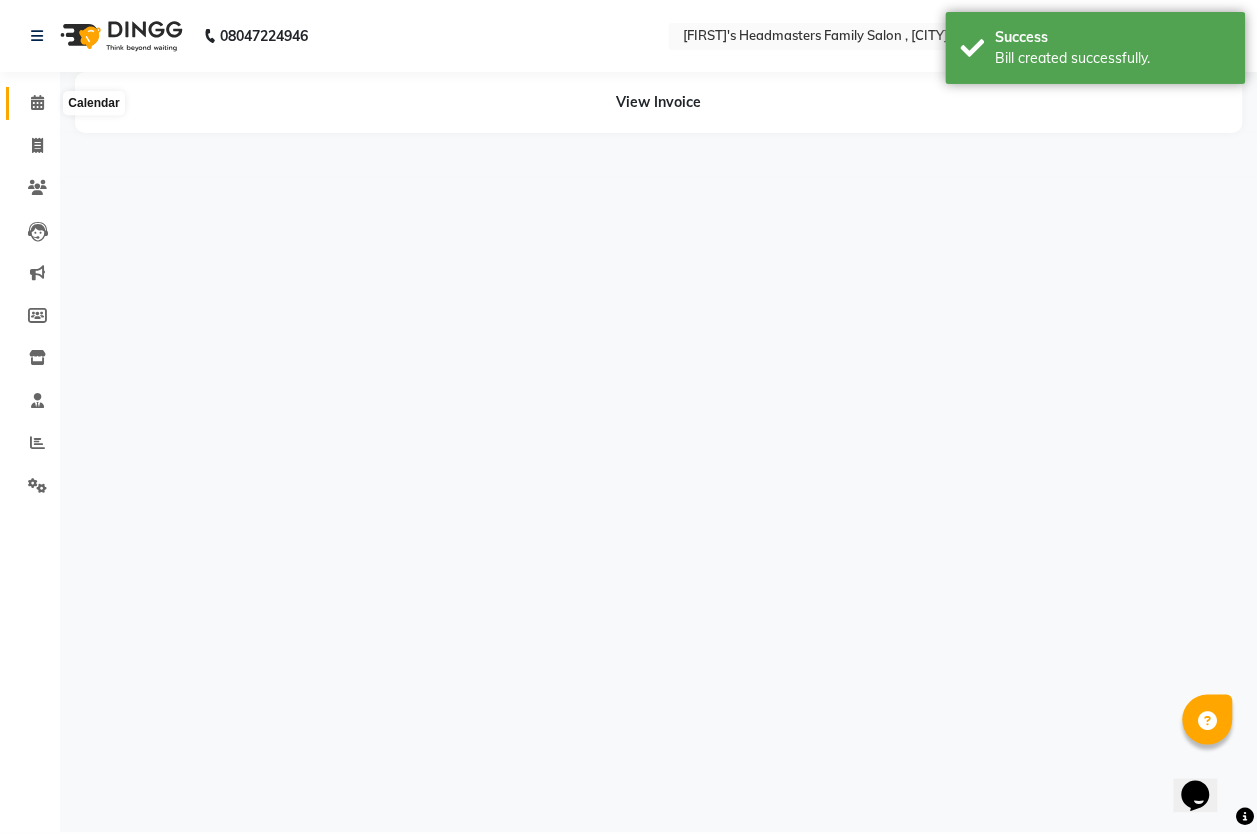 scroll, scrollTop: 0, scrollLeft: 0, axis: both 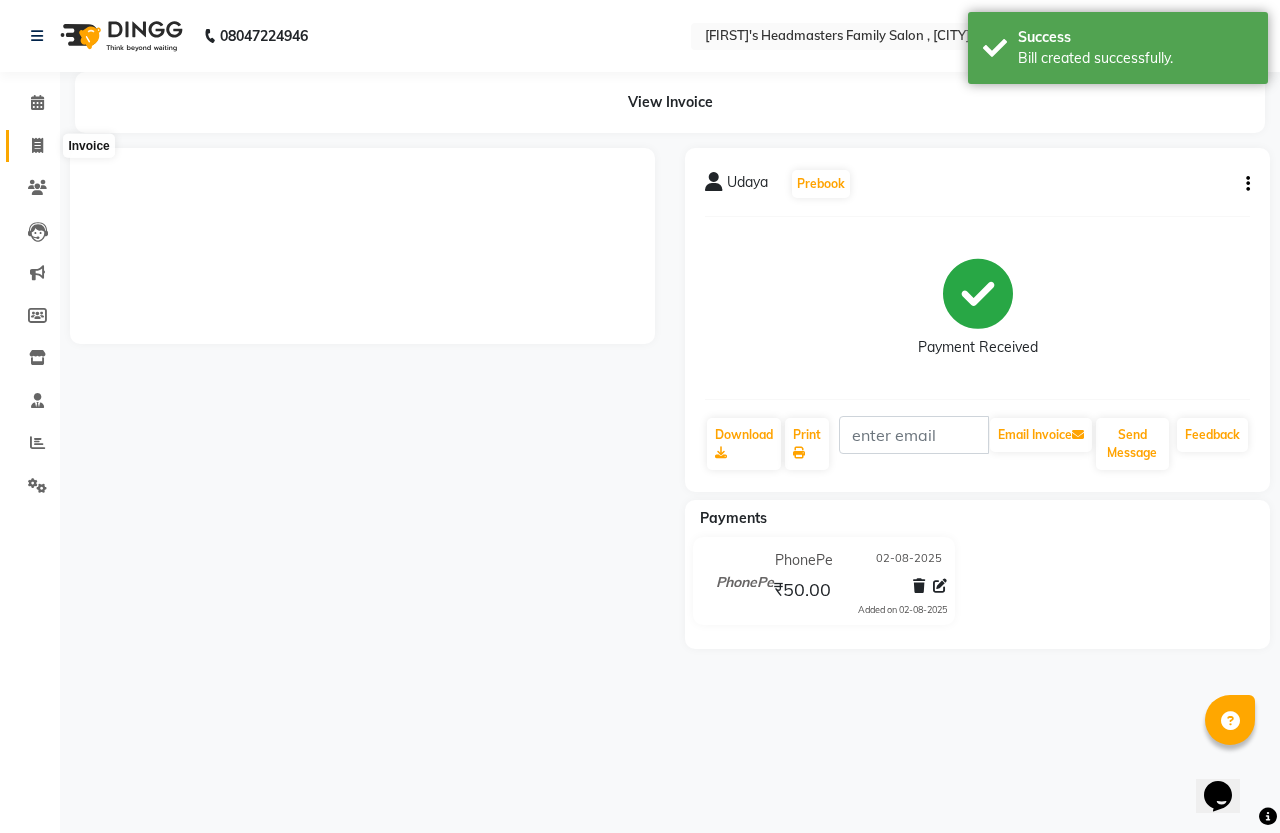 click 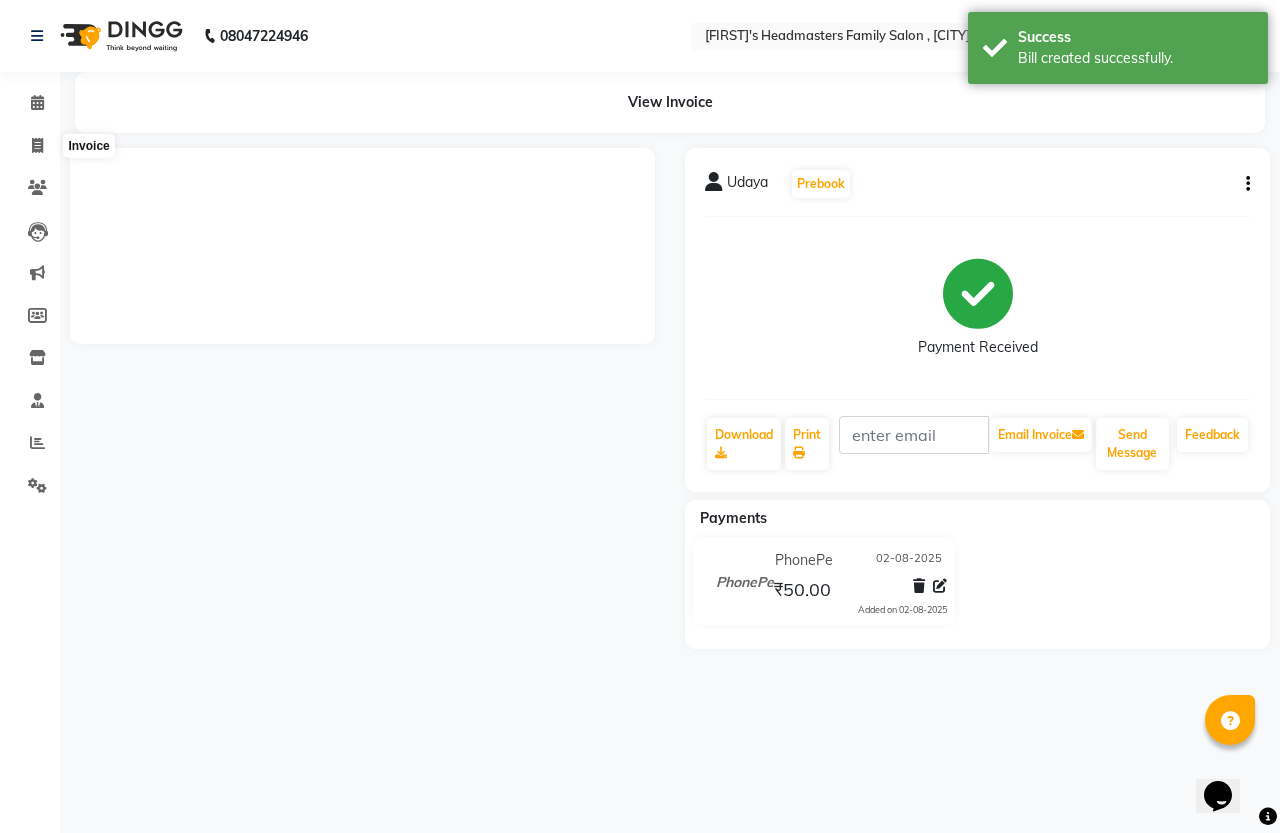 select on "service" 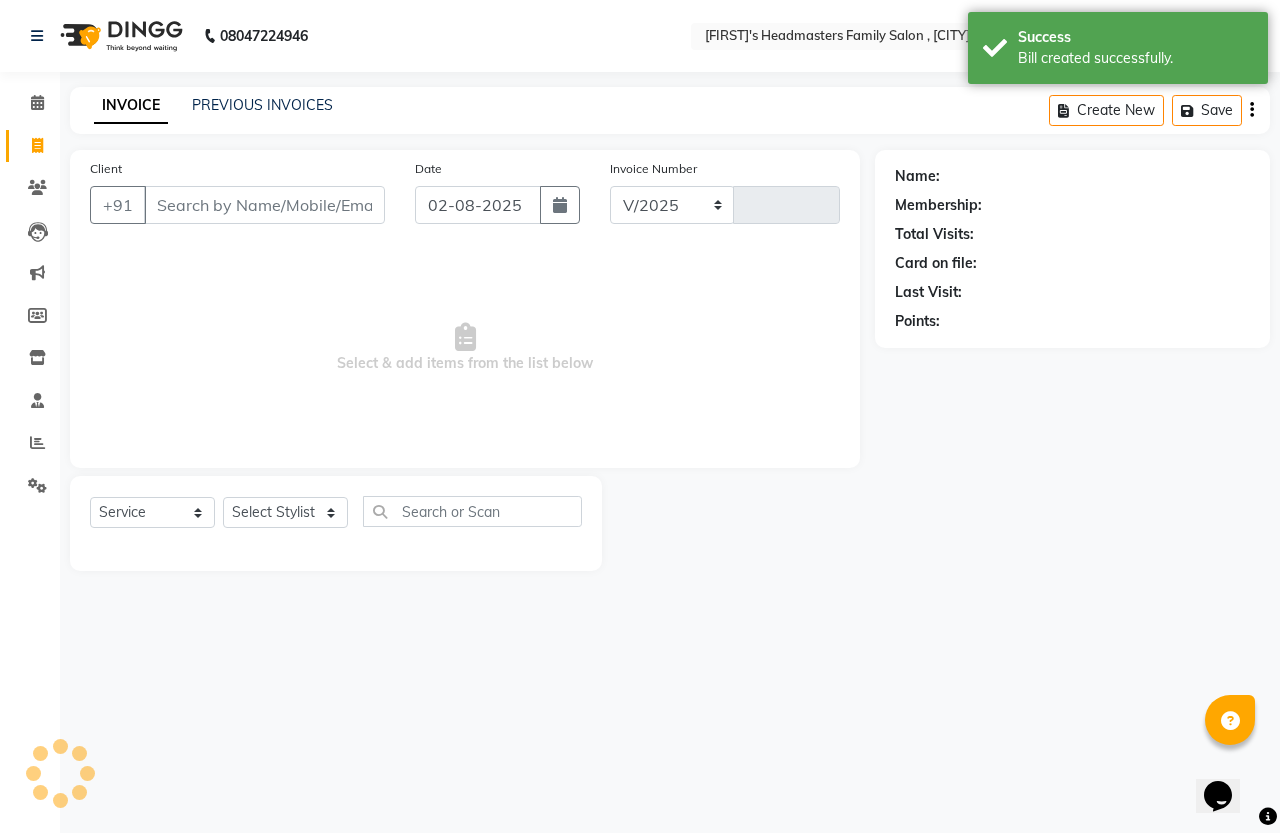 select on "7213" 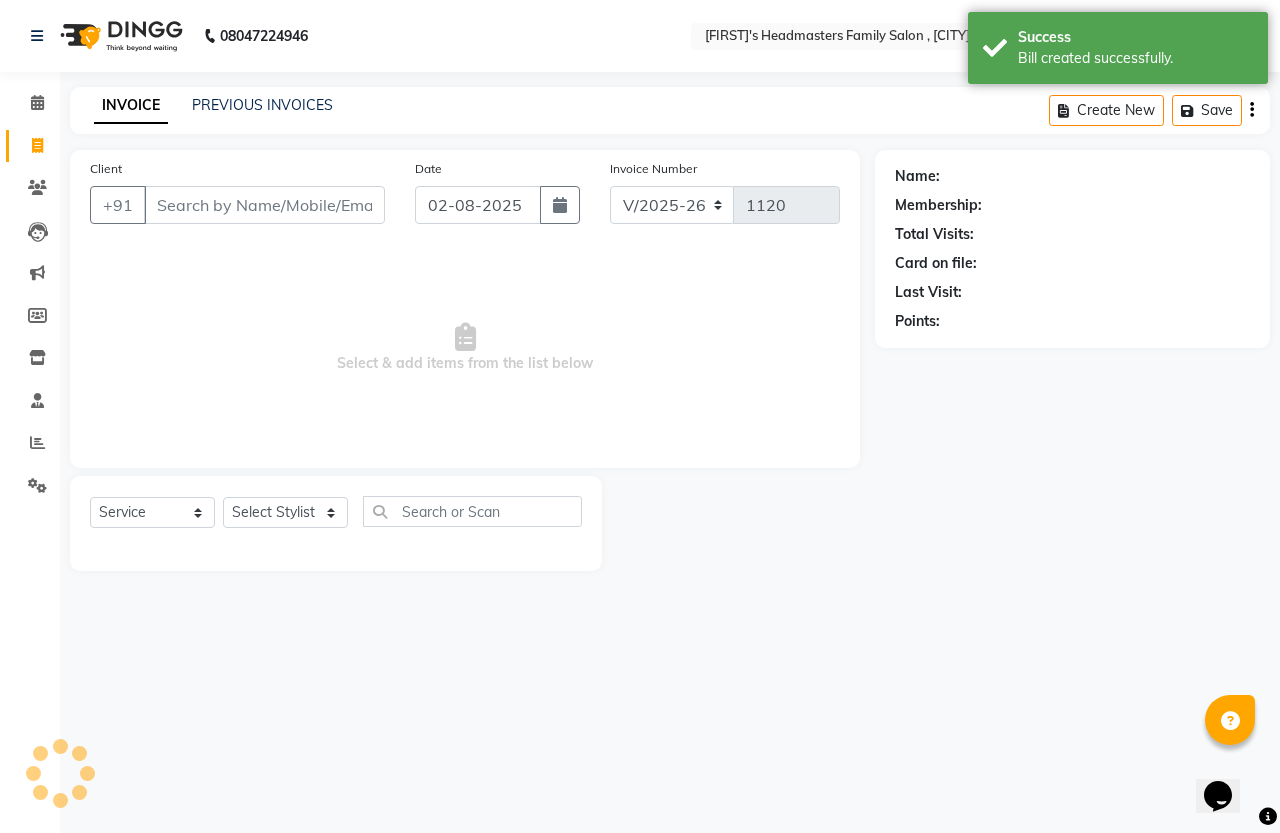 click on "Client" at bounding box center (264, 205) 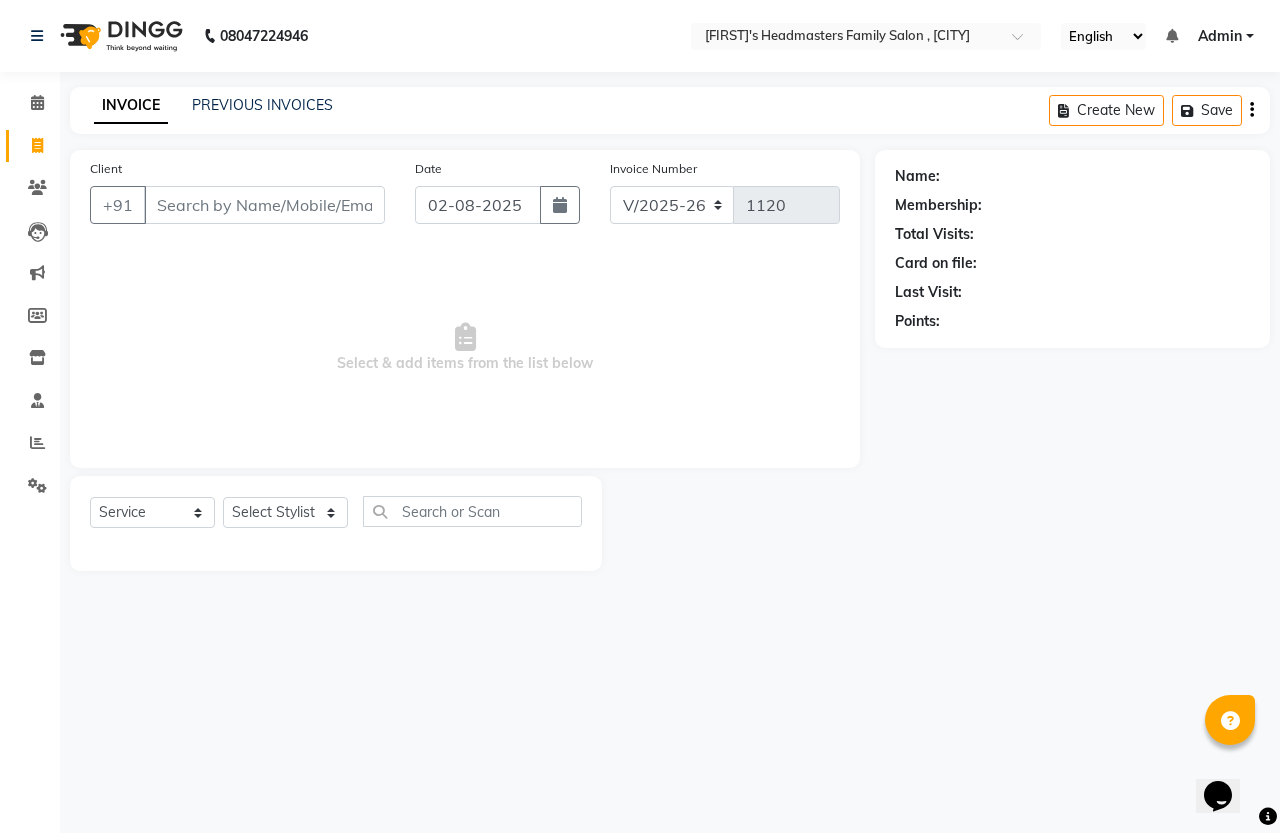 click on "Client" at bounding box center [264, 205] 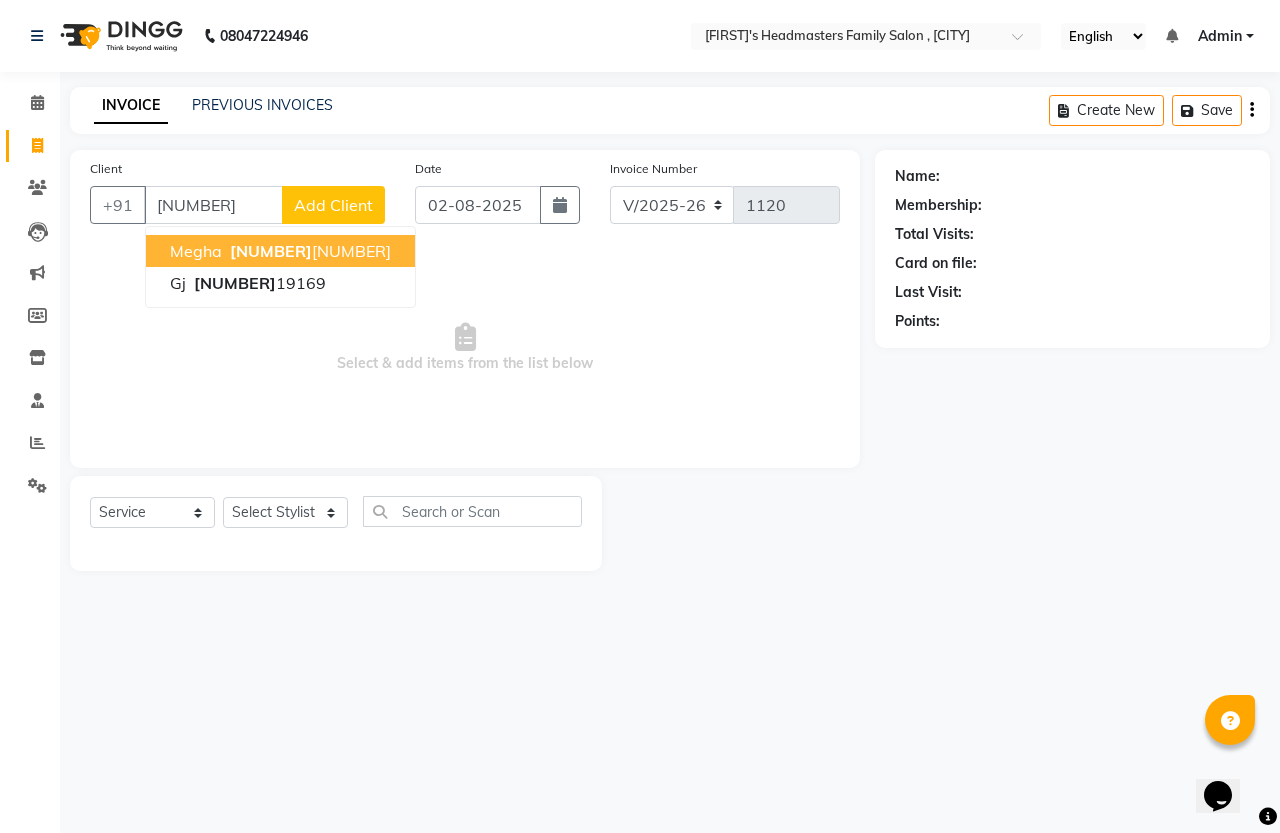 click on "[PHONE]" at bounding box center (308, 251) 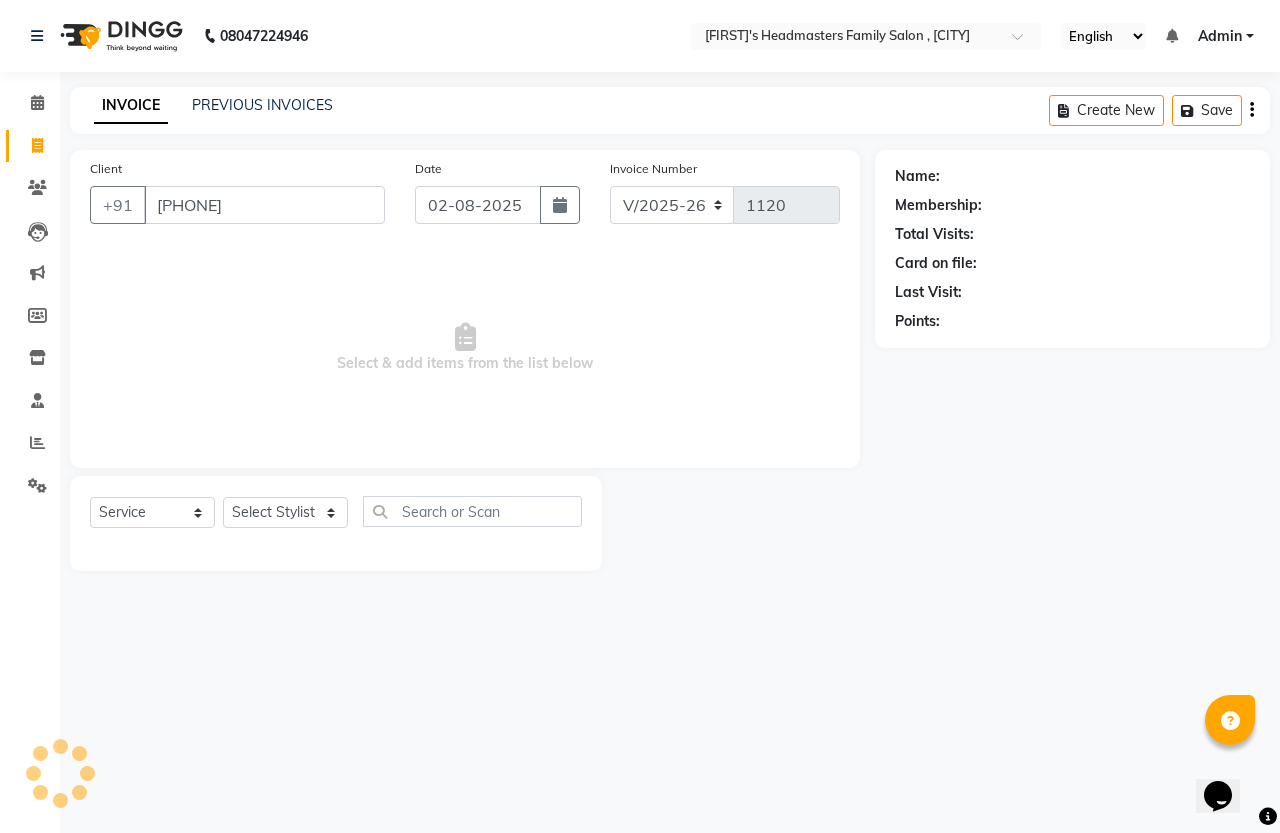 type on "[PHONE]" 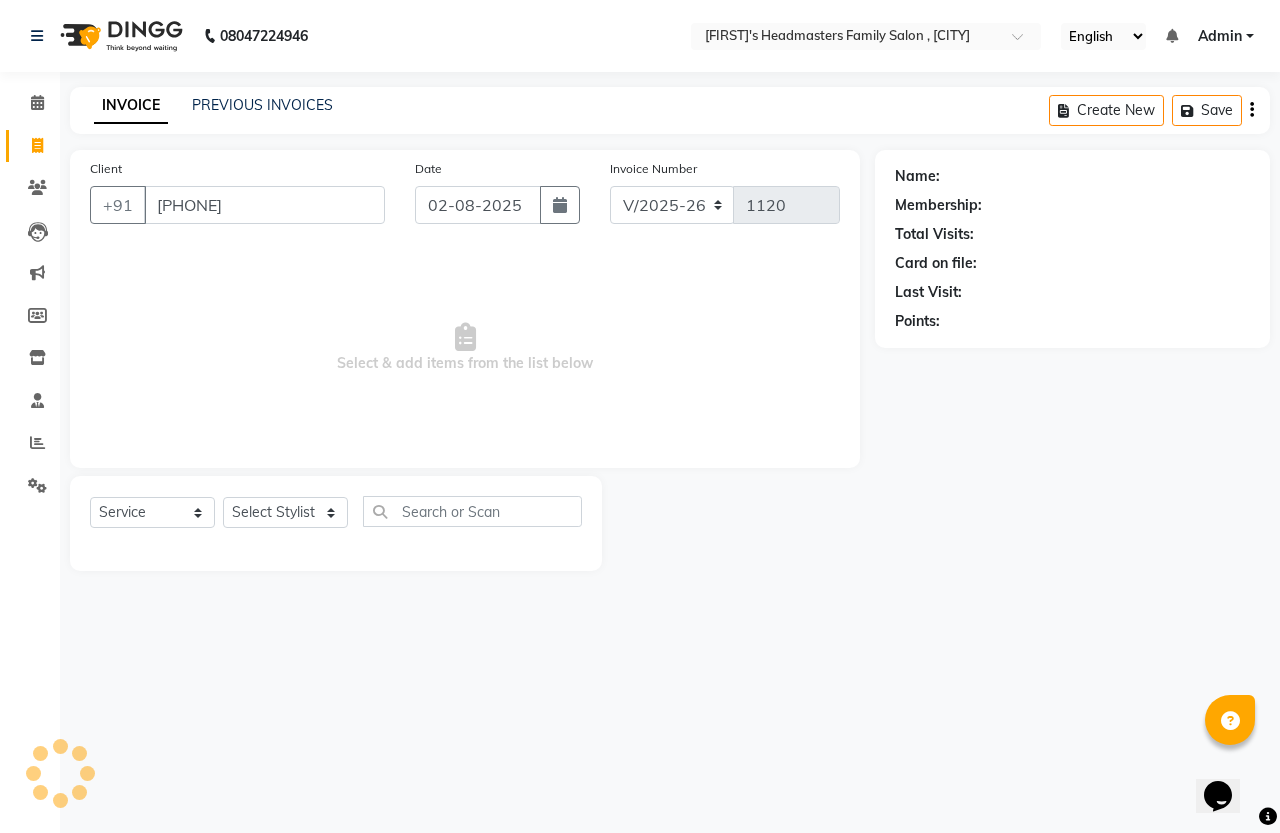 select on "1: Object" 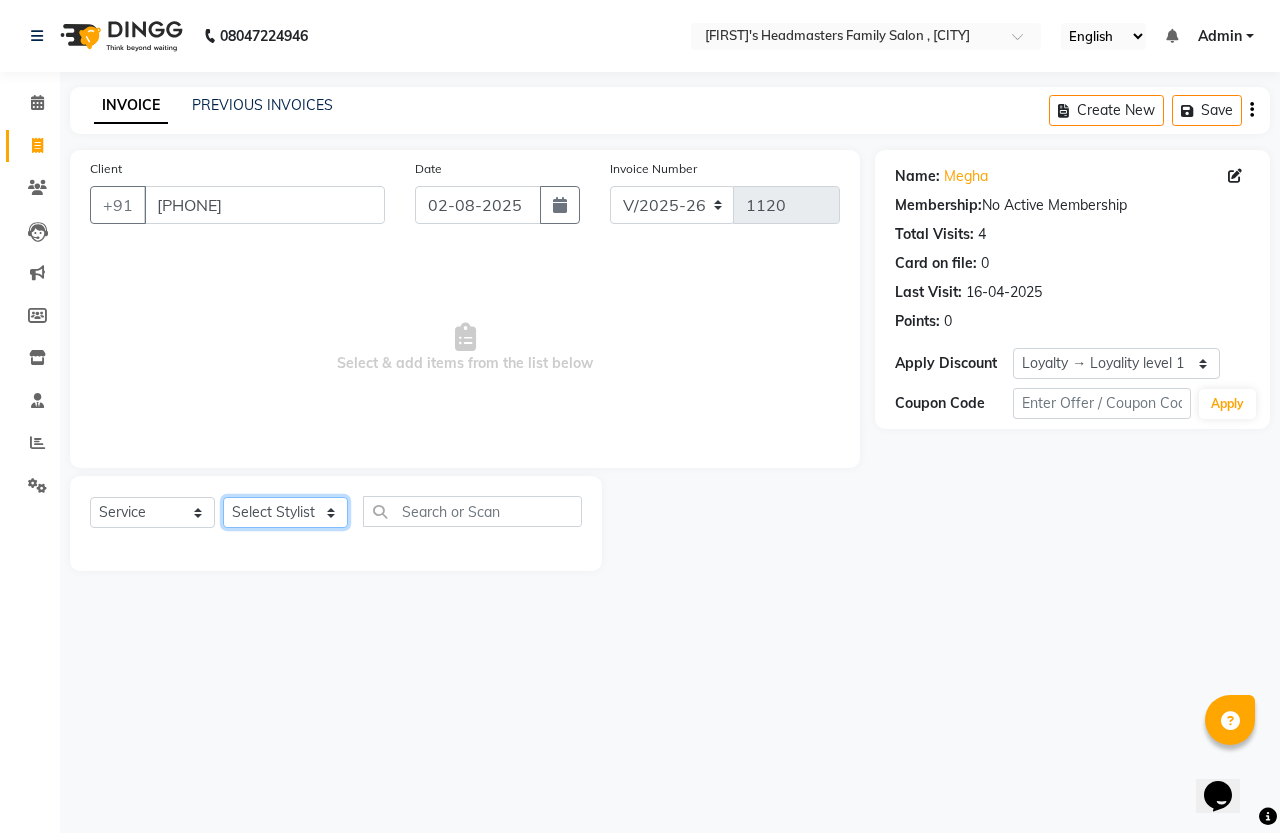 click on "Select Stylist [FIRST] [LAST] [FIRST] [FIRST]" 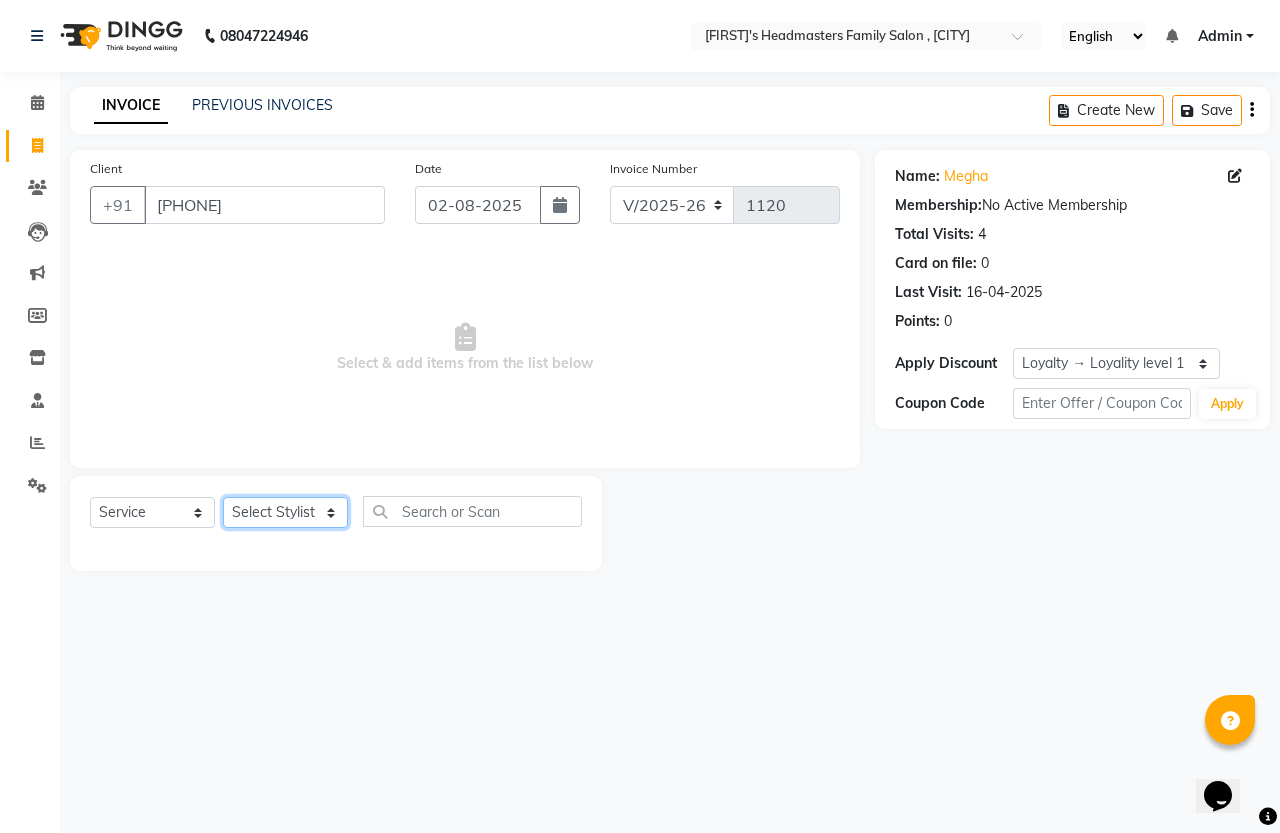 select on "61185" 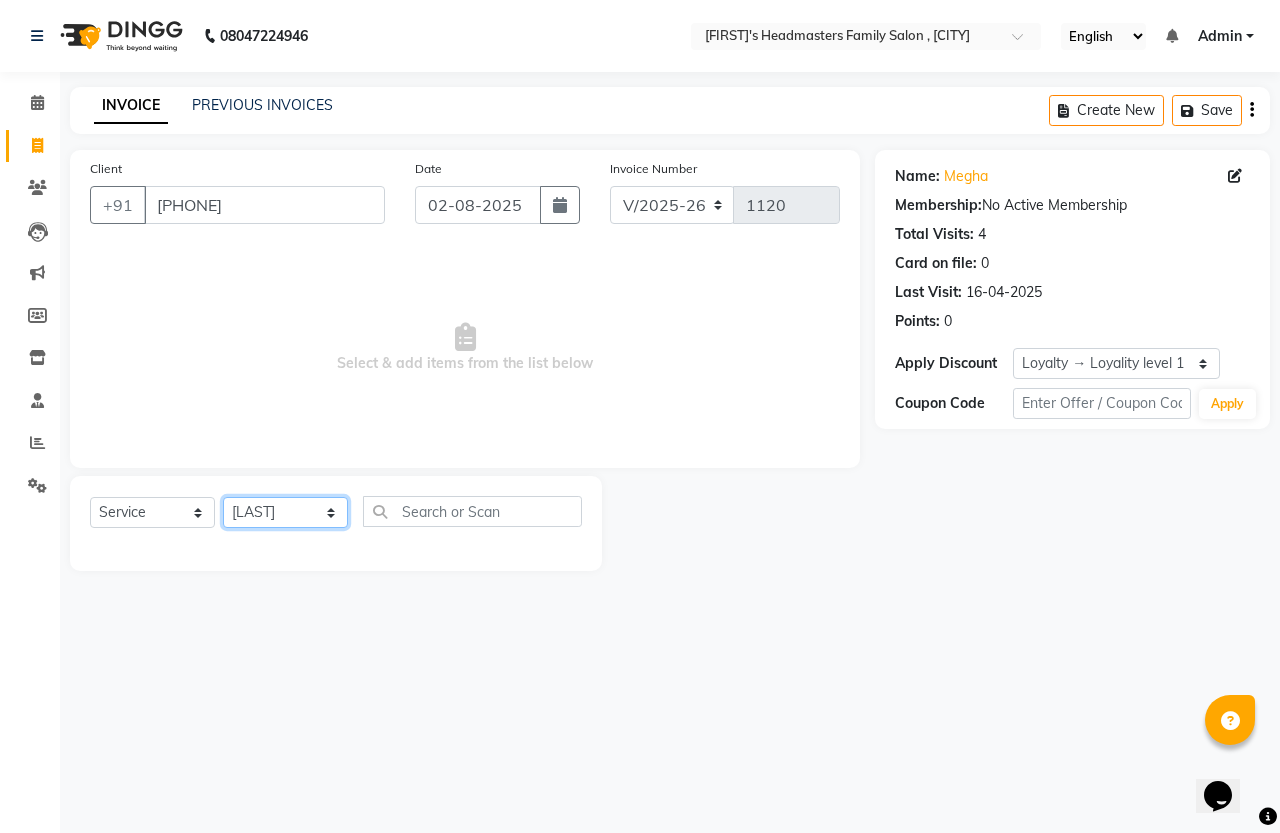 click on "Select Stylist [FIRST] [LAST] [FIRST] [FIRST]" 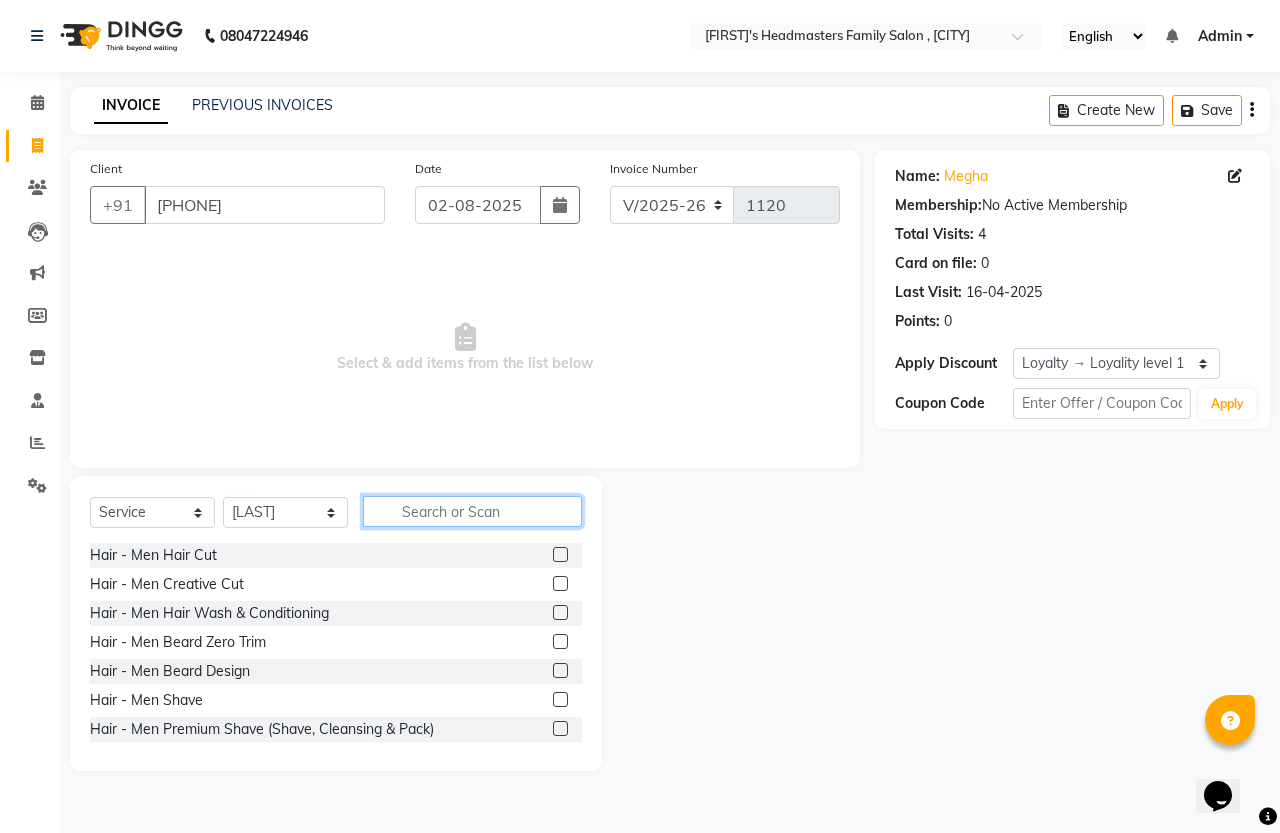 click 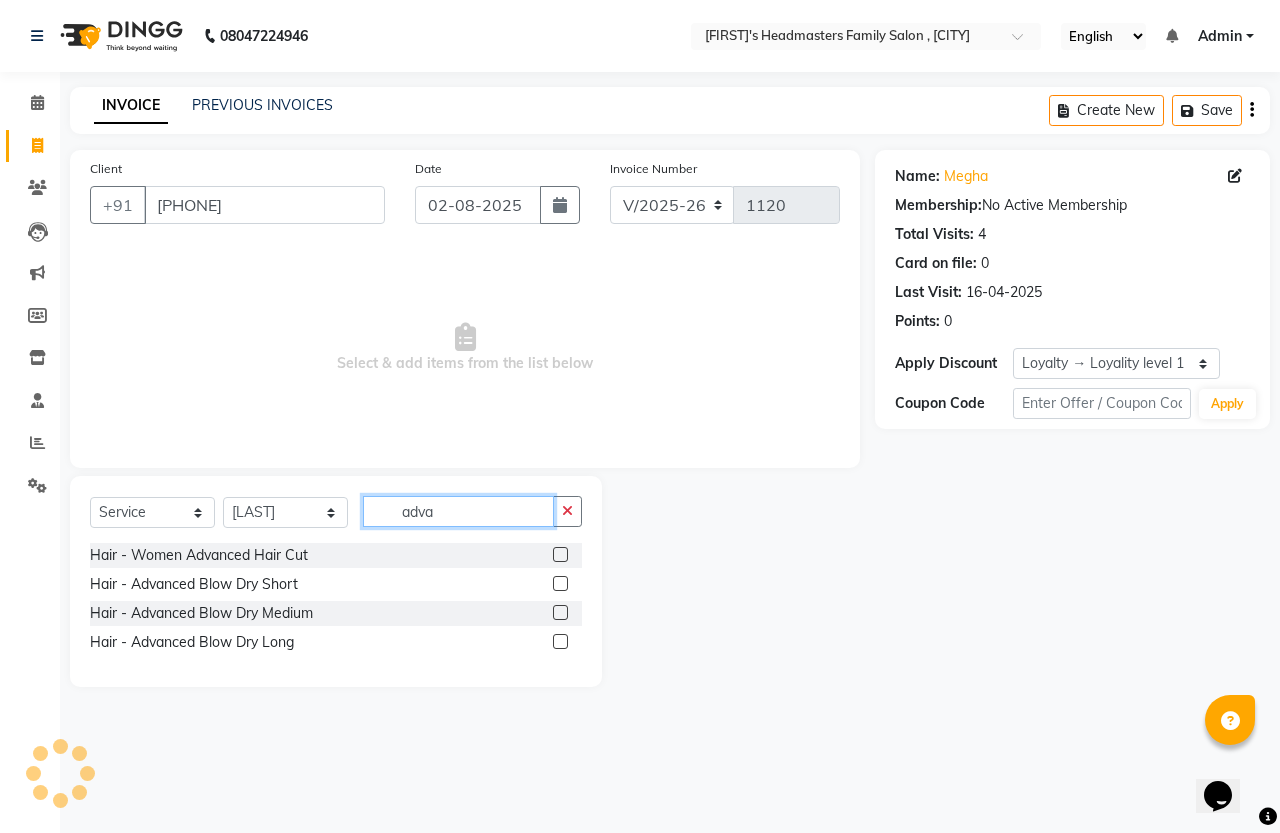 type on "adva" 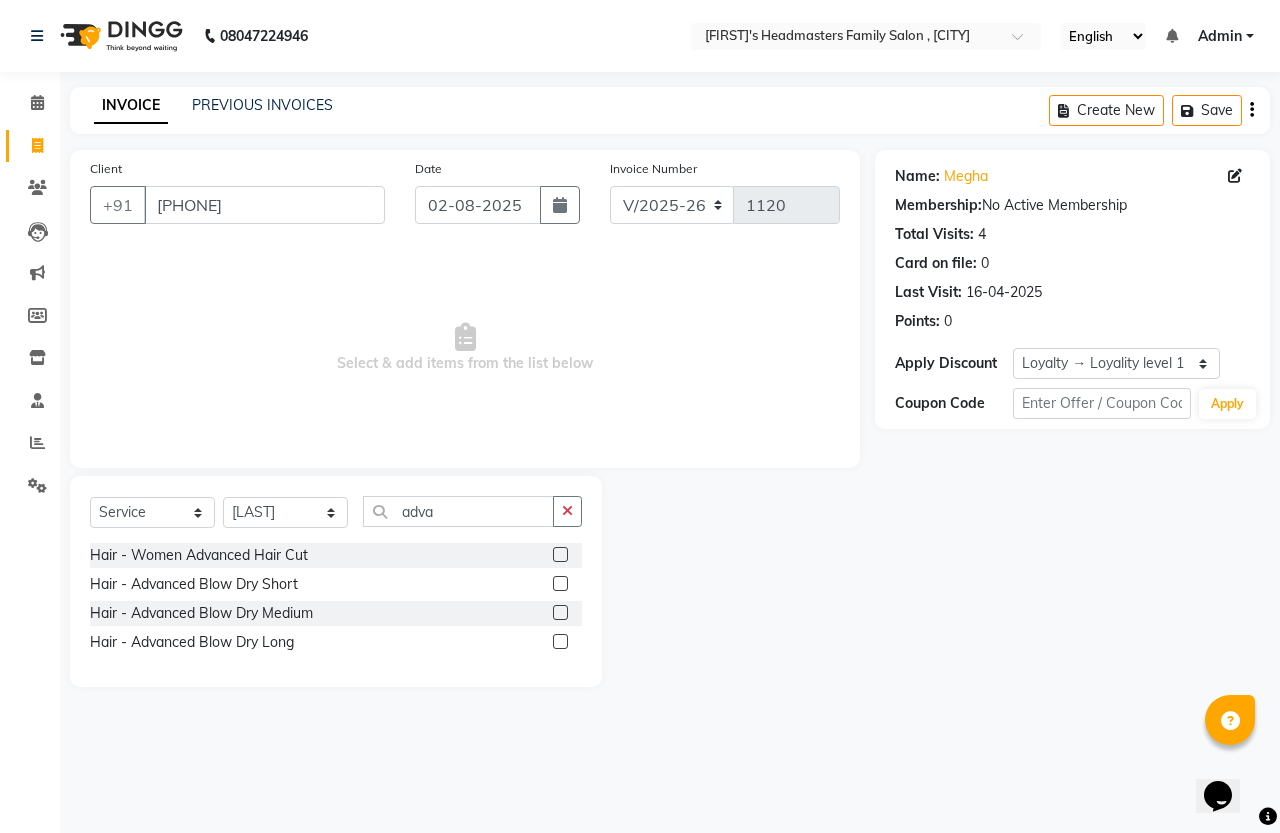 click 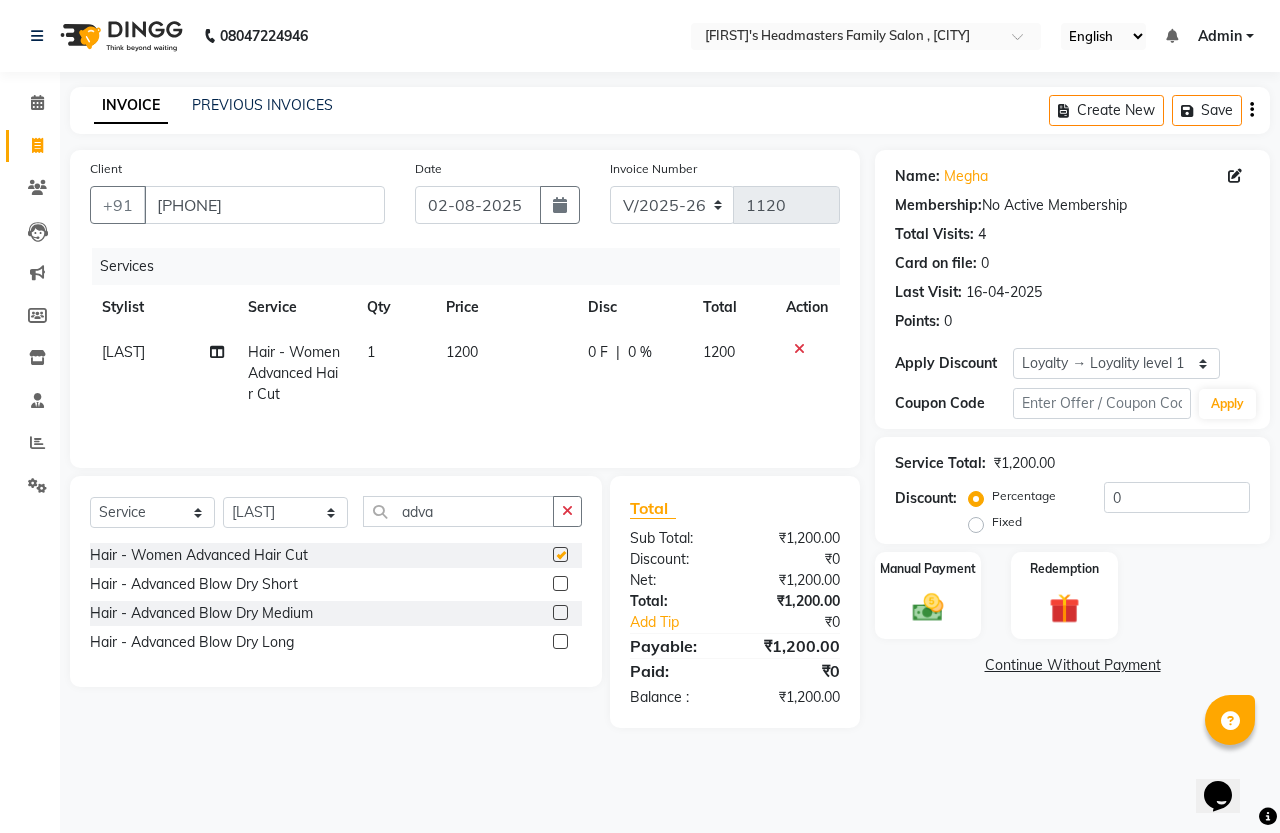 checkbox on "false" 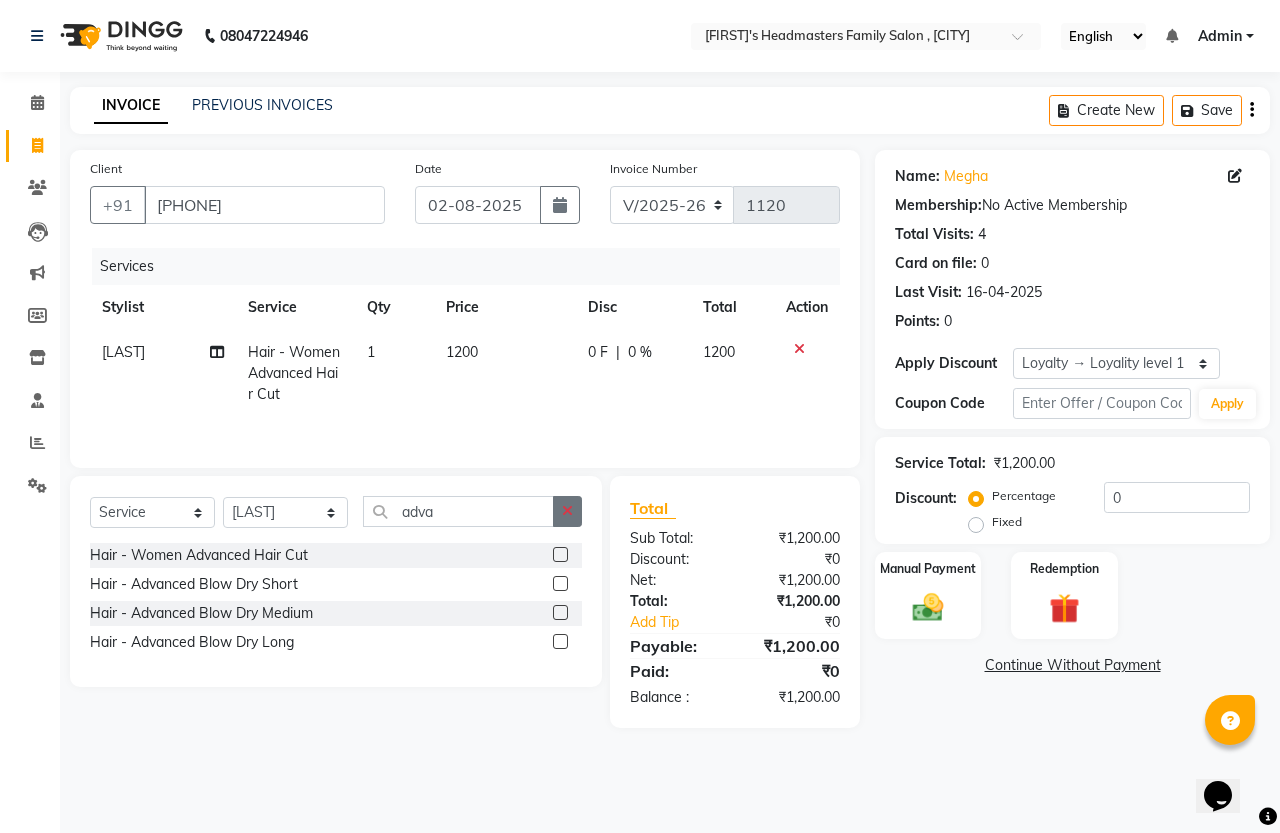 click 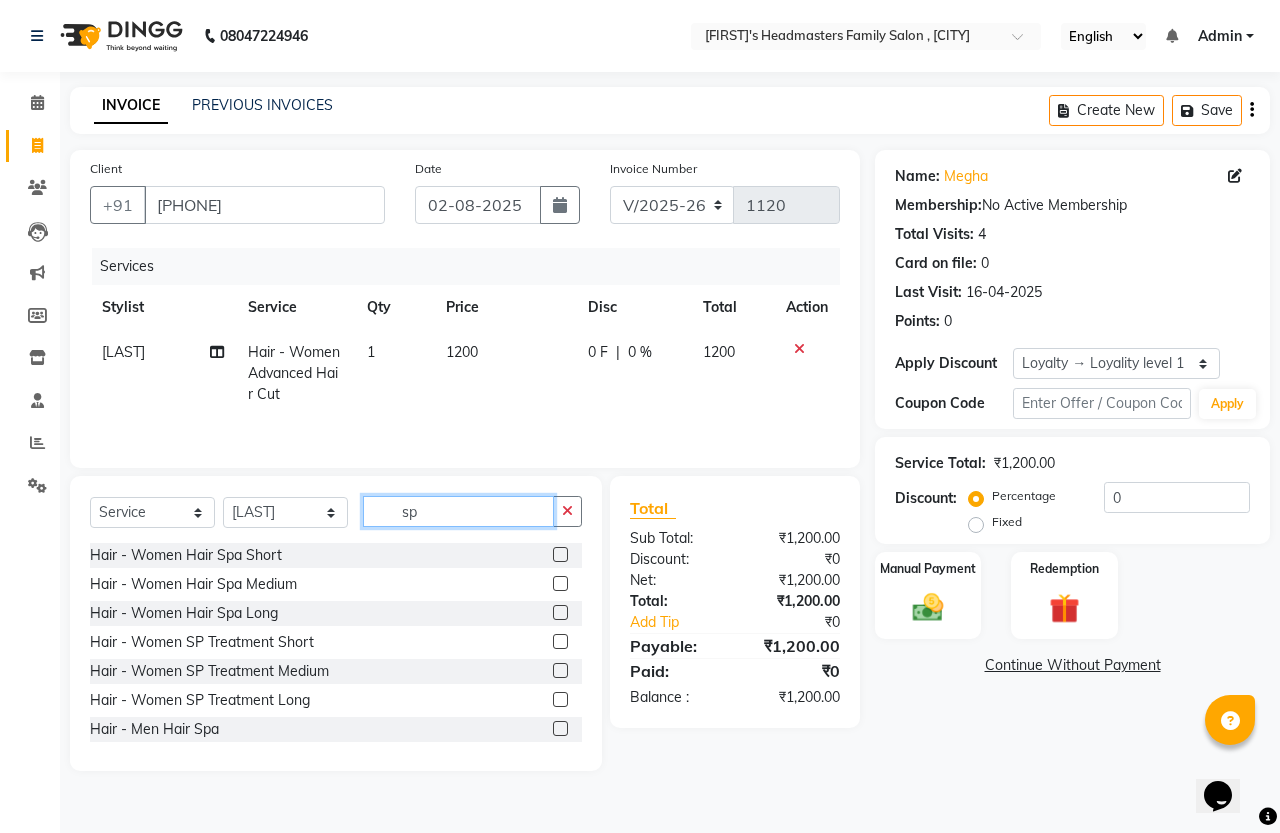 type on "sp" 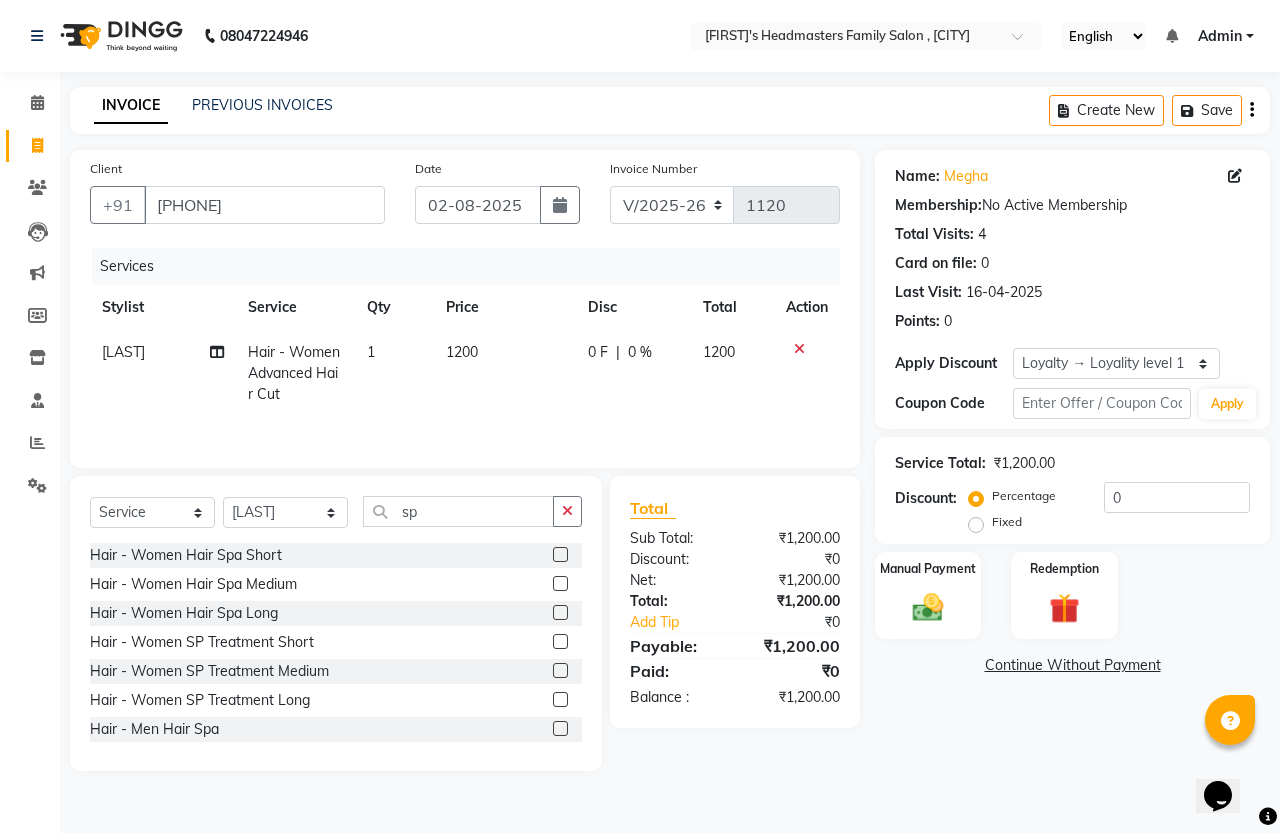 click 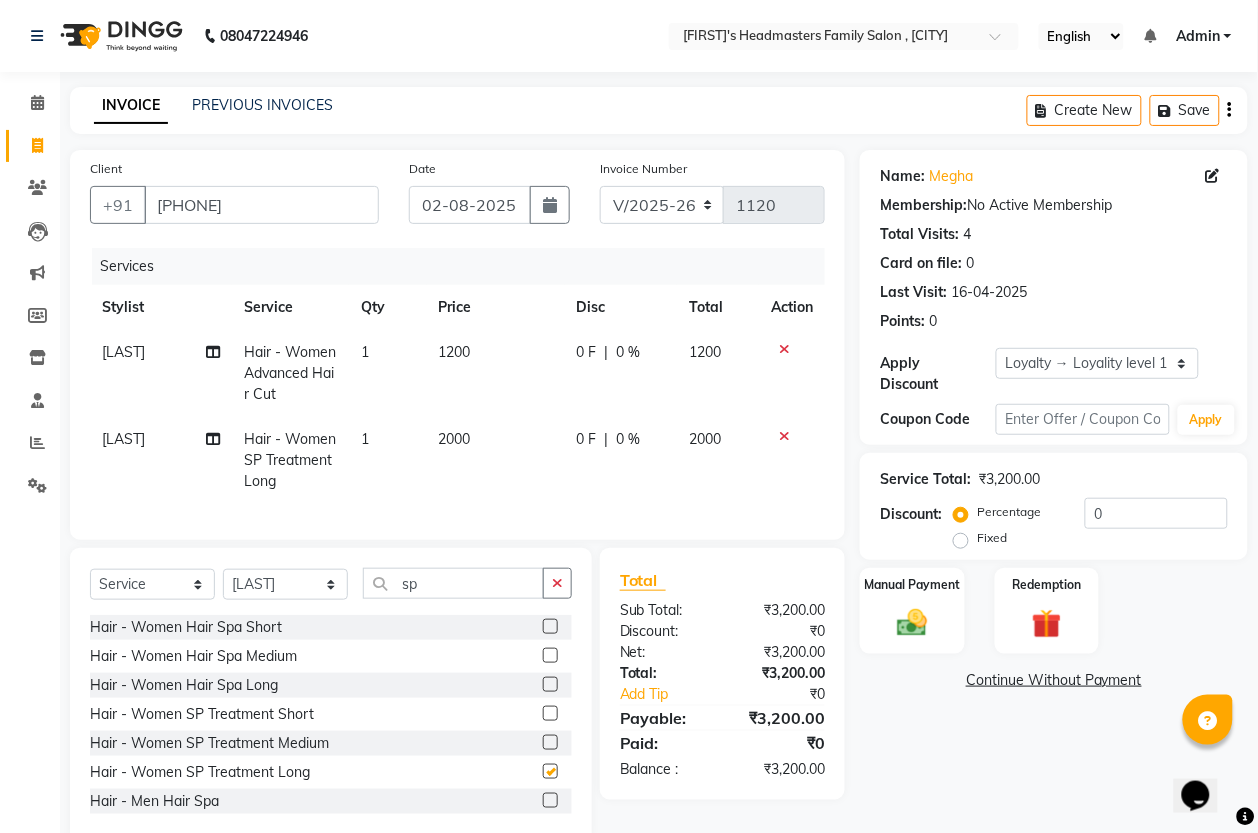 checkbox on "false" 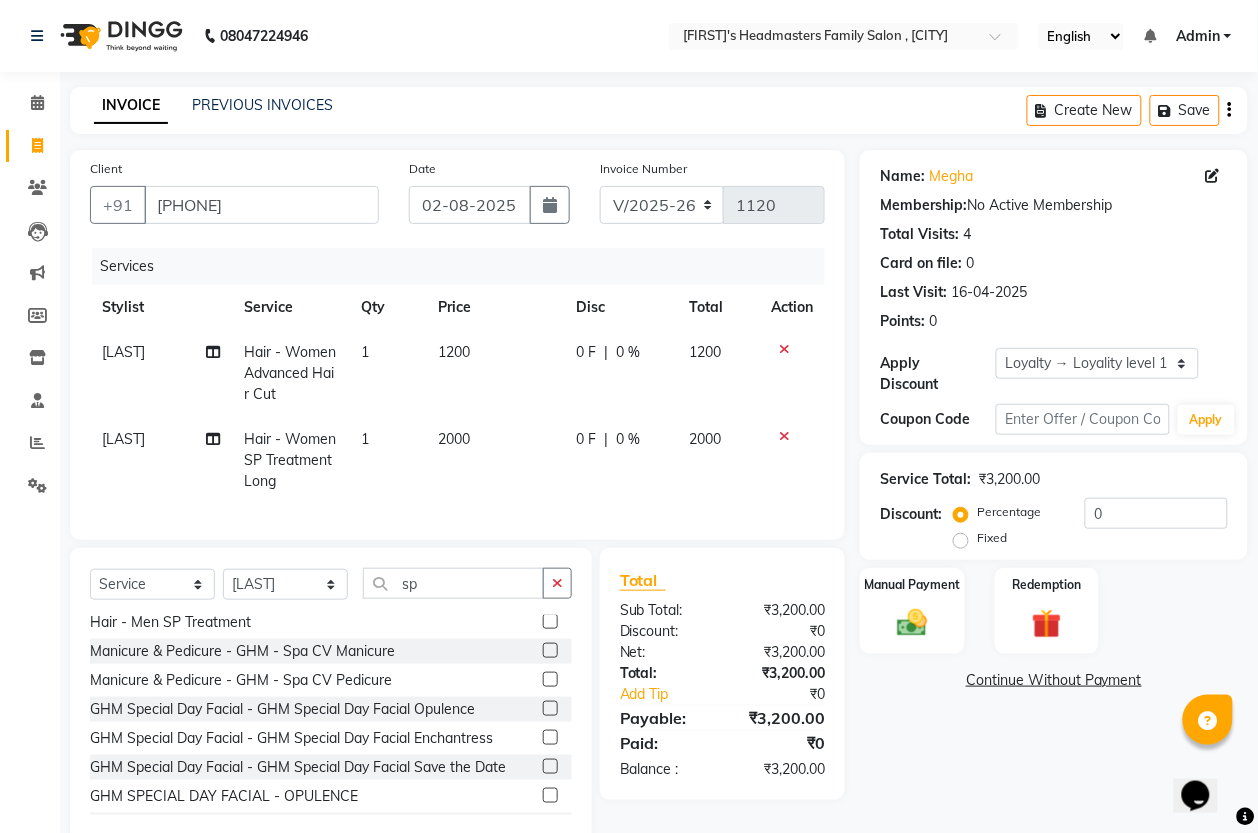 scroll, scrollTop: 250, scrollLeft: 0, axis: vertical 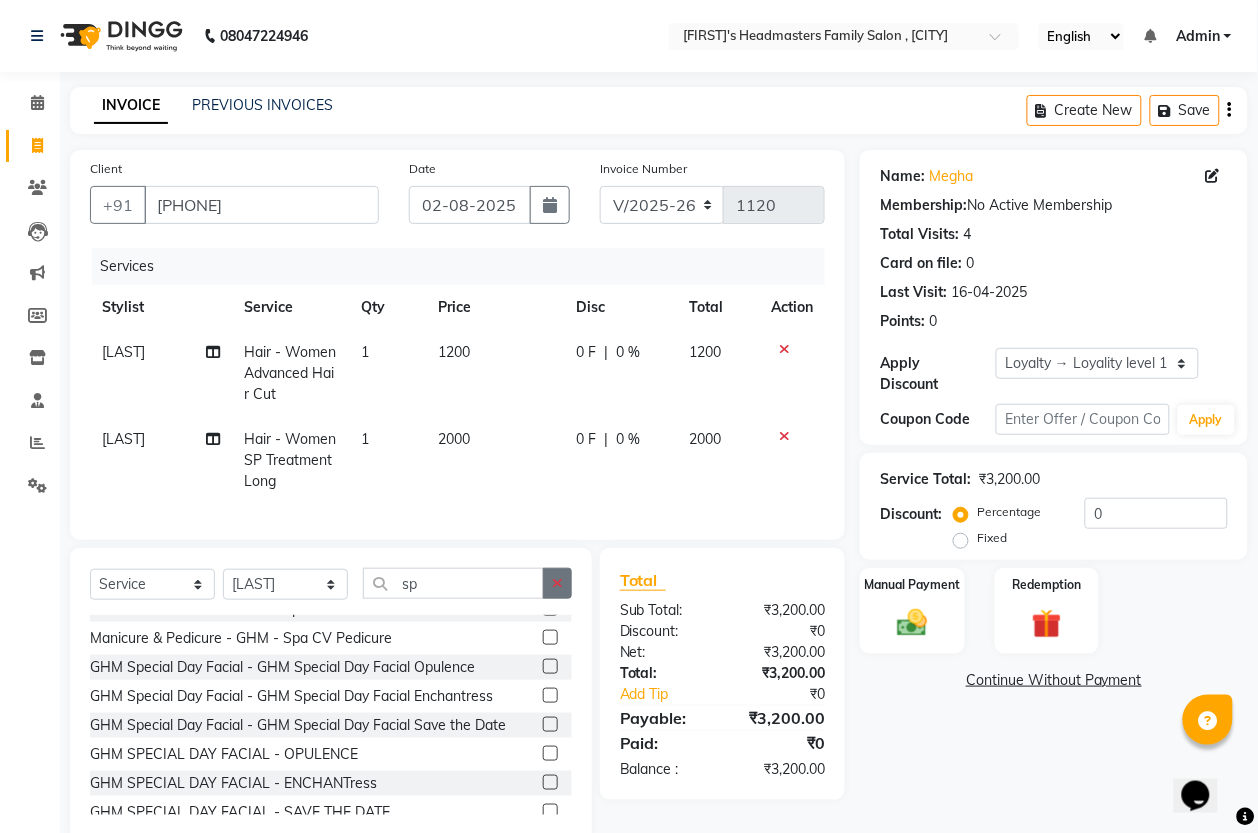 click 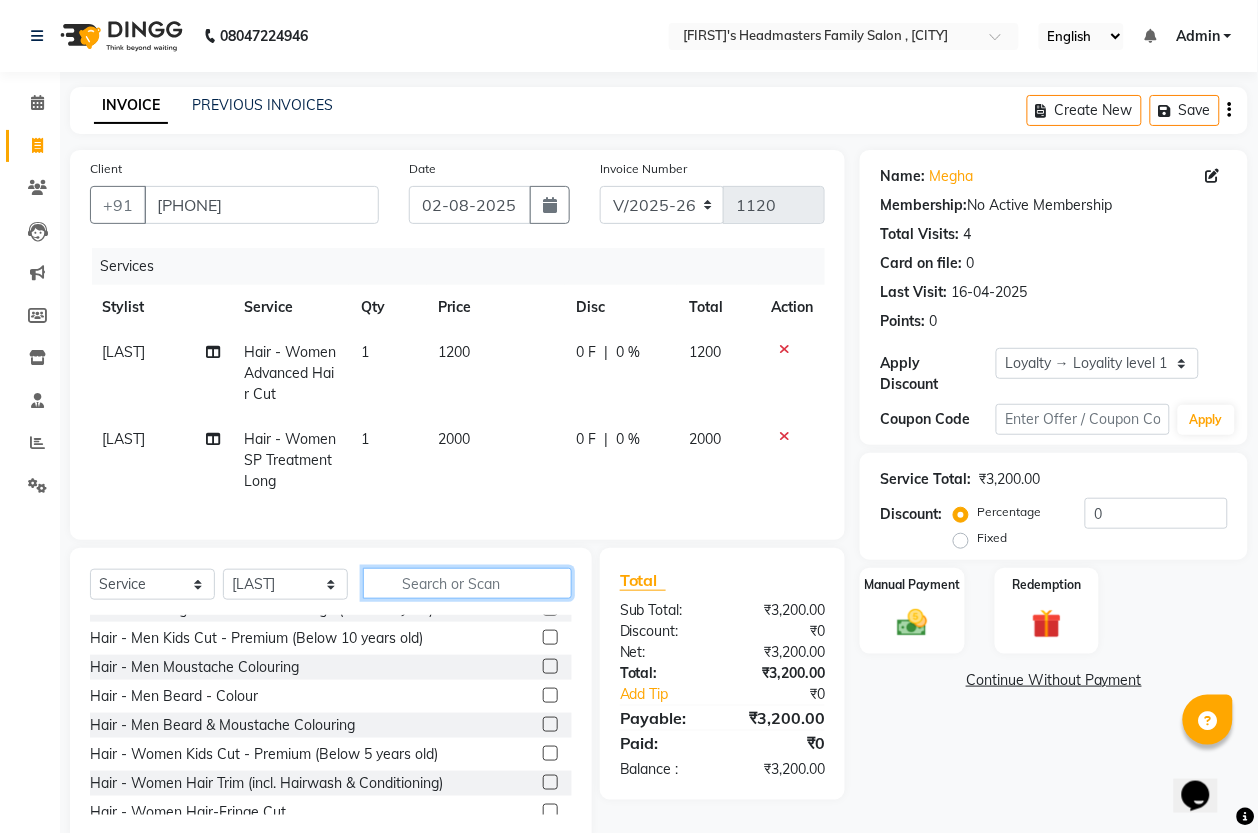 click 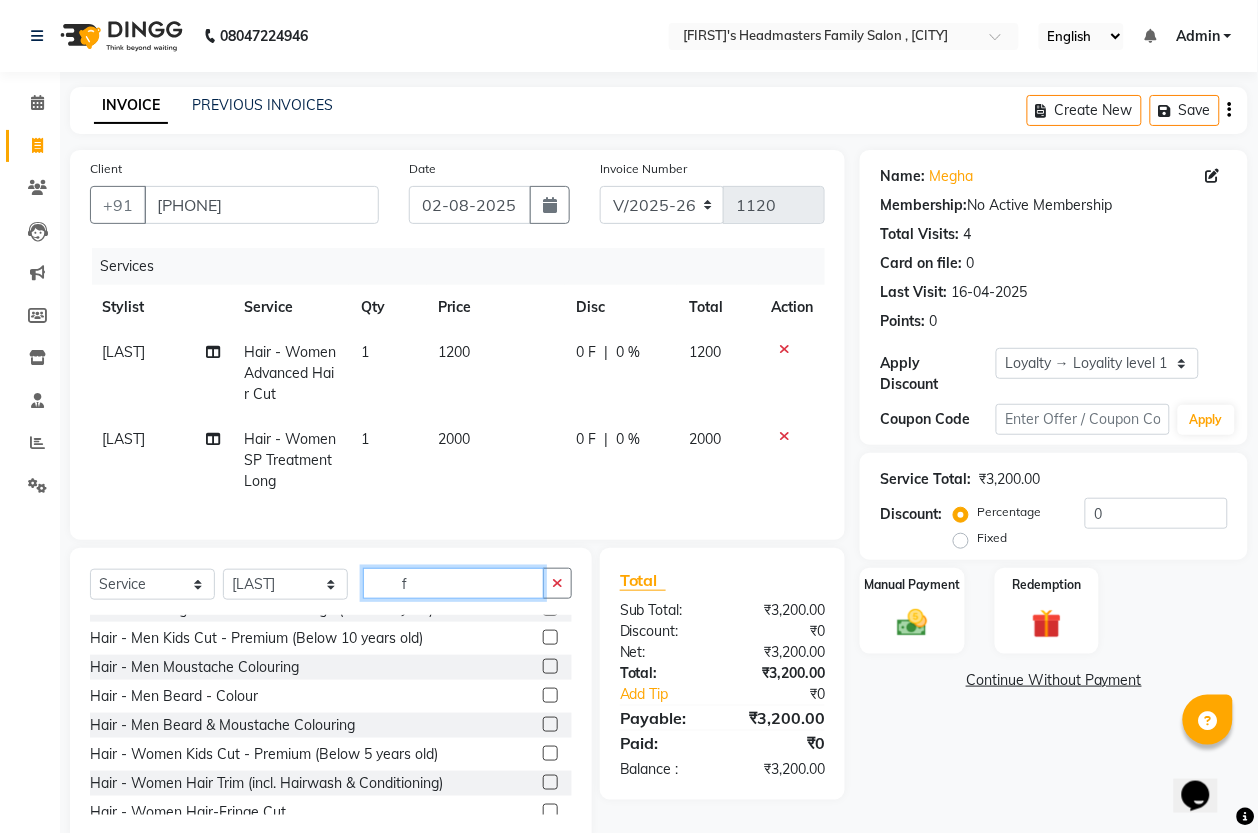 scroll, scrollTop: 0, scrollLeft: 0, axis: both 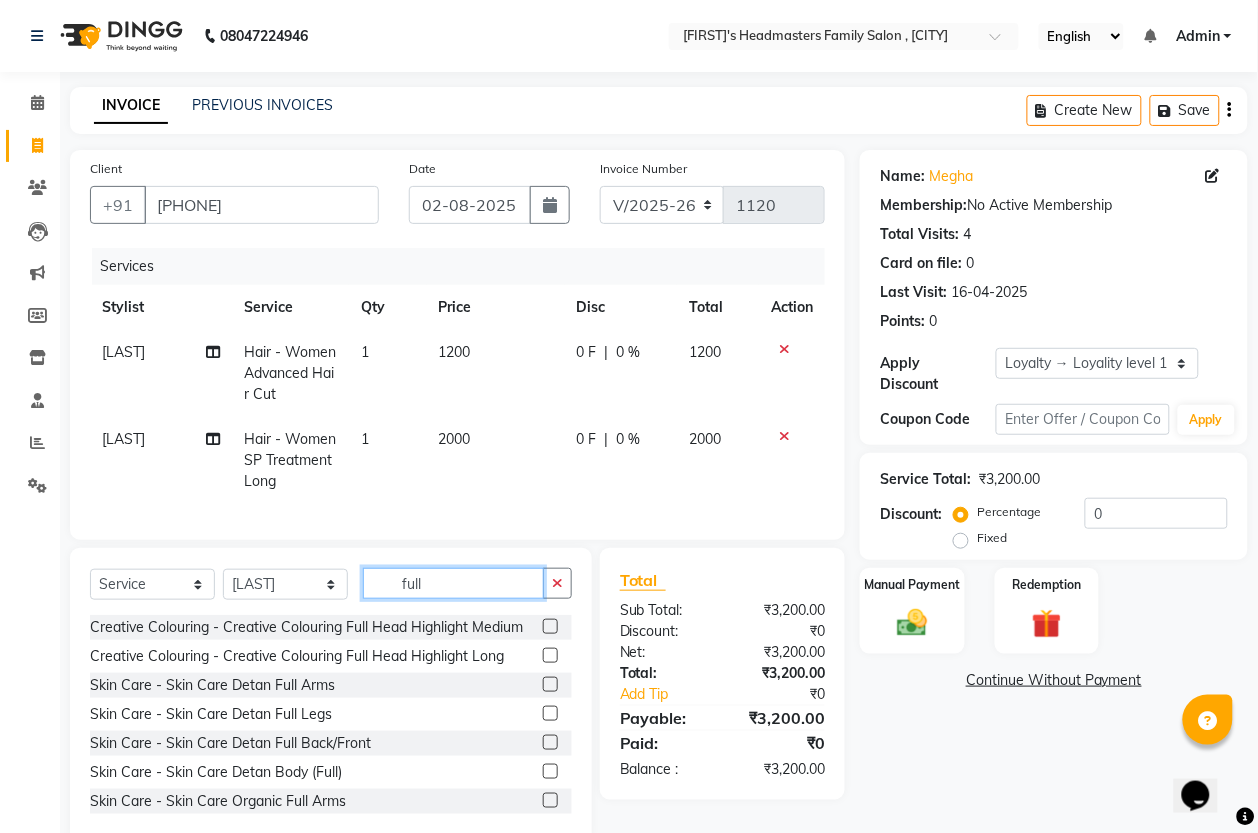 type on "full" 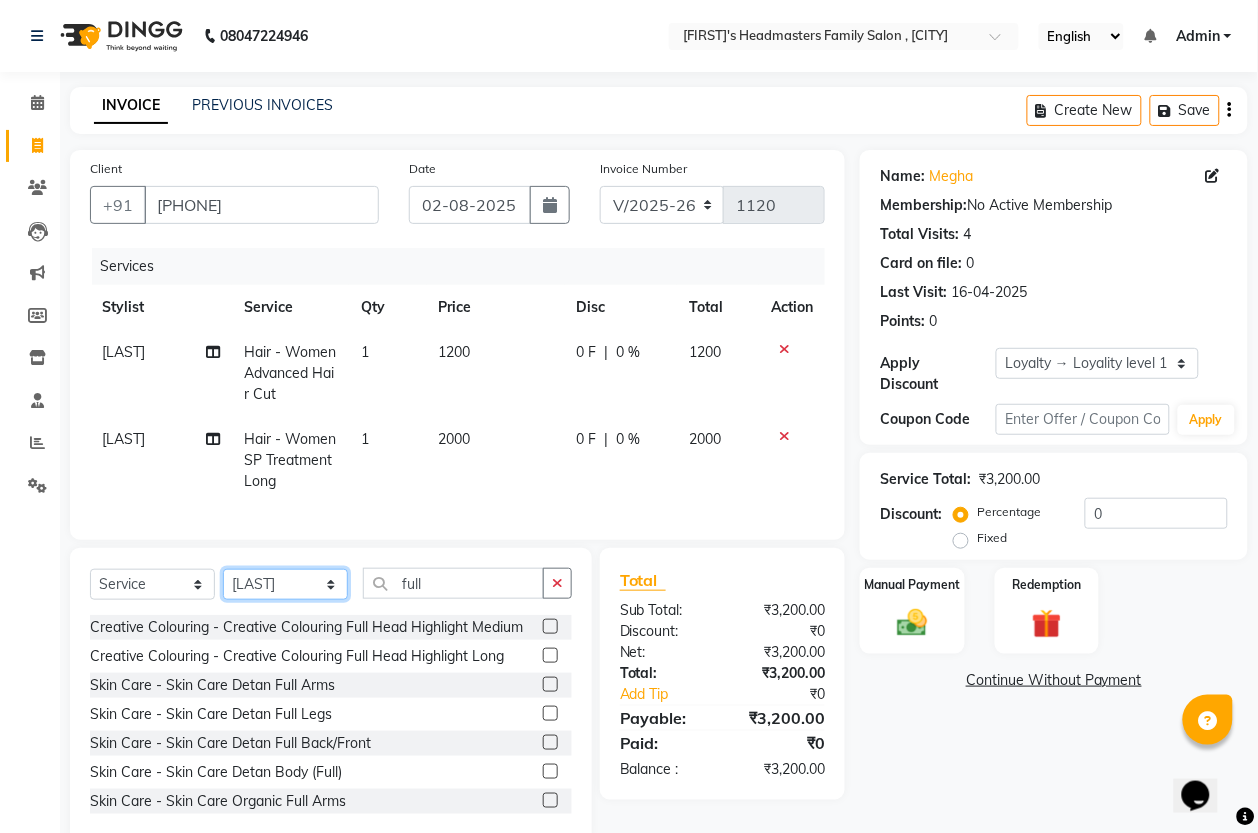 click on "Select Stylist [FIRST] [LAST] [FIRST] [FIRST]" 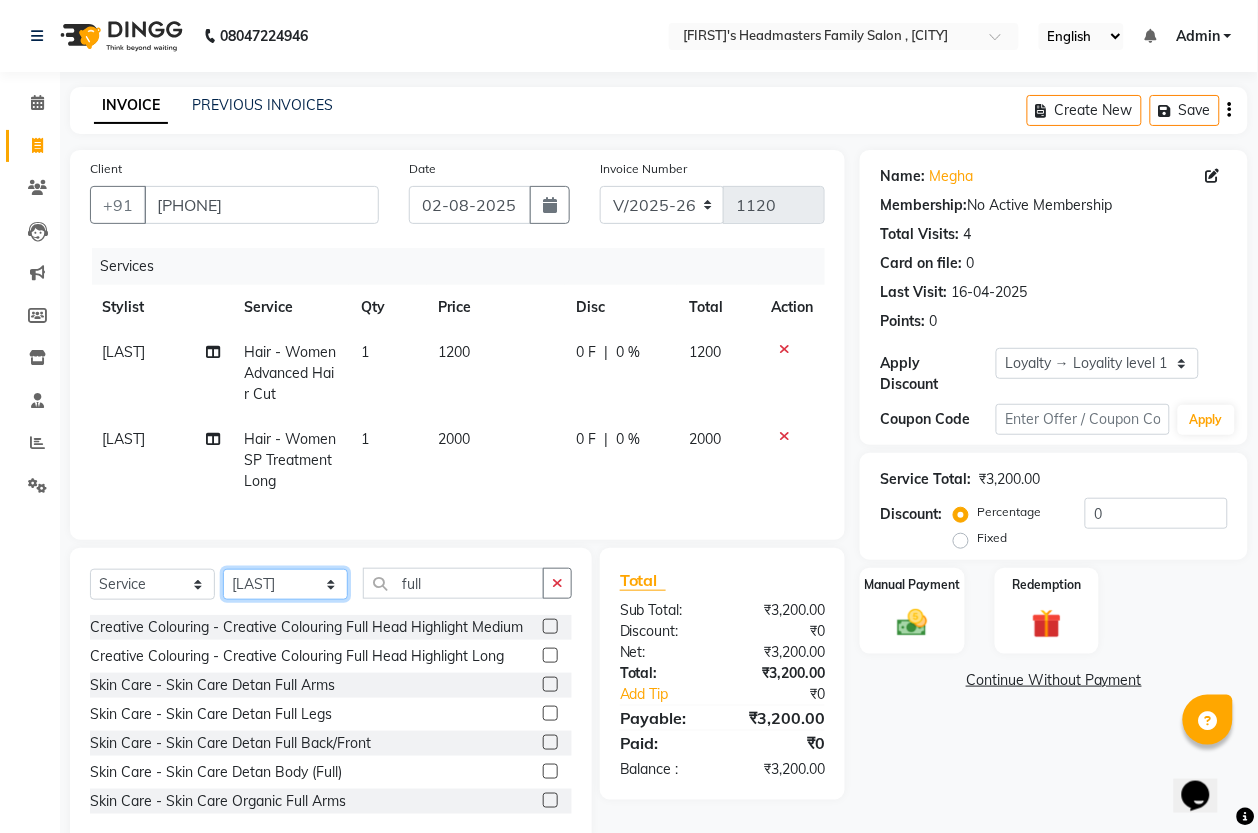 select on "61242" 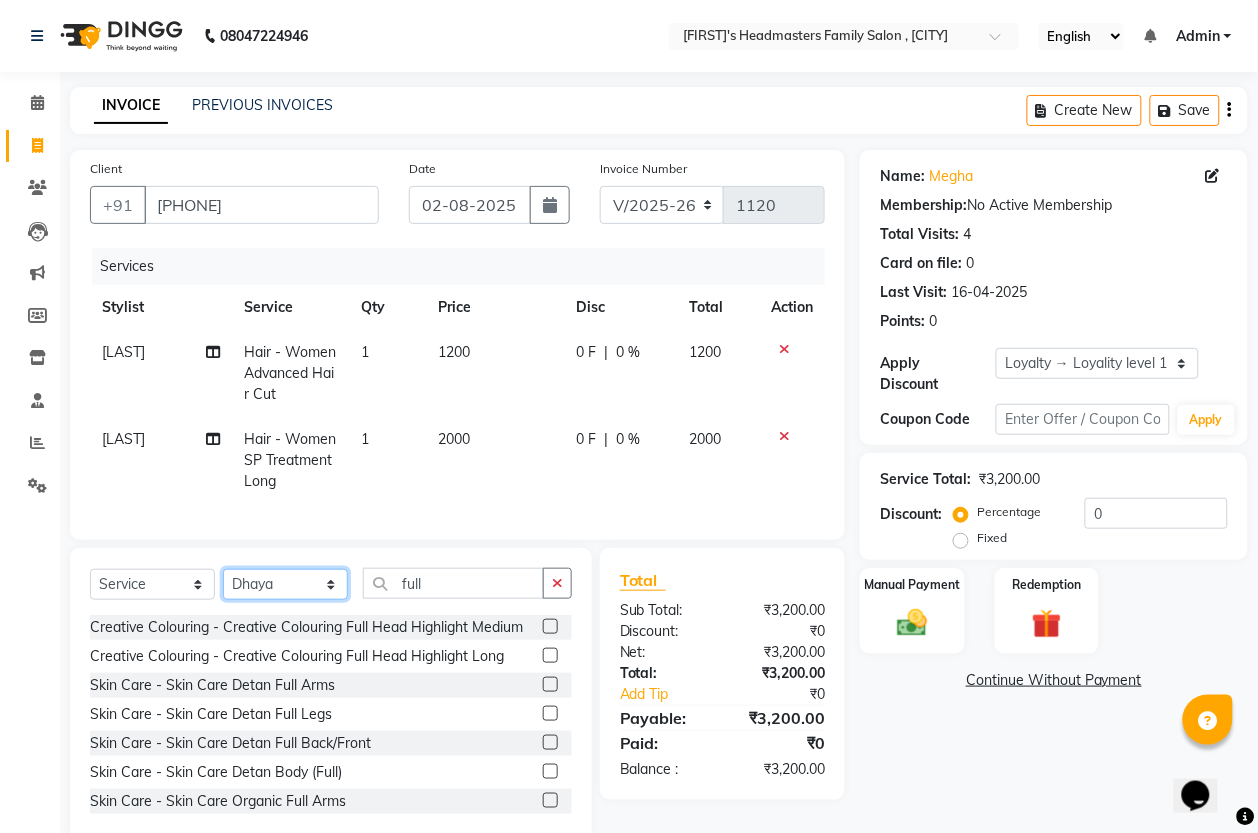 click on "Select Stylist [FIRST] [LAST] [FIRST] [FIRST]" 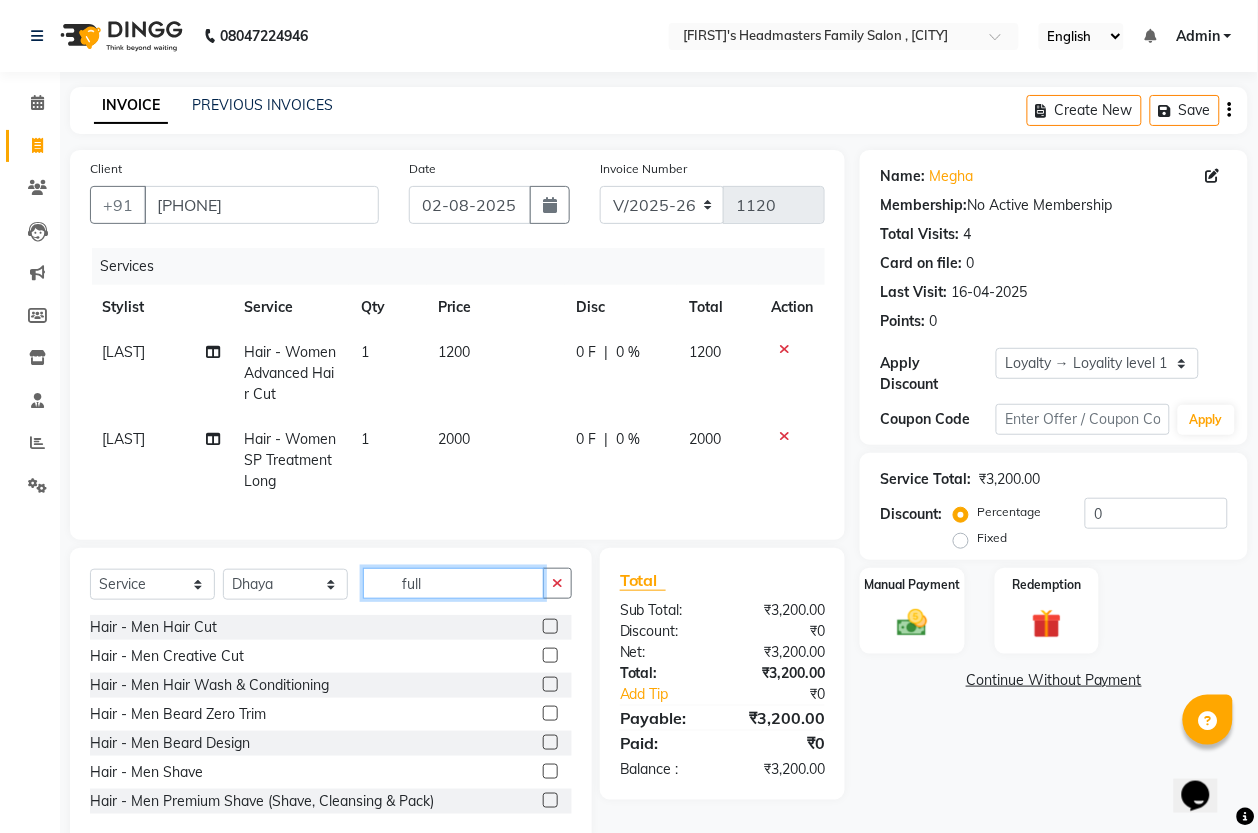 click on "full" 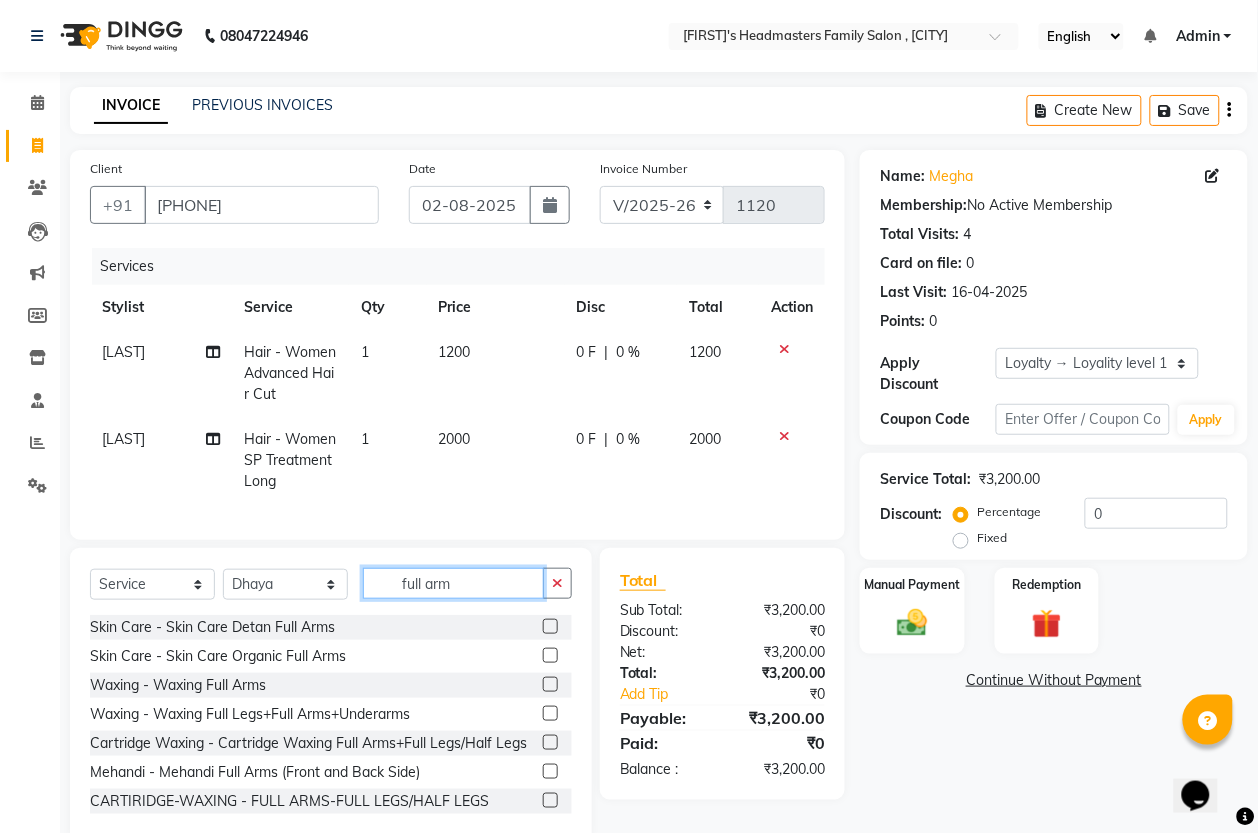 type on "full arm" 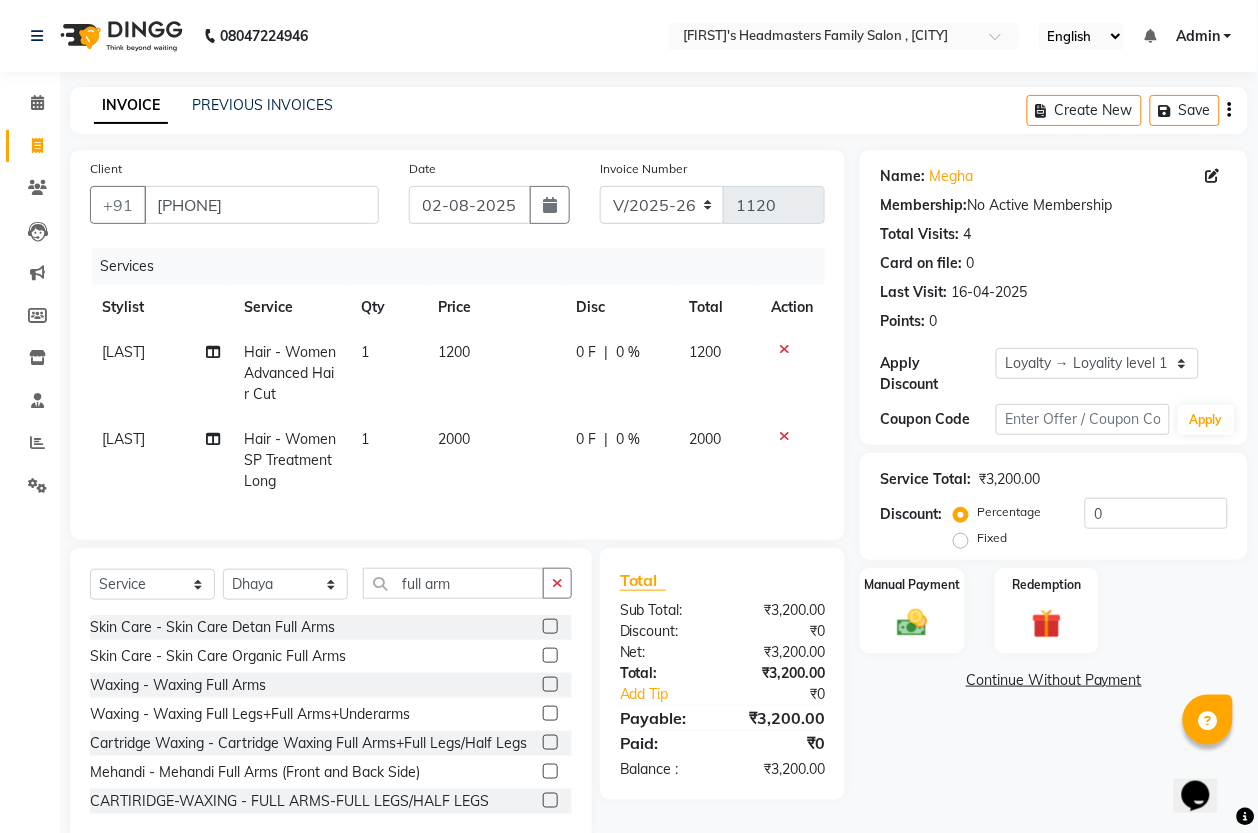 click 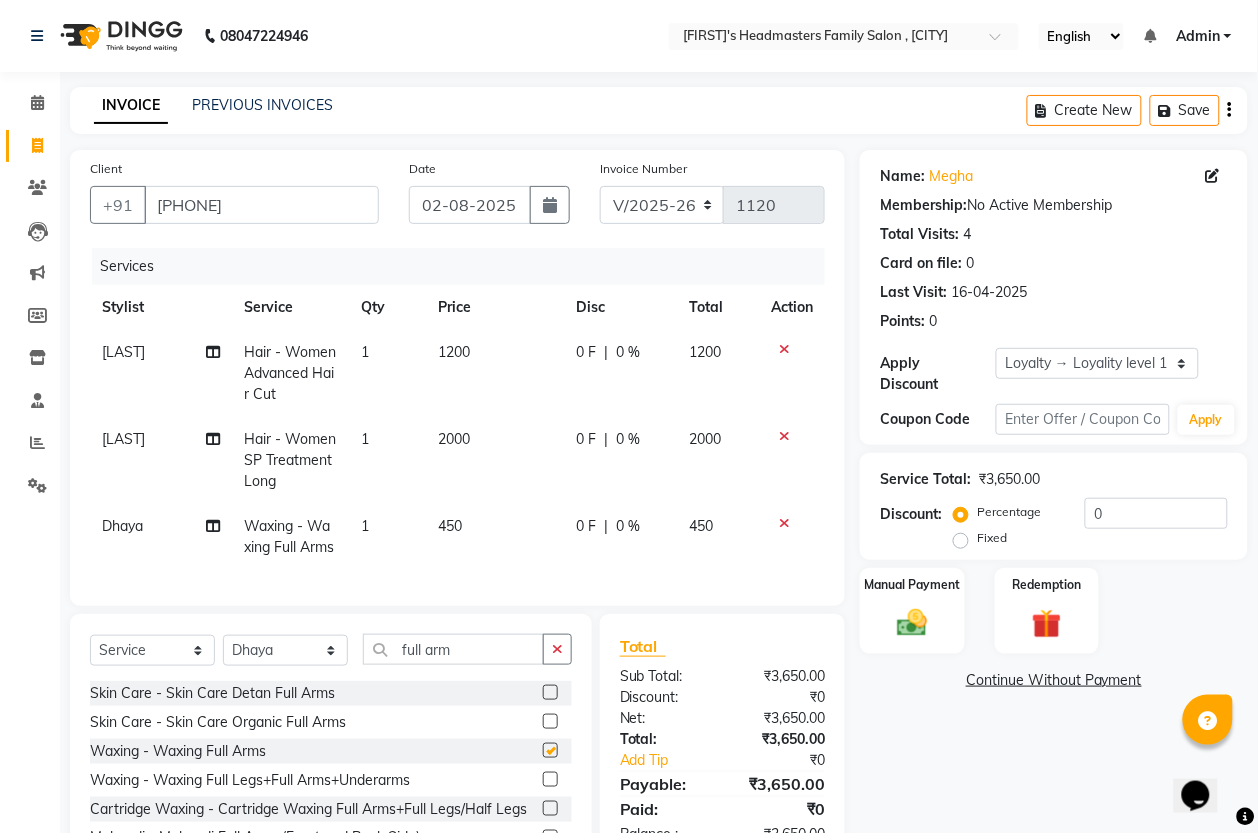 checkbox on "false" 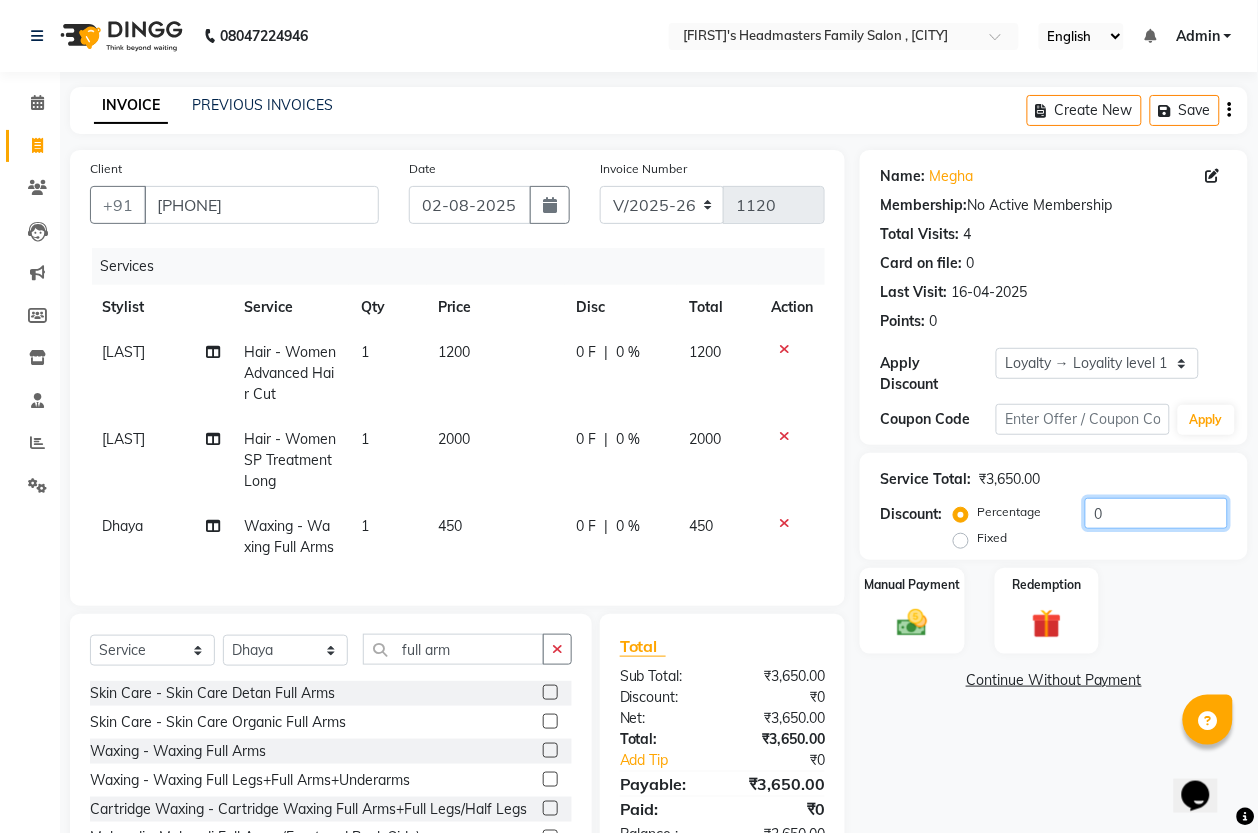 click on "0" 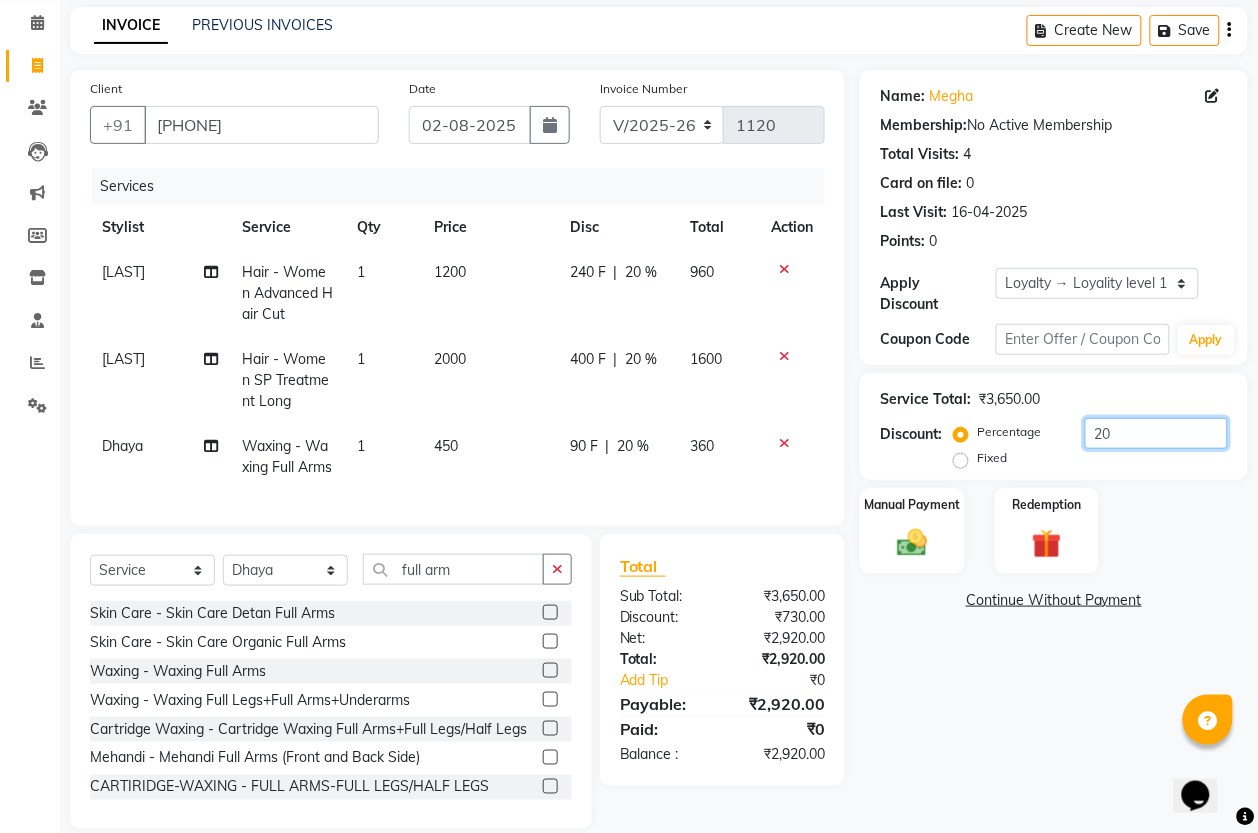 scroll, scrollTop: 125, scrollLeft: 0, axis: vertical 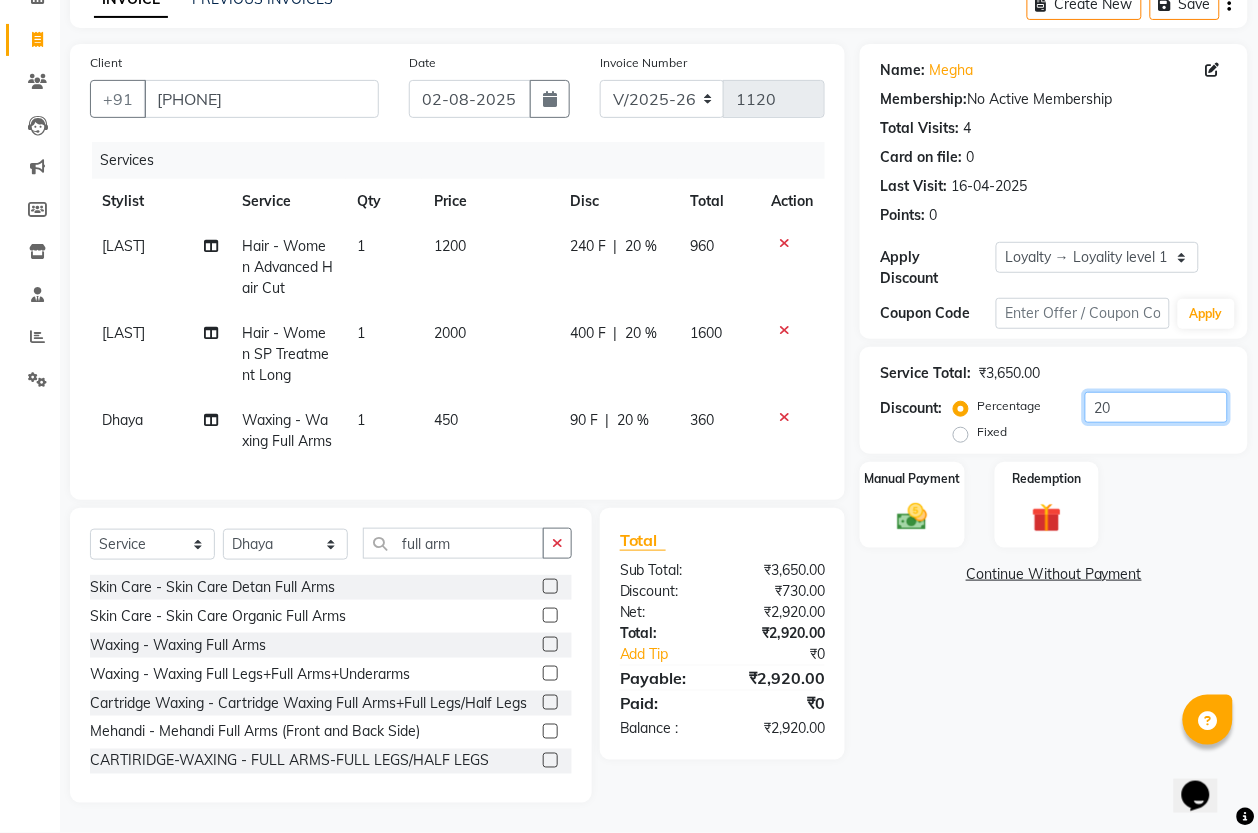 type on "2" 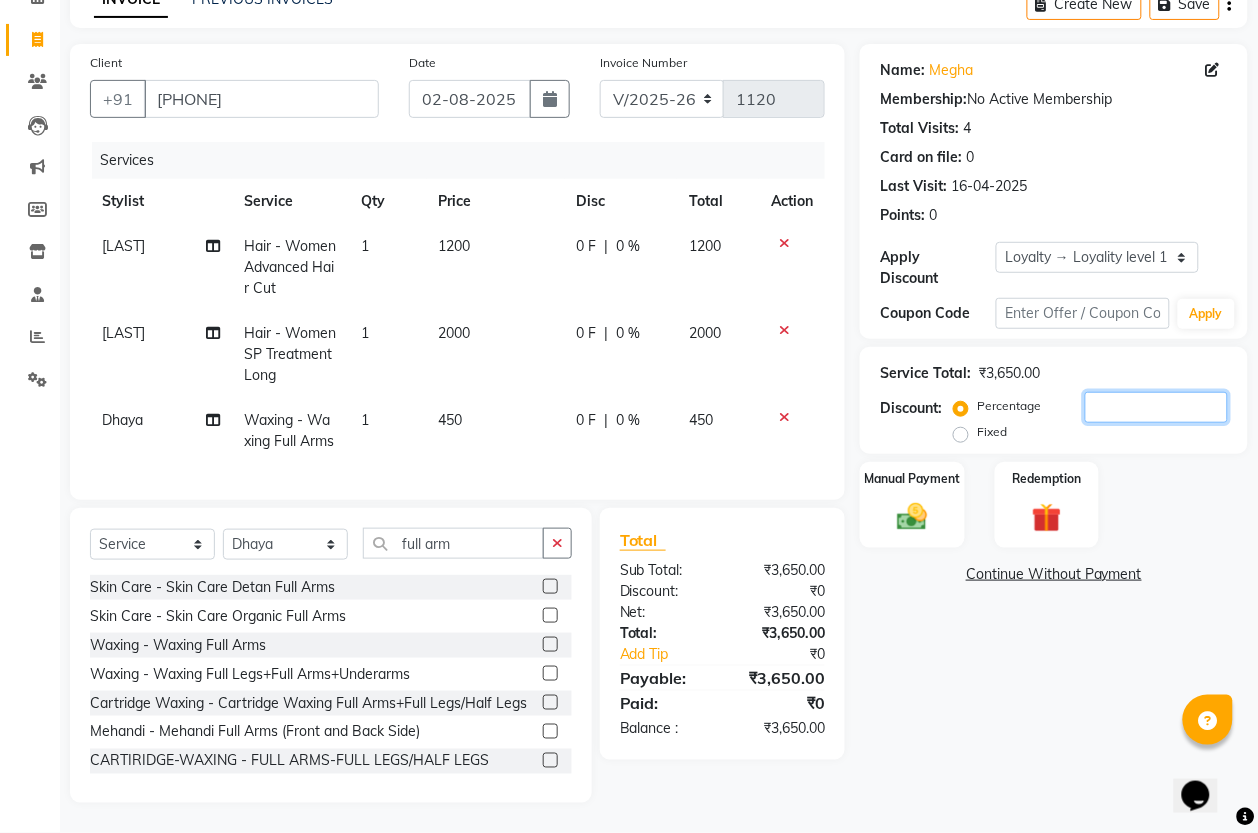 type 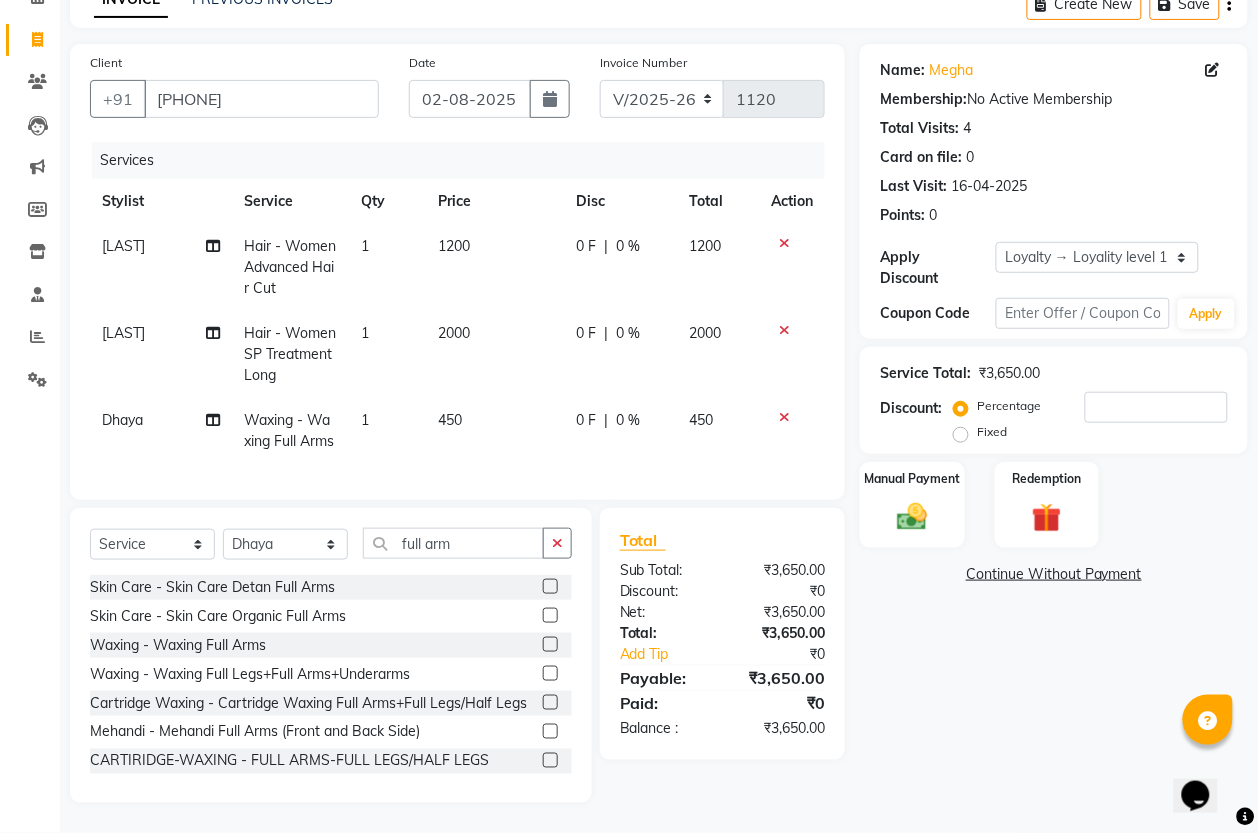 click on "Fixed" 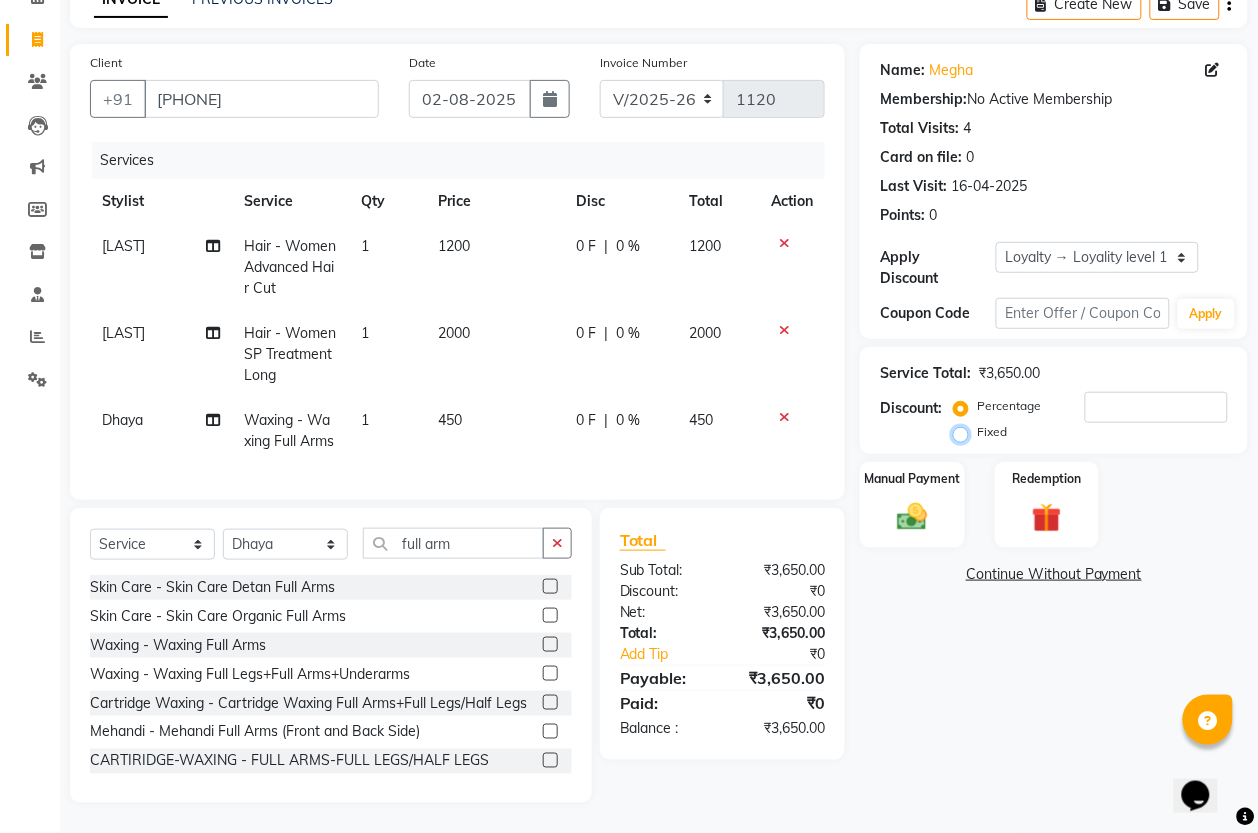 click on "Fixed" at bounding box center (965, 432) 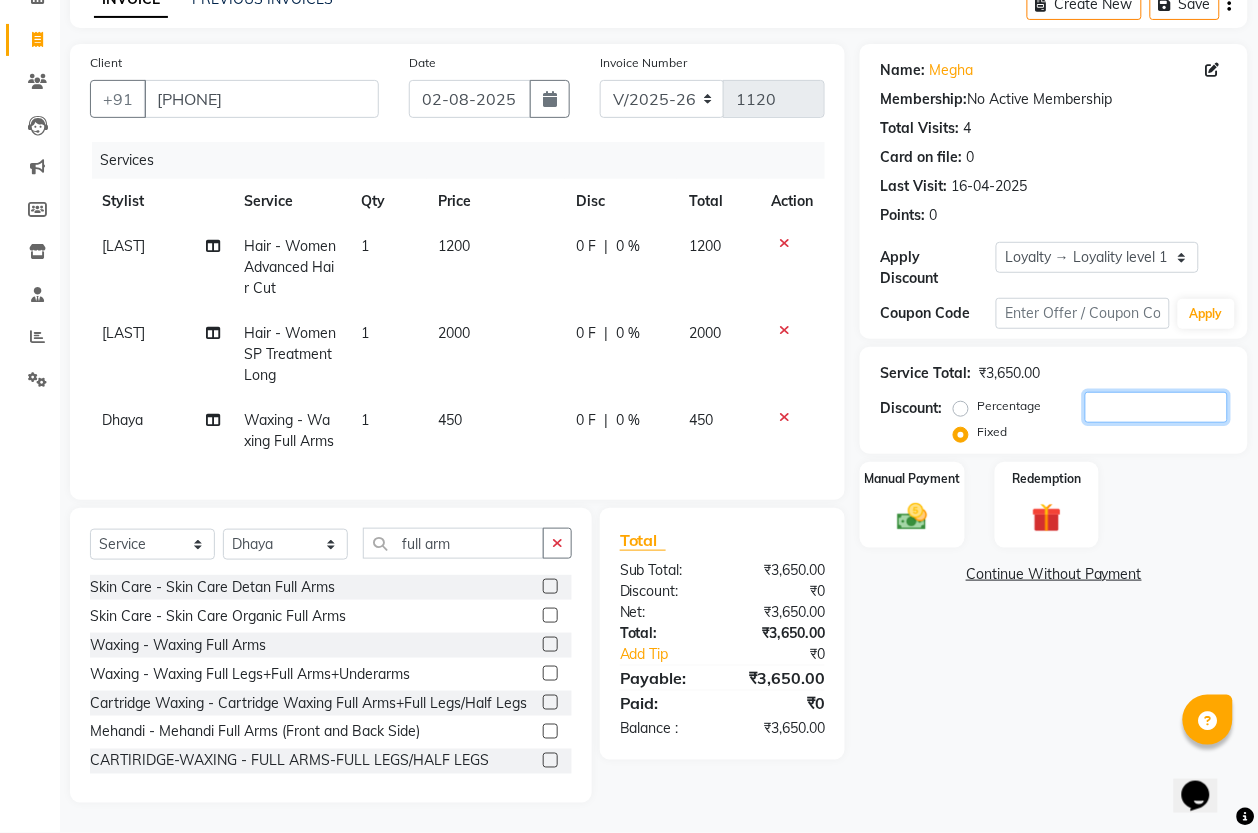 click 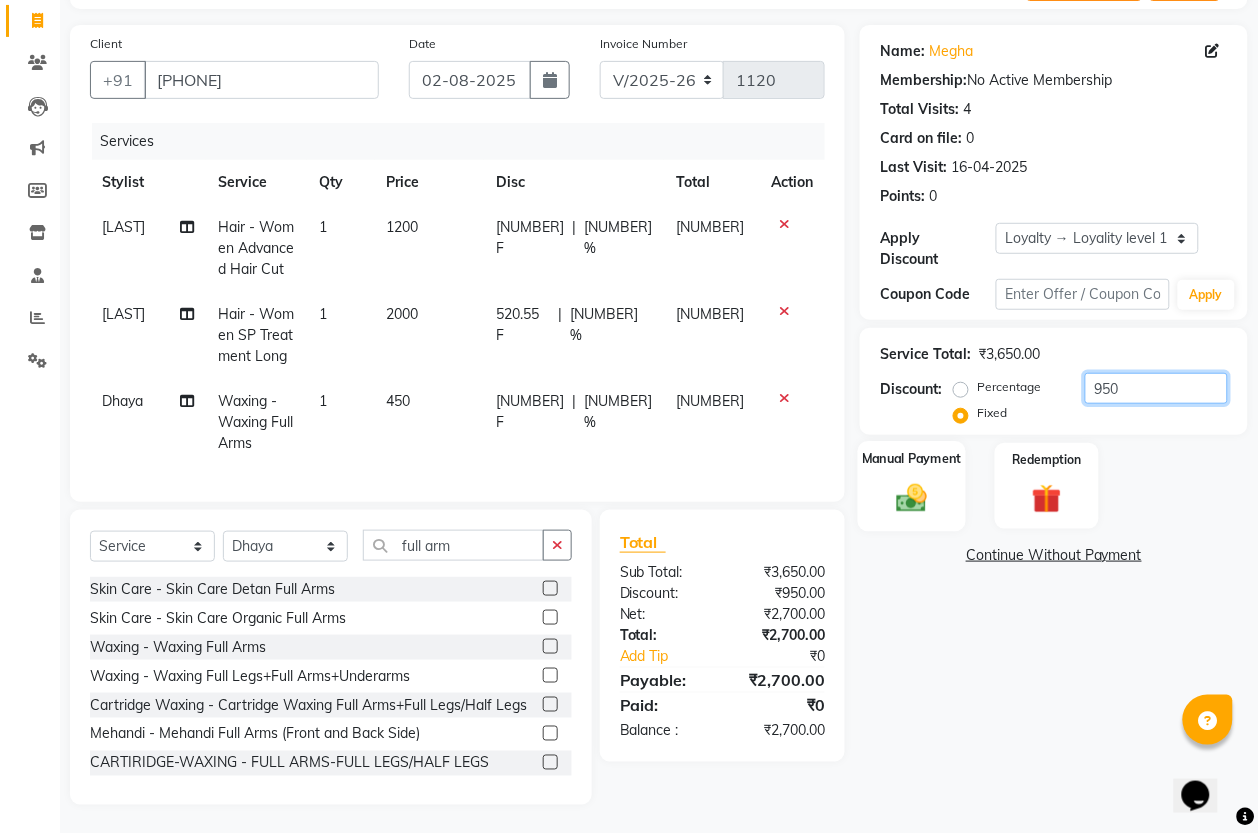 type on "950" 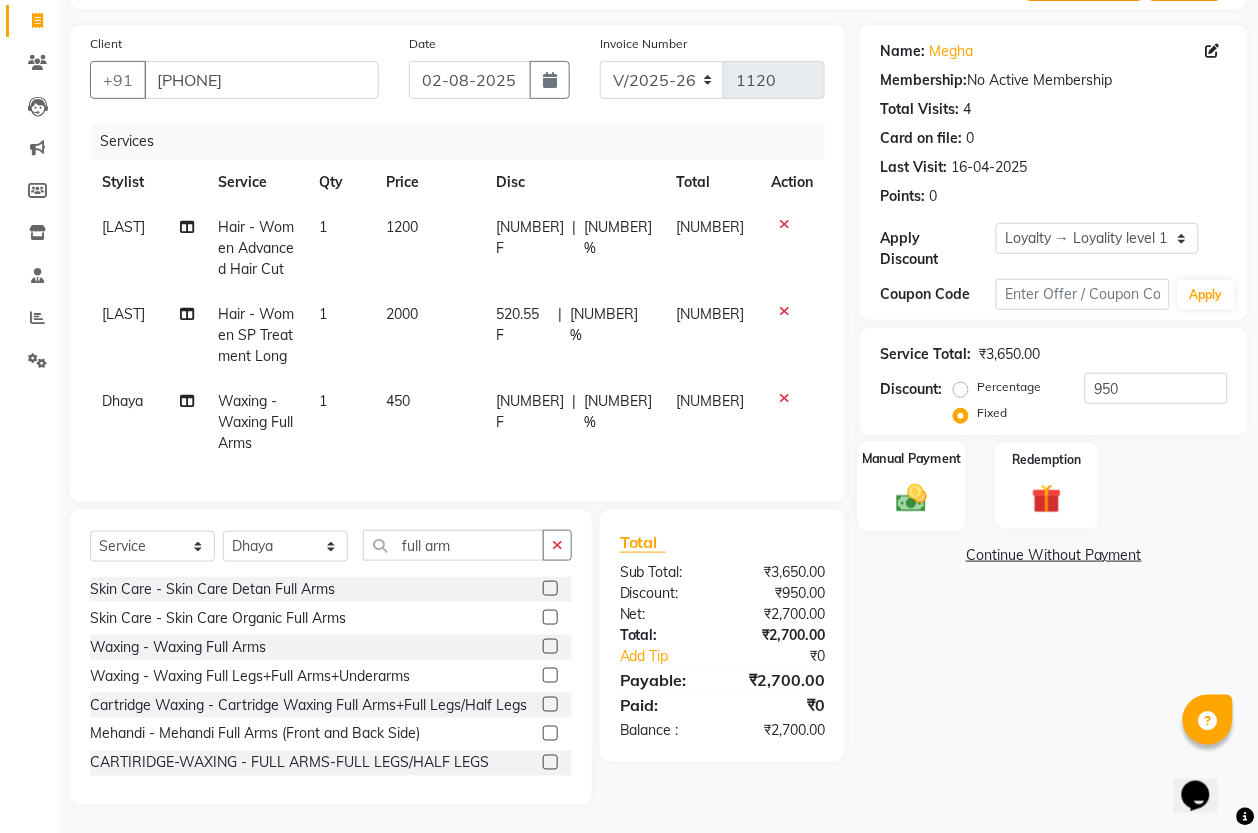 click 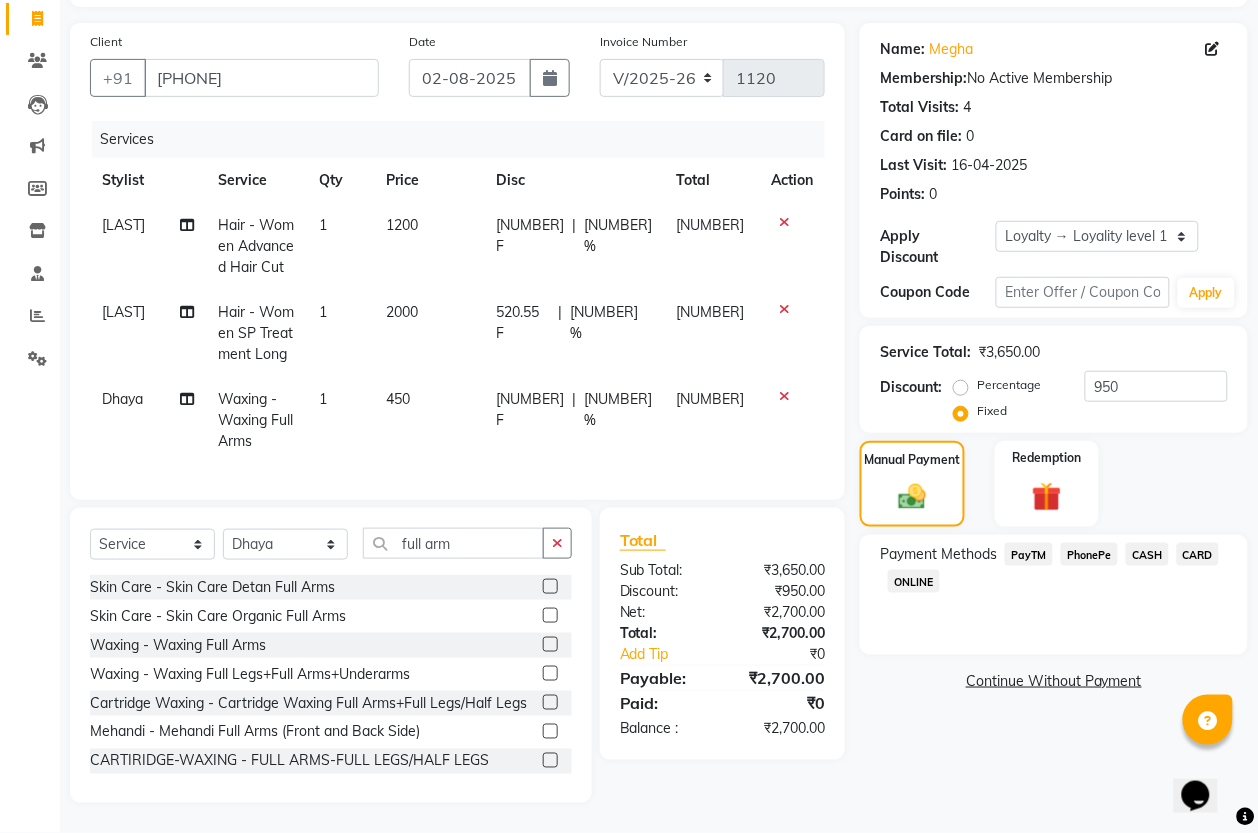 scroll, scrollTop: 147, scrollLeft: 0, axis: vertical 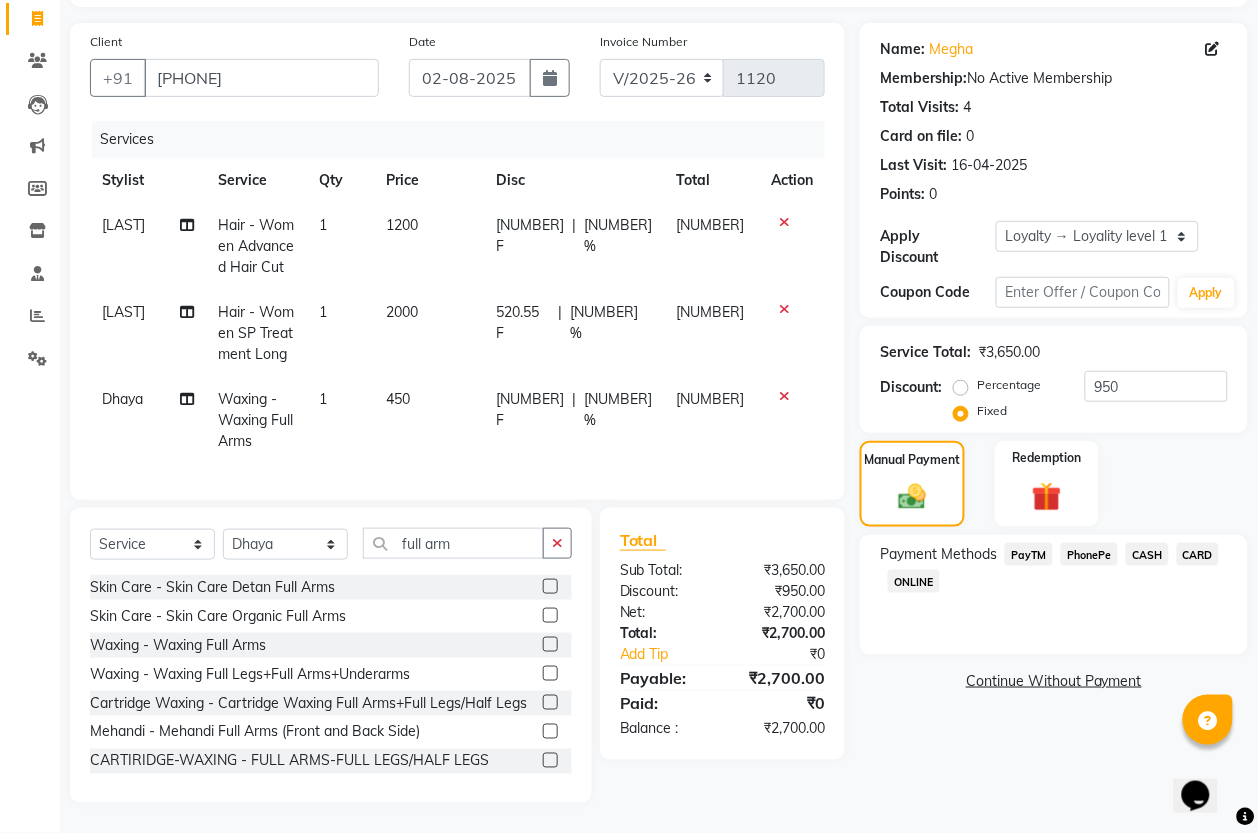 click on "CASH" 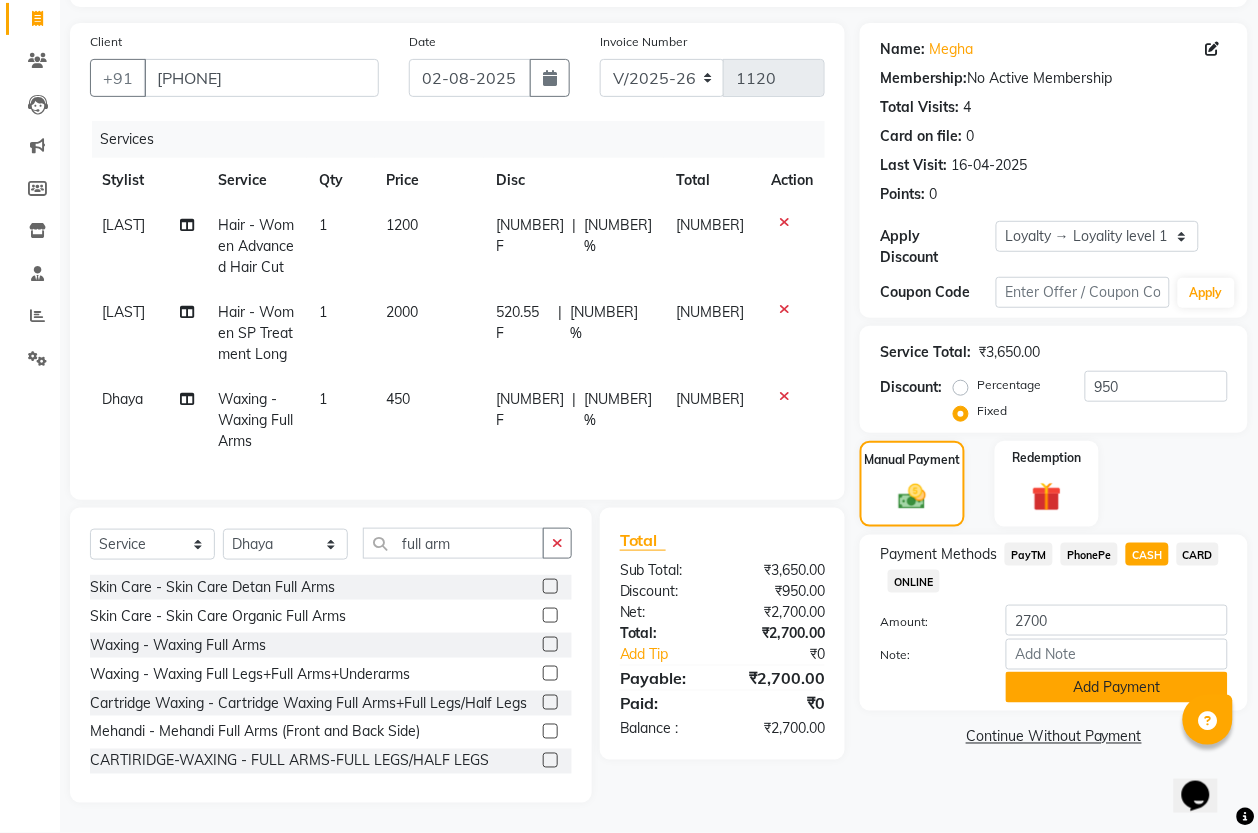click on "Add Payment" 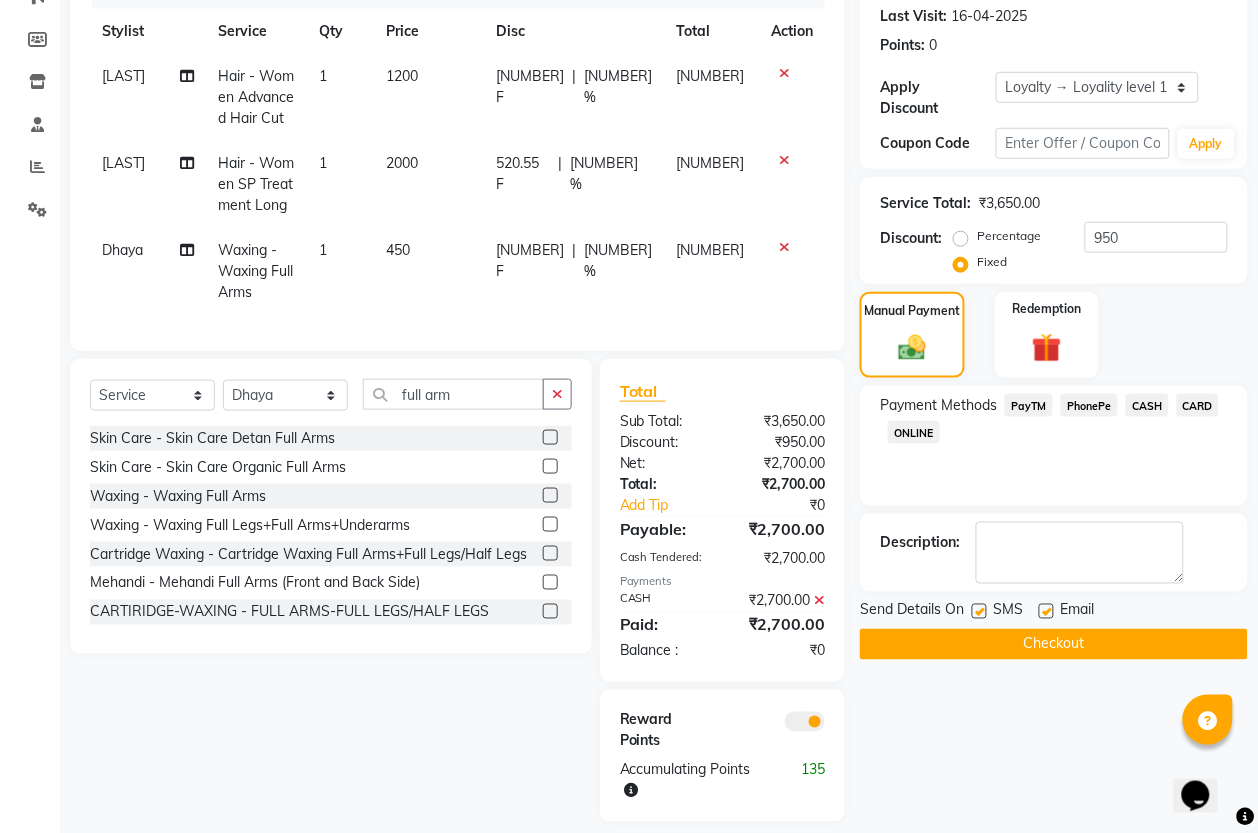 scroll, scrollTop: 315, scrollLeft: 0, axis: vertical 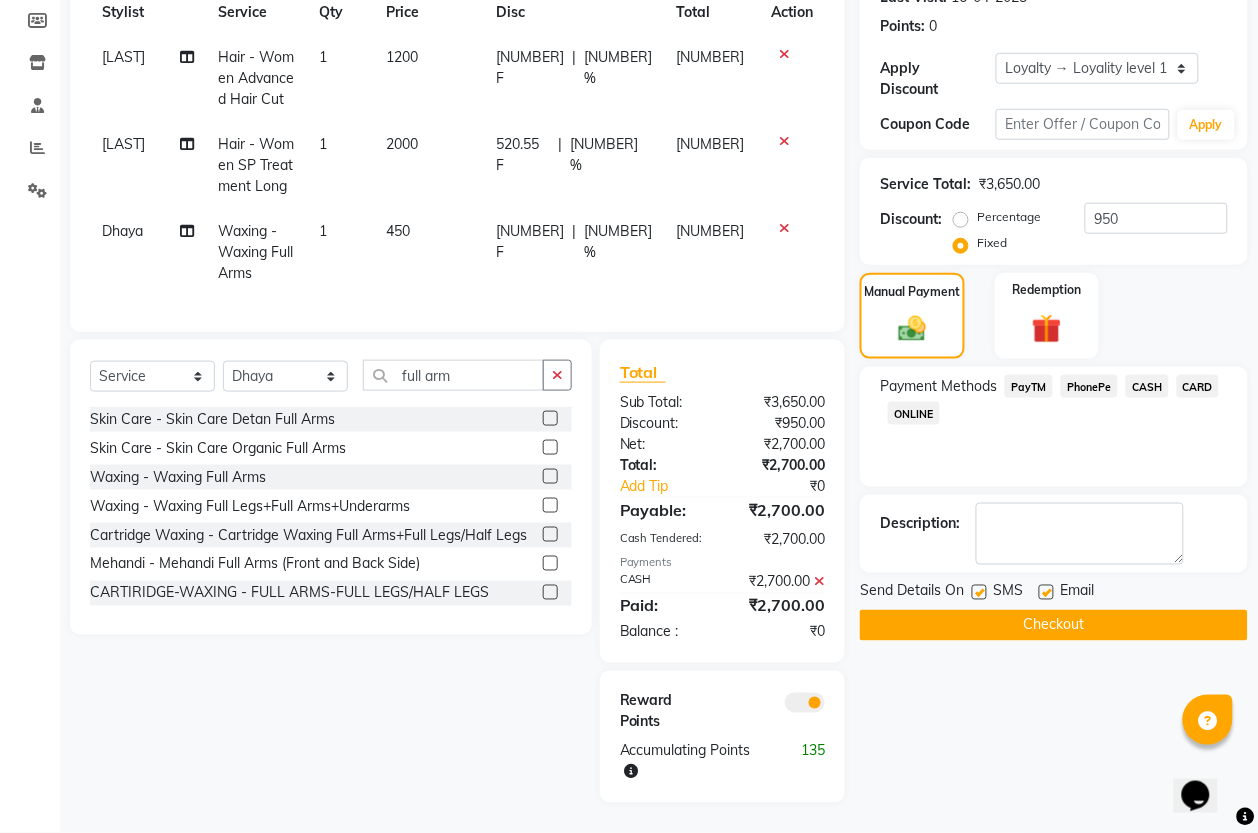 click on "Checkout" 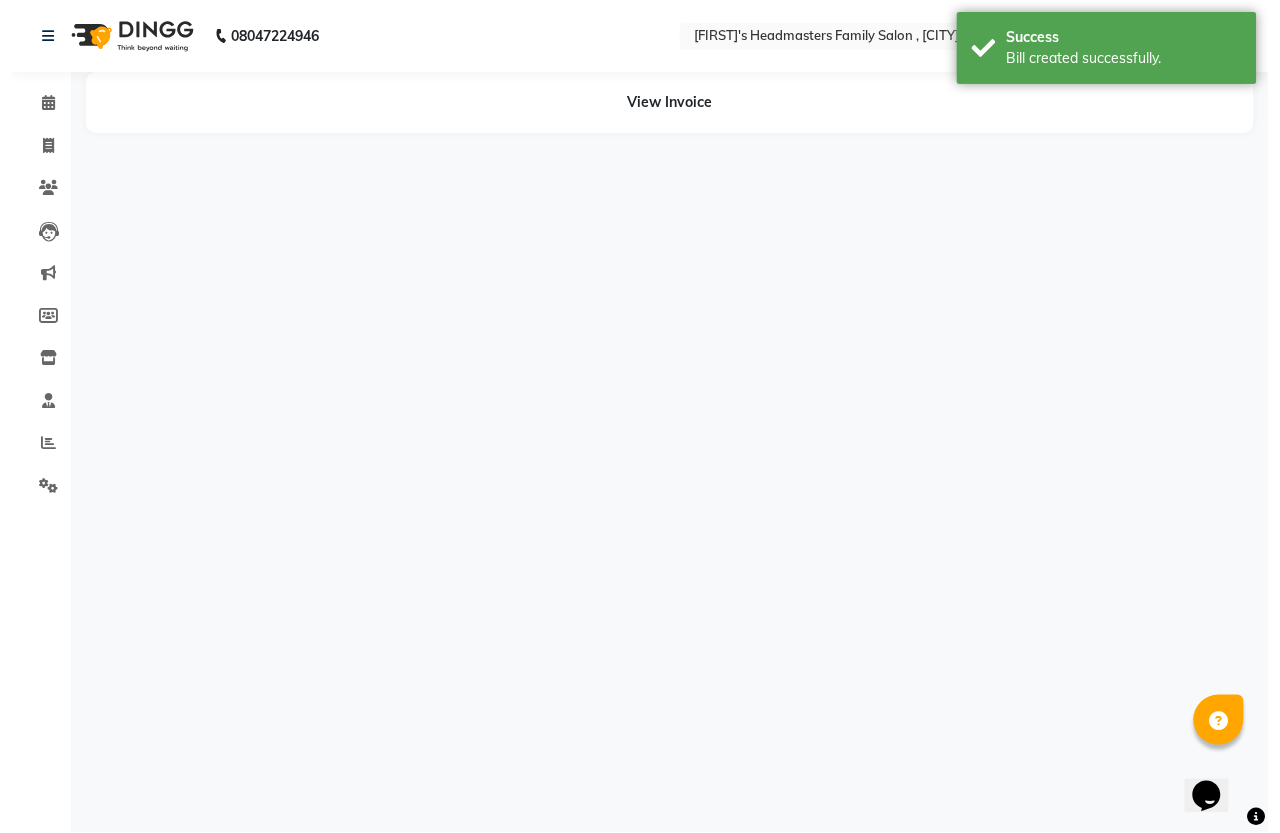 scroll, scrollTop: 0, scrollLeft: 0, axis: both 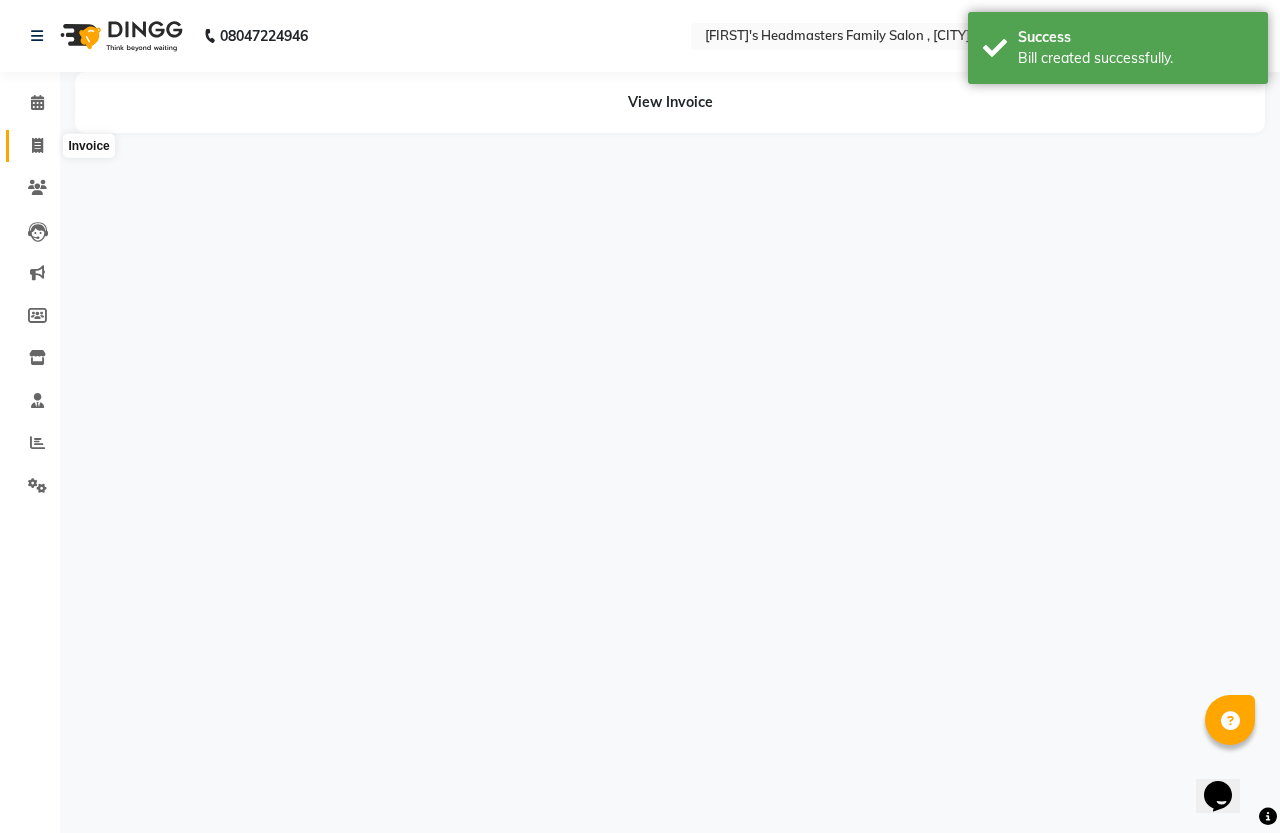 click 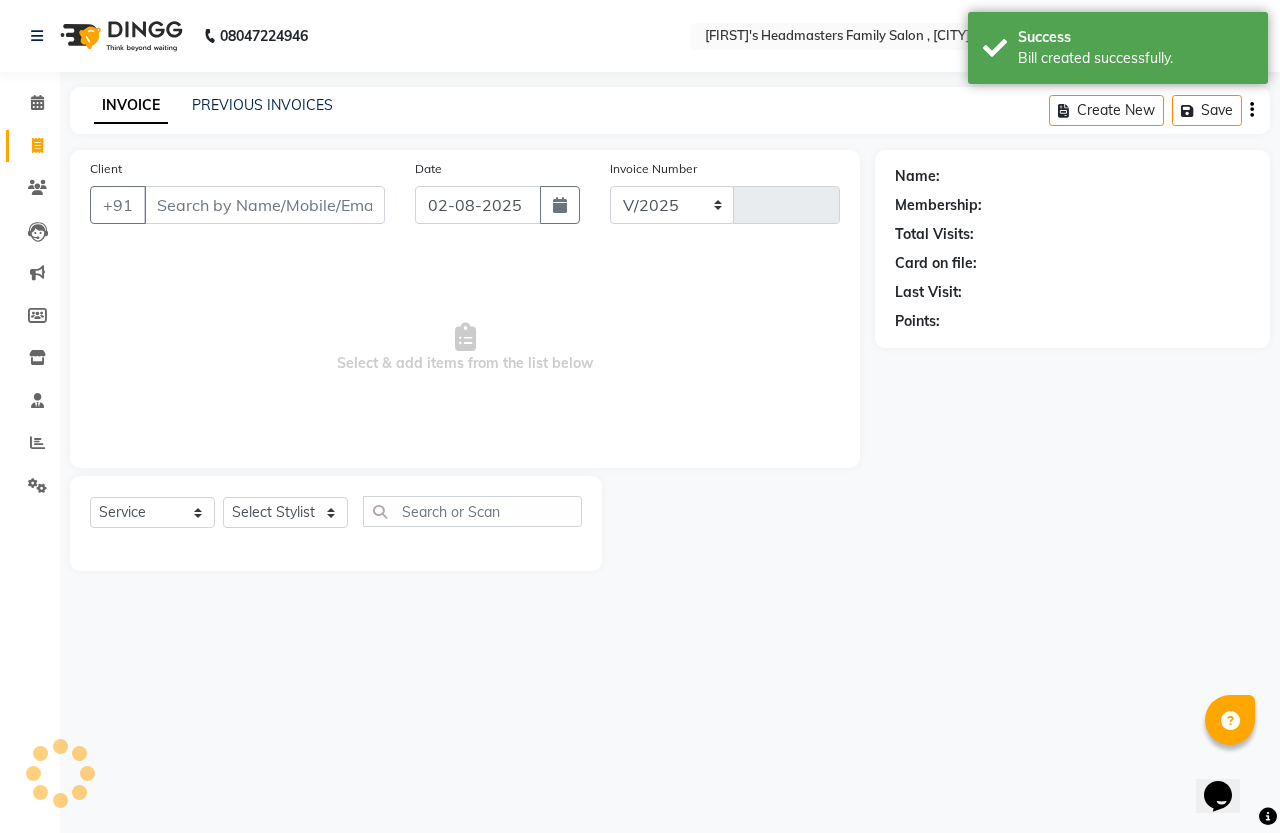 select on "7213" 